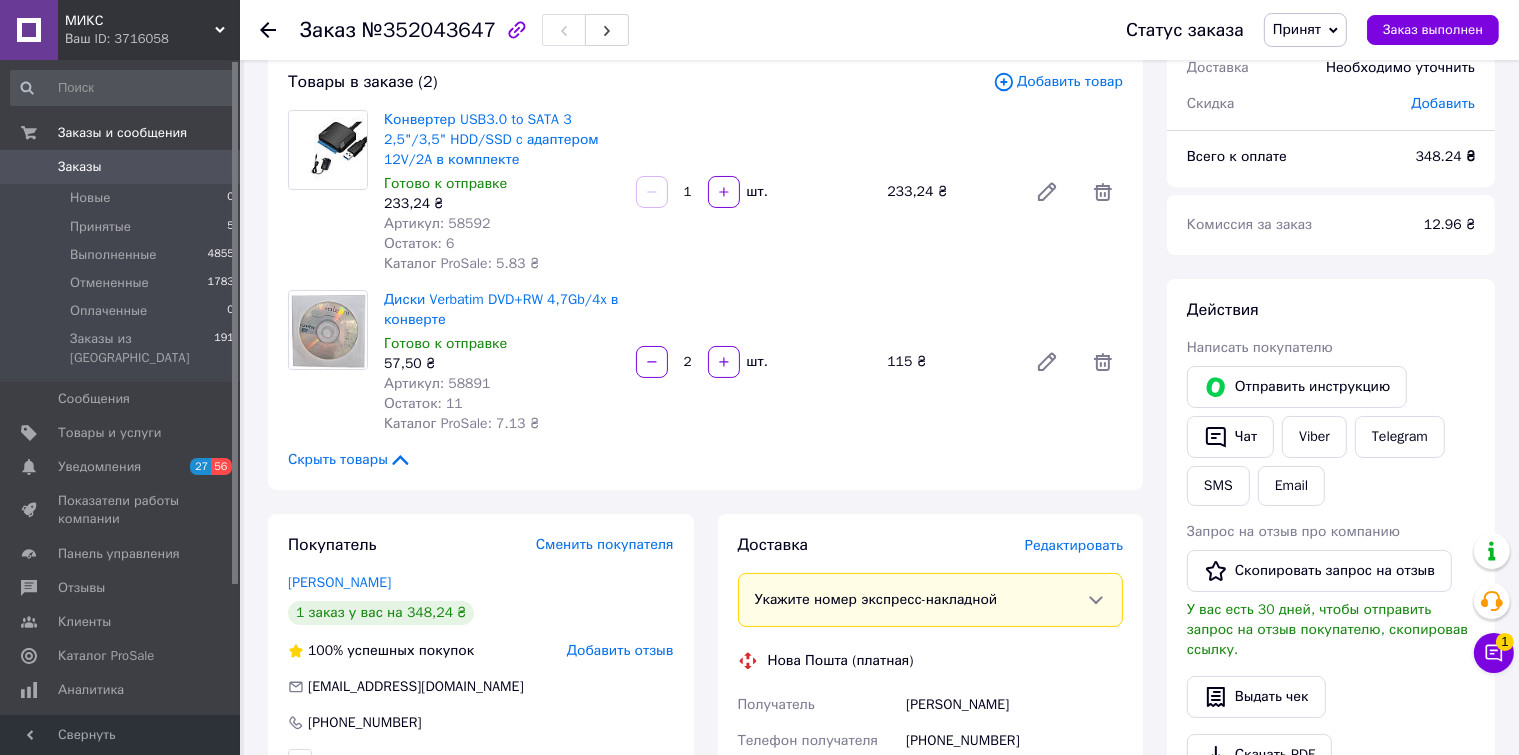 scroll, scrollTop: 0, scrollLeft: 0, axis: both 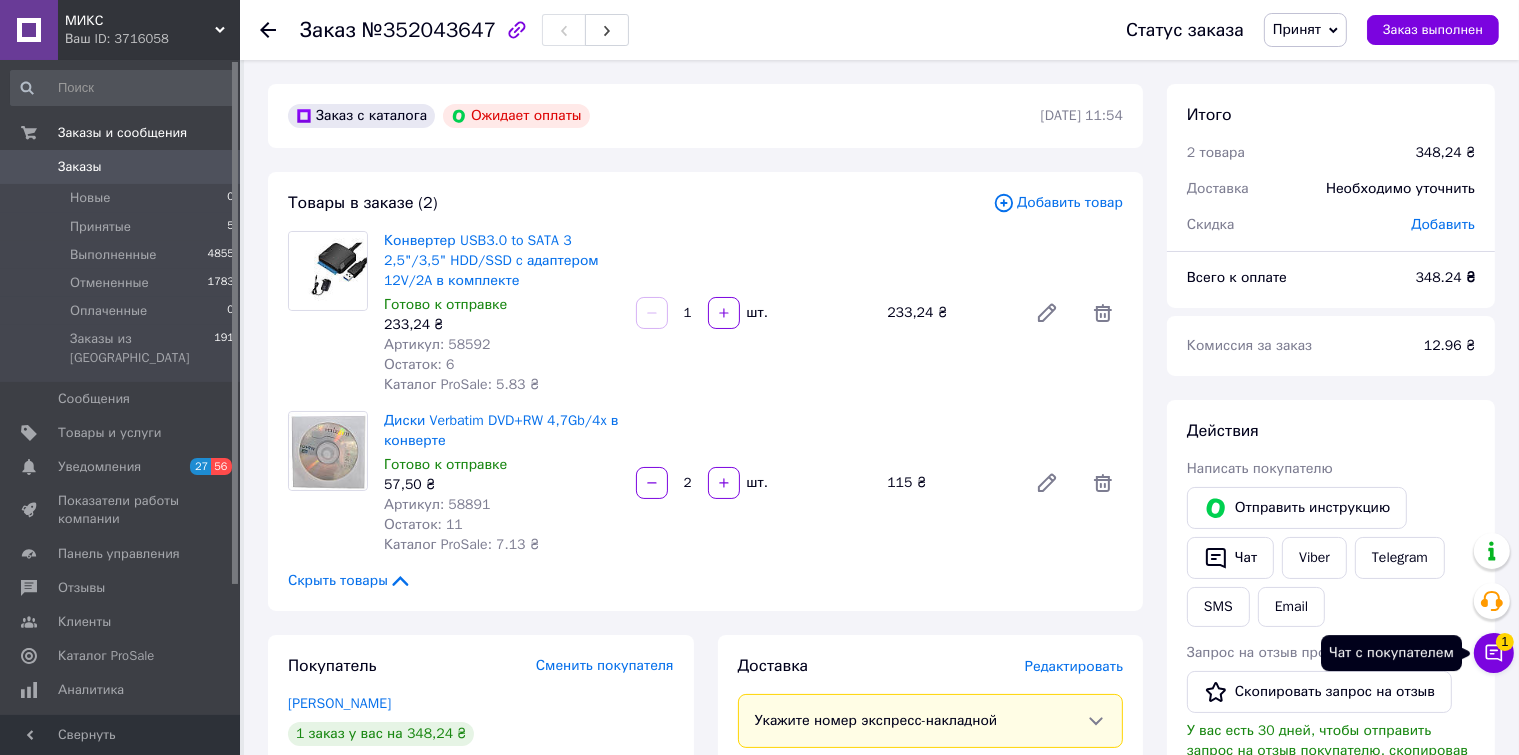 click 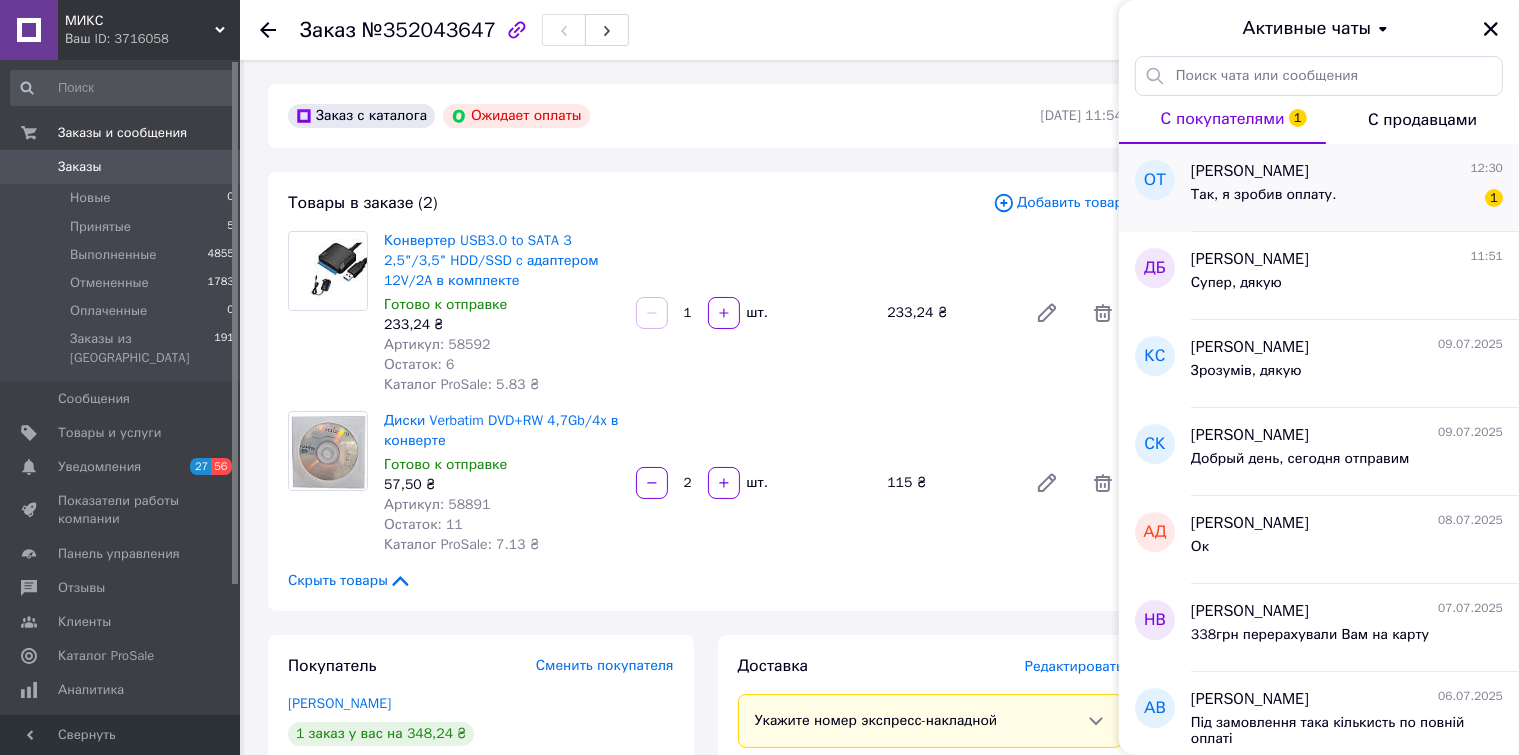 click on "Так, я зробив оплату." at bounding box center [1264, 195] 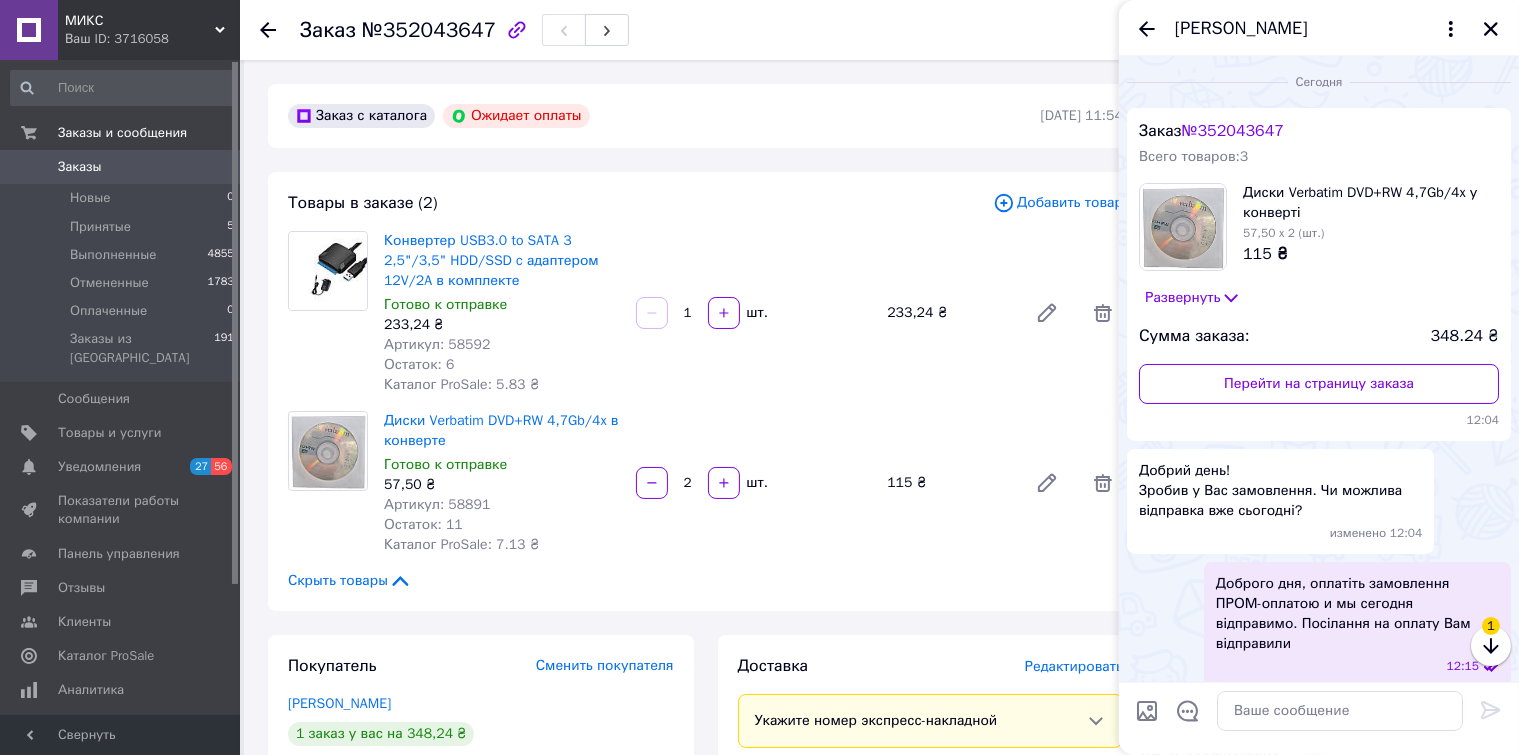 scroll, scrollTop: 82, scrollLeft: 0, axis: vertical 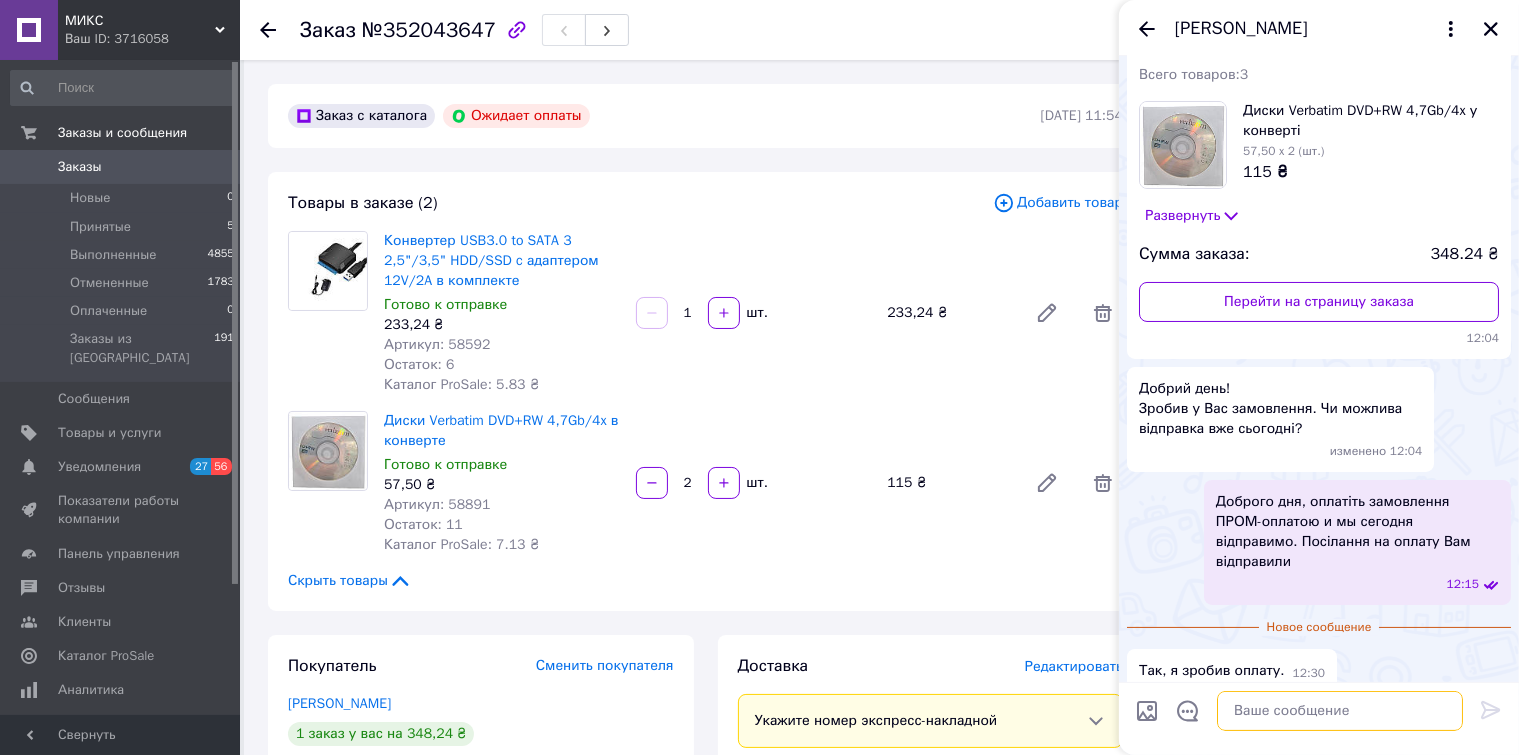 click at bounding box center (1340, 711) 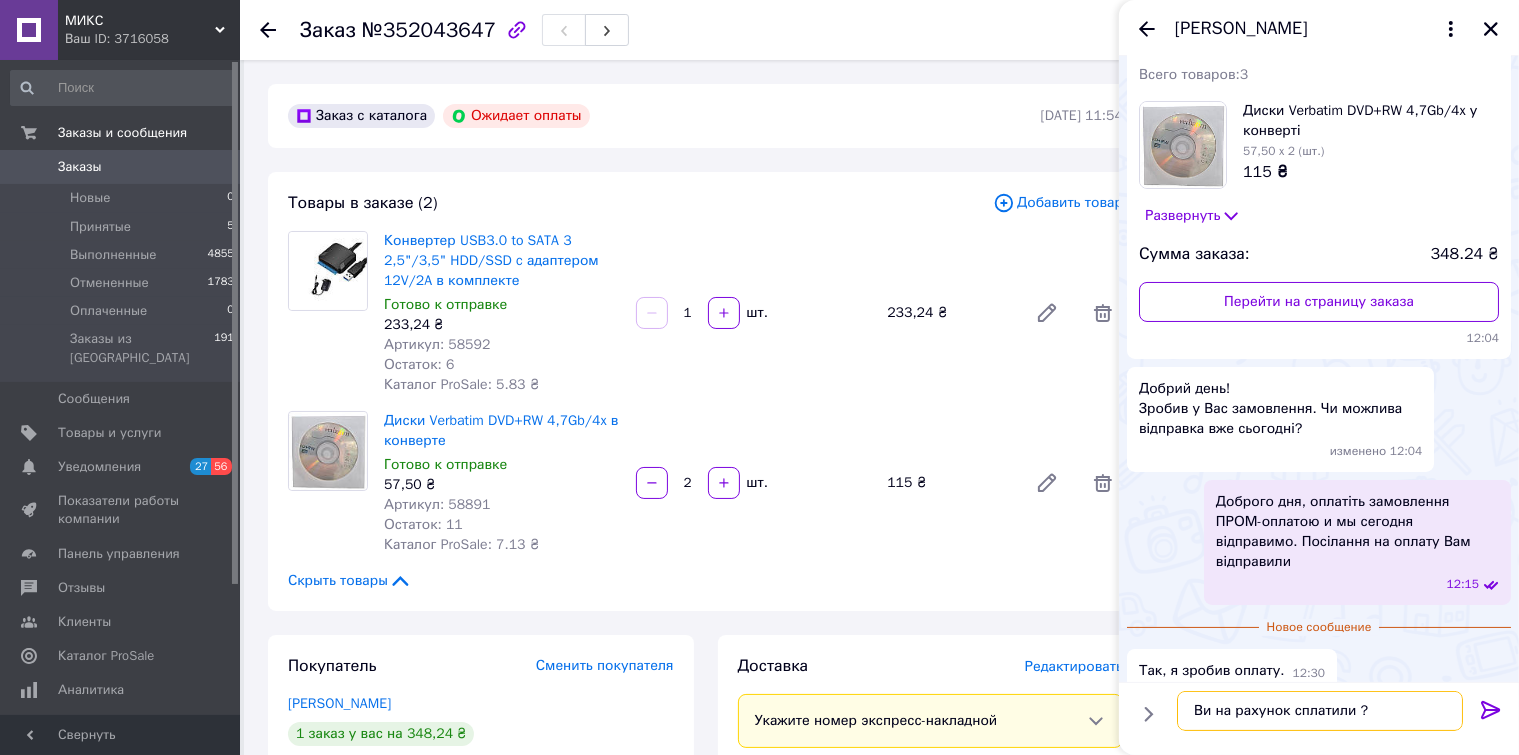 type on "Ви на рахунок сплатили ?" 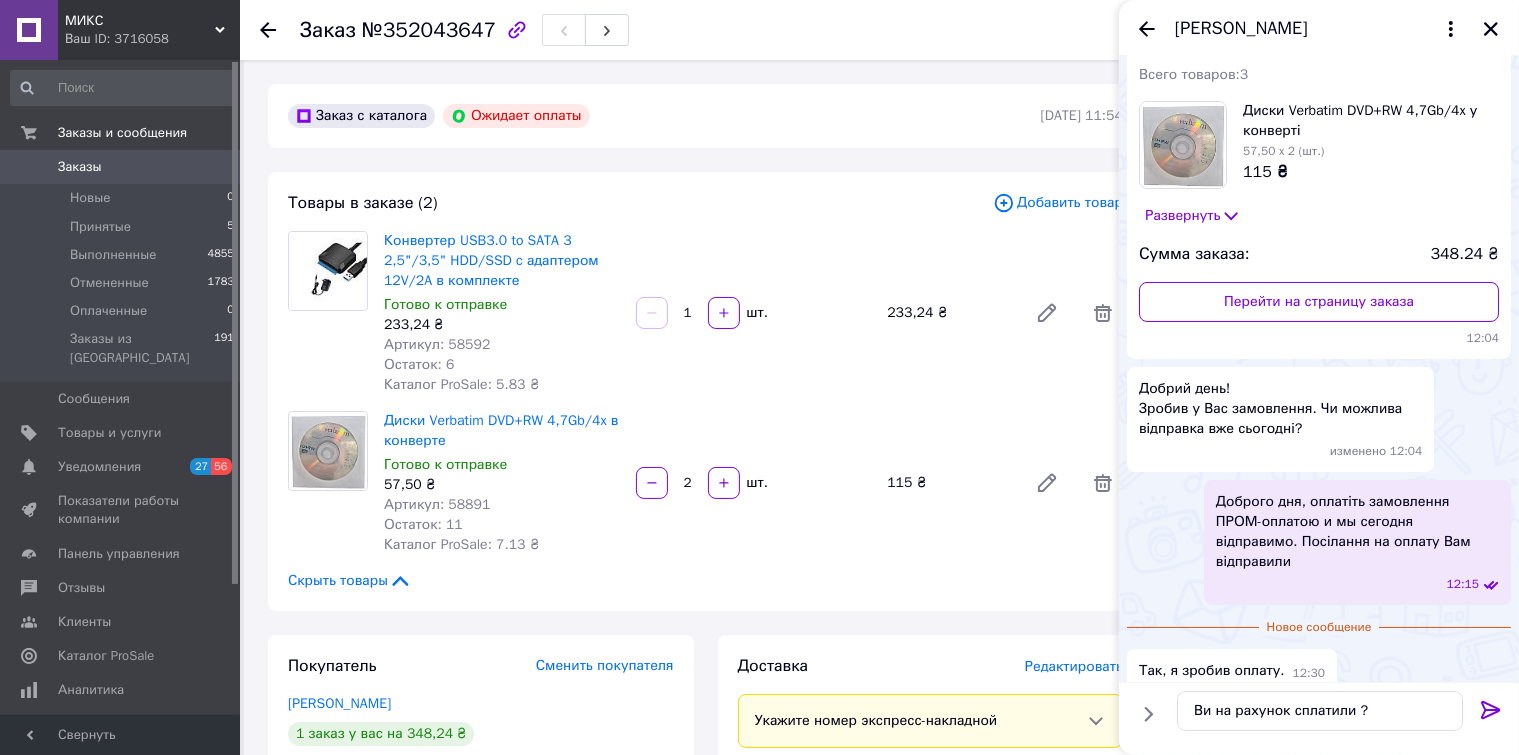 click 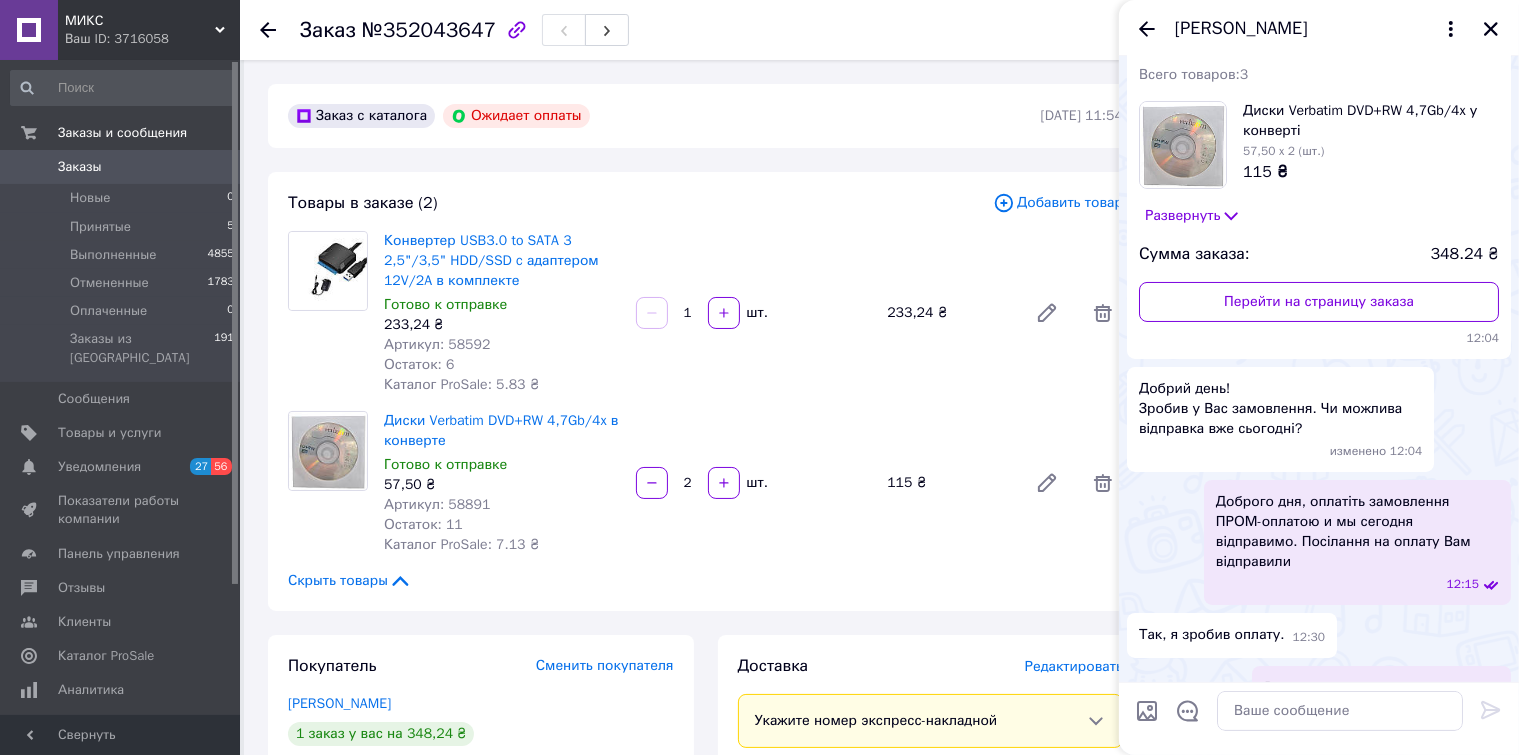 scroll, scrollTop: 99, scrollLeft: 0, axis: vertical 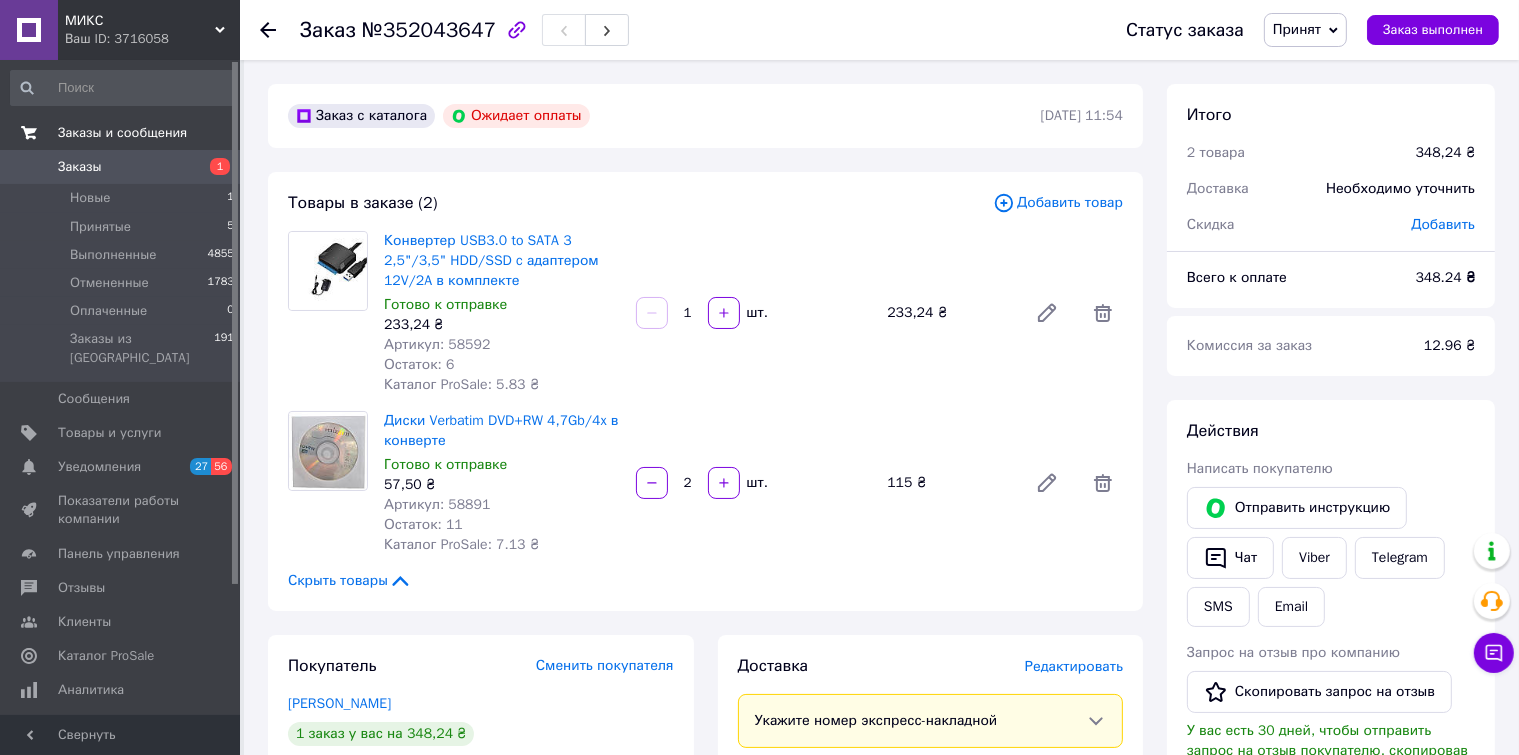 click on "Заказы и сообщения" at bounding box center (122, 133) 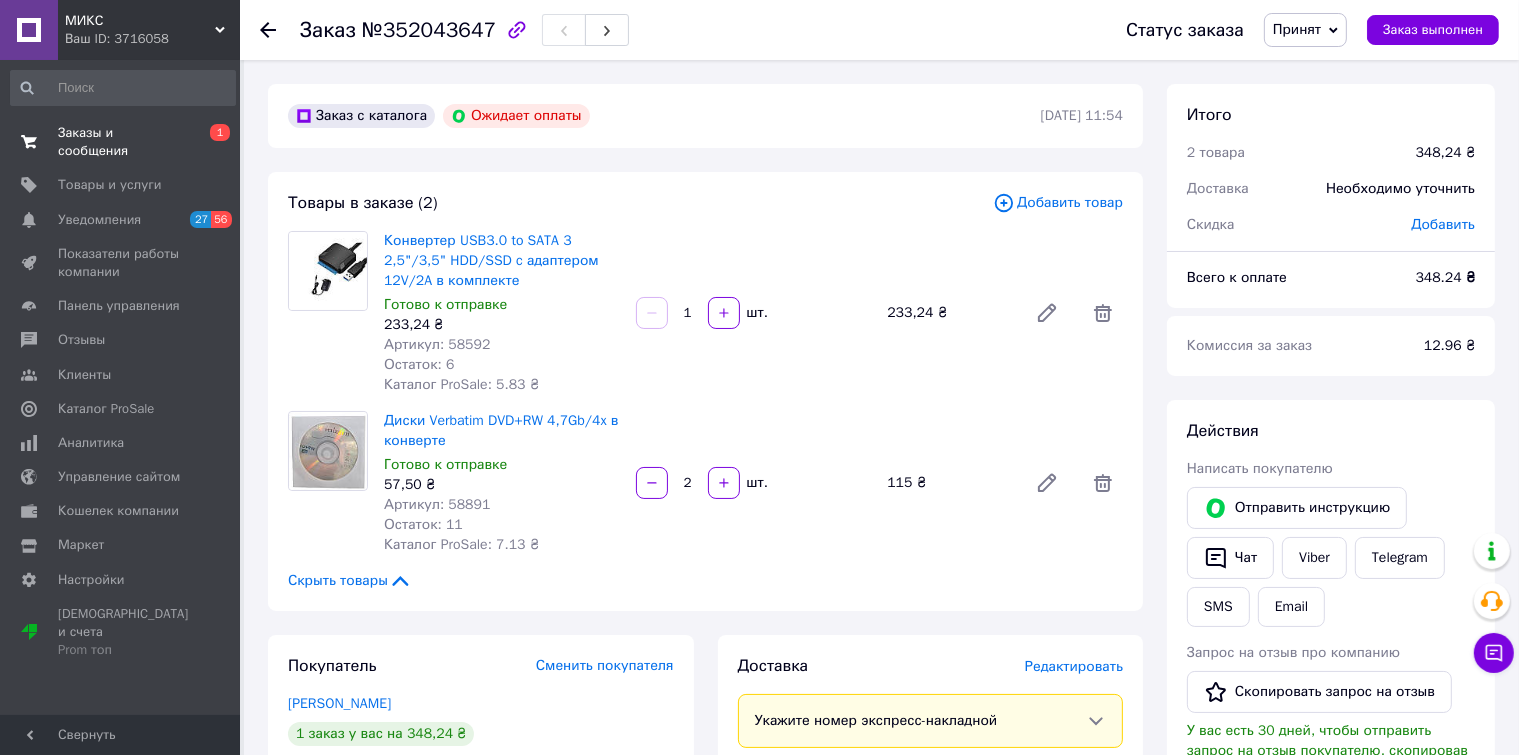 click on "Заказы и сообщения" at bounding box center [121, 142] 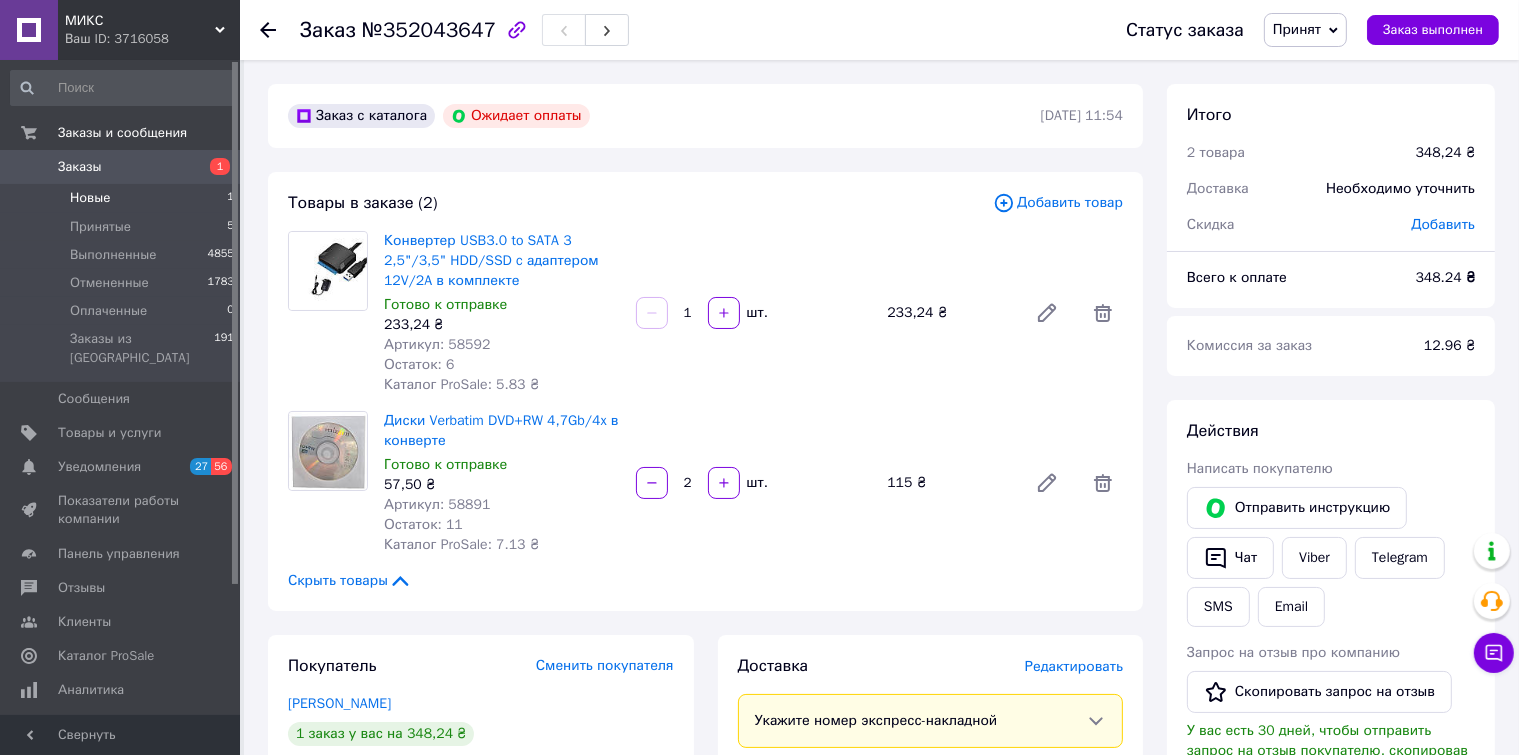 click on "Новые" at bounding box center (90, 198) 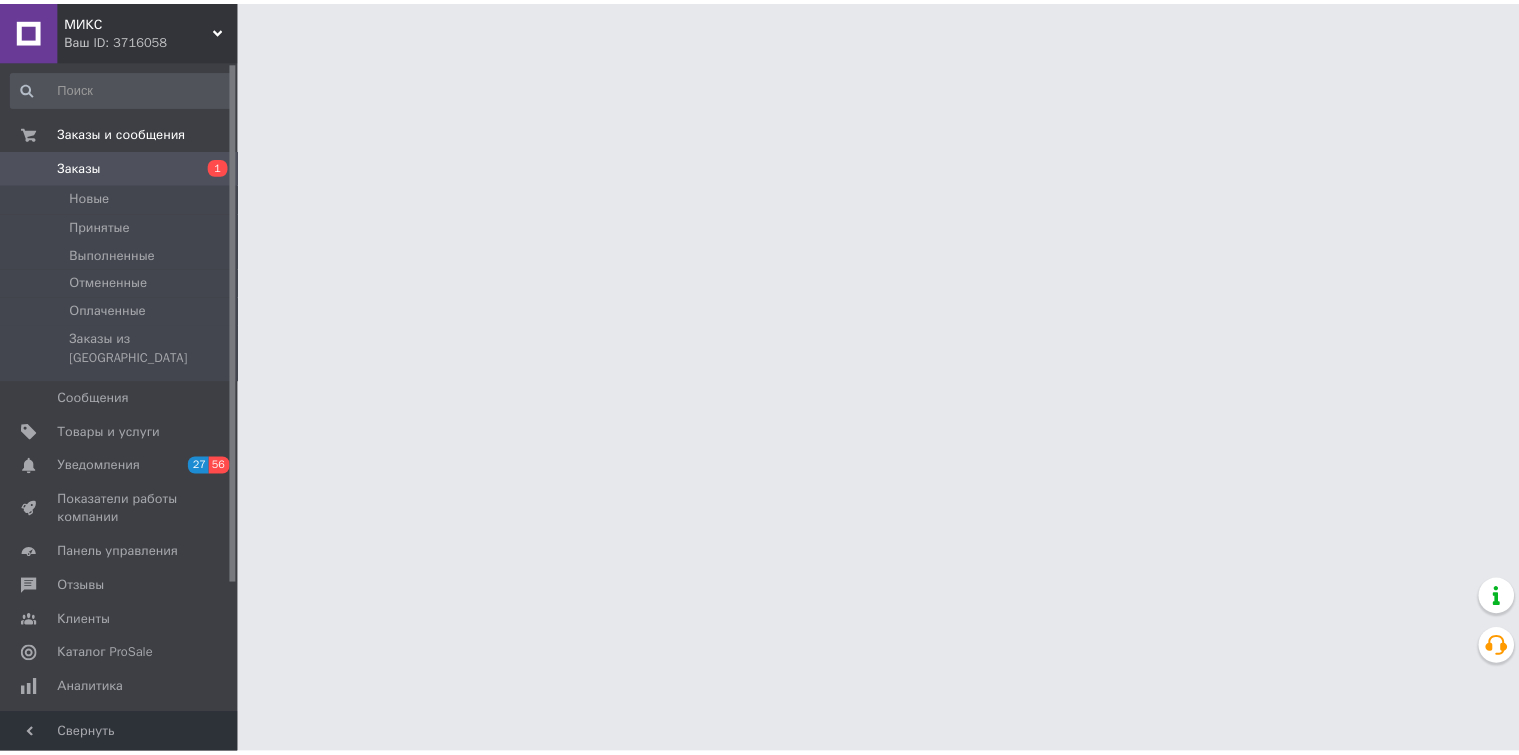 scroll, scrollTop: 0, scrollLeft: 0, axis: both 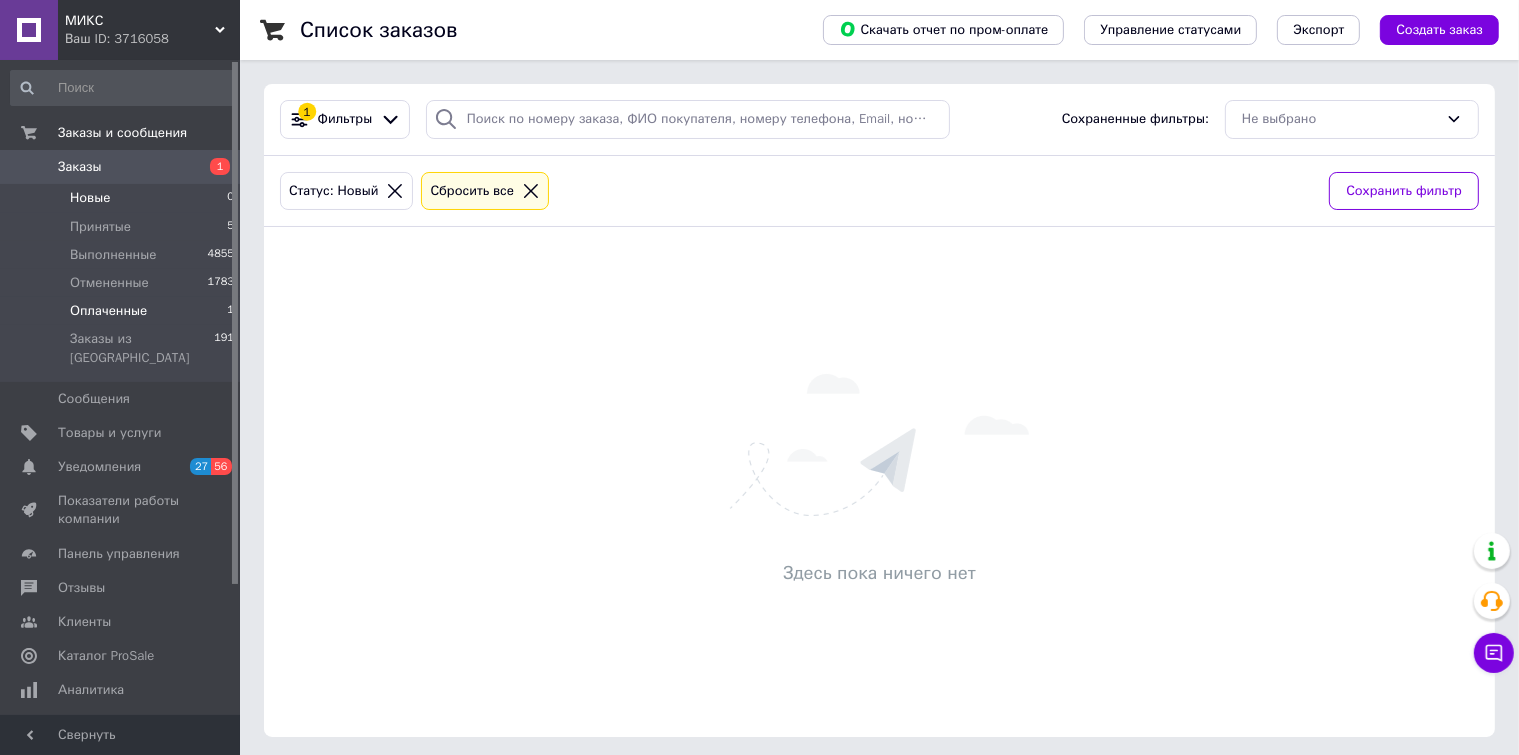 click on "Оплаченные" at bounding box center (108, 311) 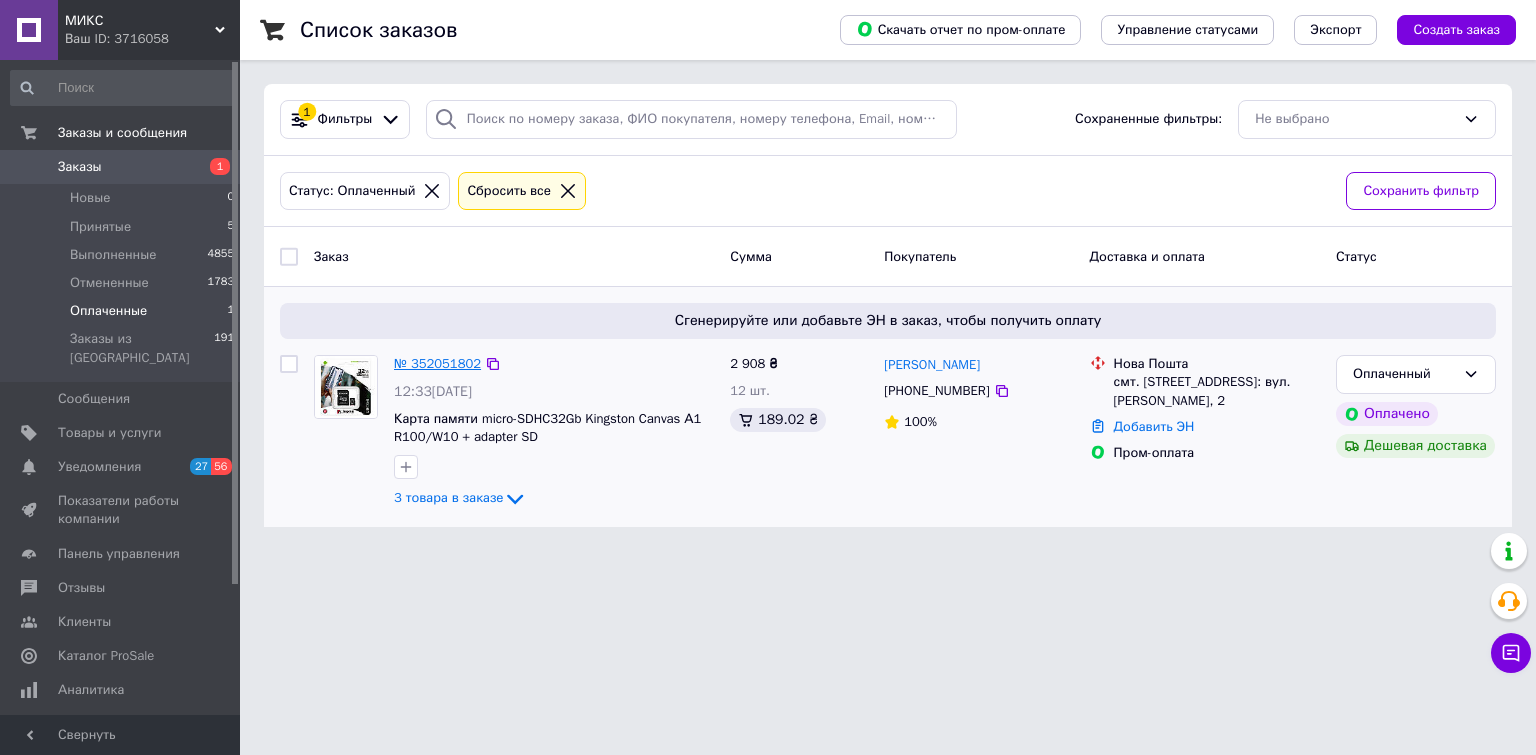 click on "№ 352051802" at bounding box center (437, 363) 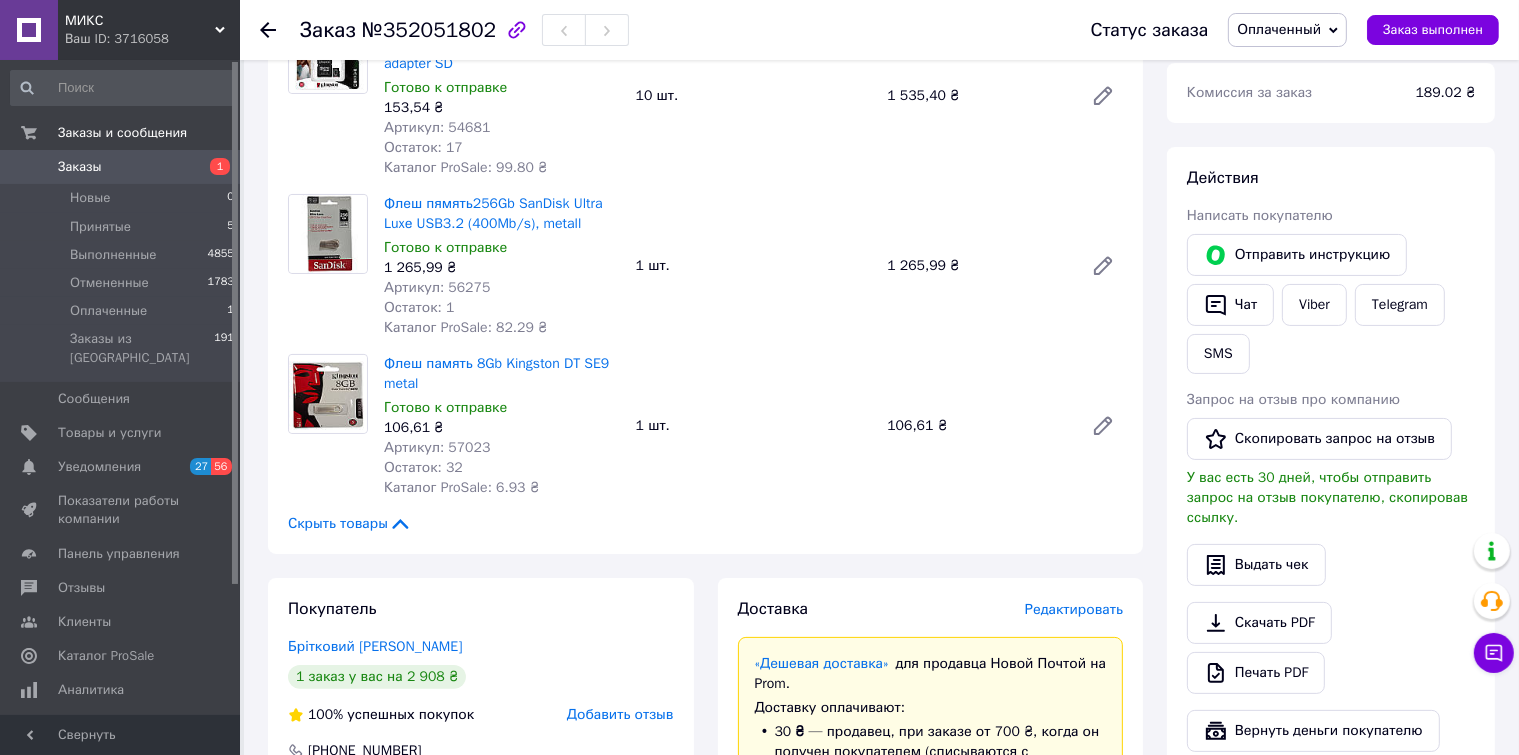 scroll, scrollTop: 300, scrollLeft: 0, axis: vertical 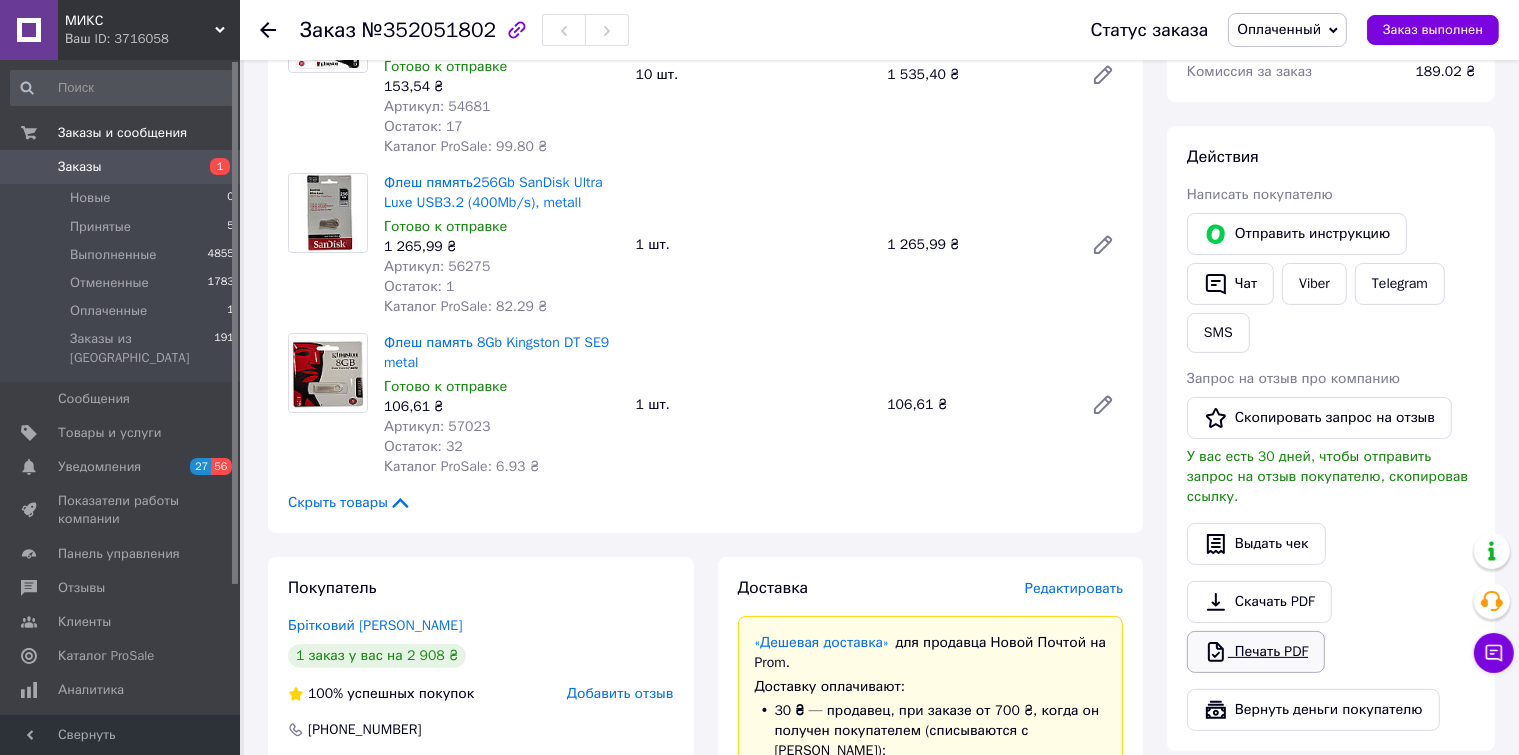 click on "Печать PDF" at bounding box center (1256, 652) 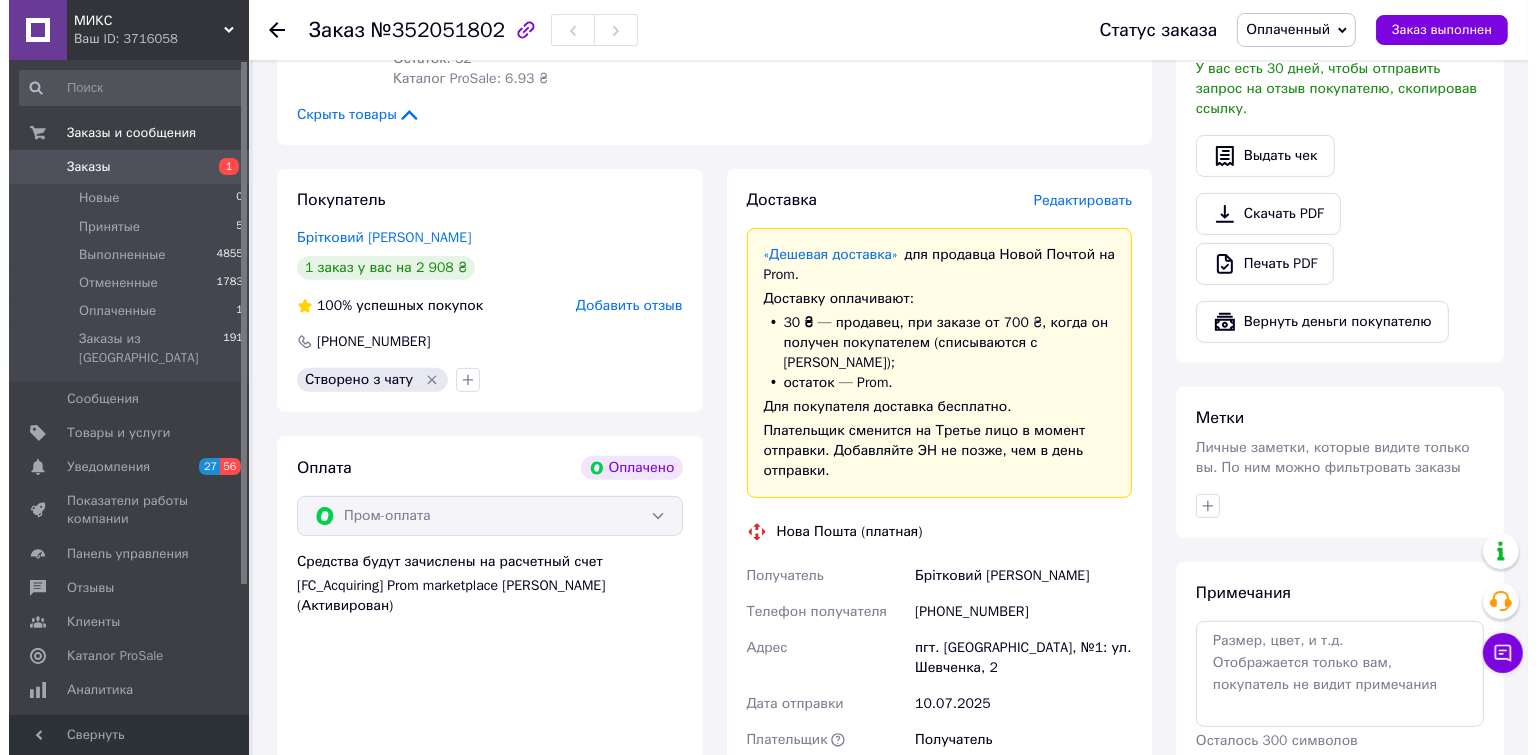 scroll, scrollTop: 700, scrollLeft: 0, axis: vertical 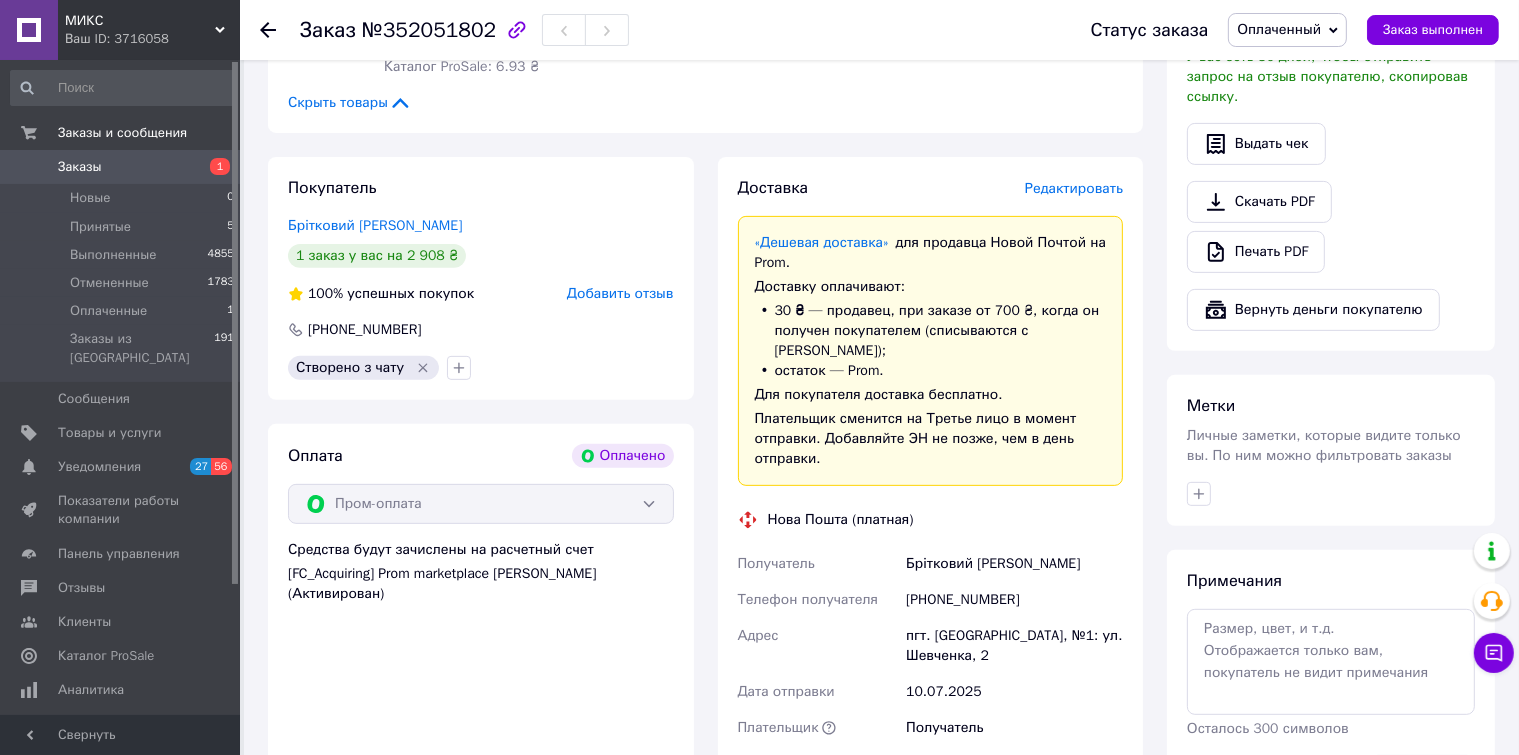 click on "Редактировать" at bounding box center [1074, 188] 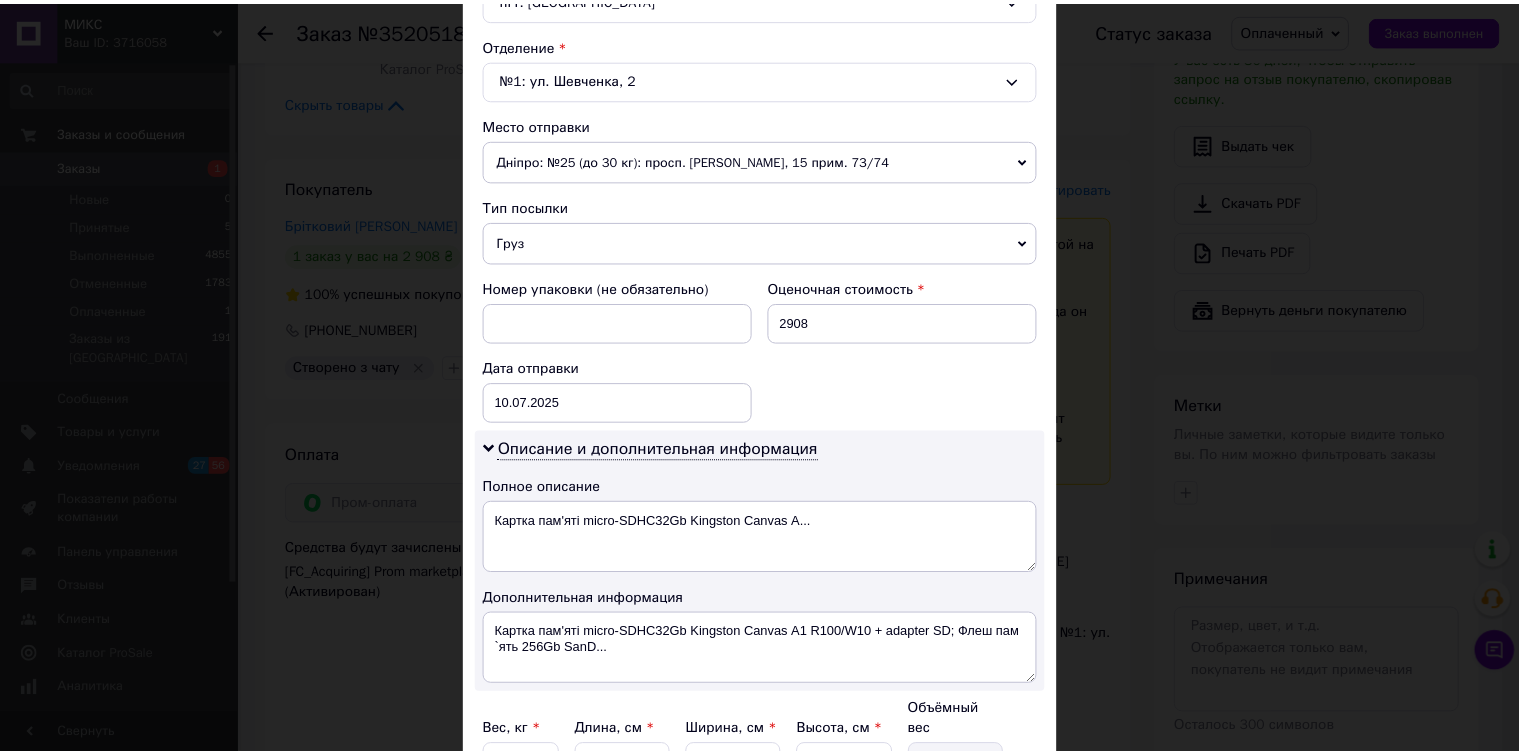 scroll, scrollTop: 700, scrollLeft: 0, axis: vertical 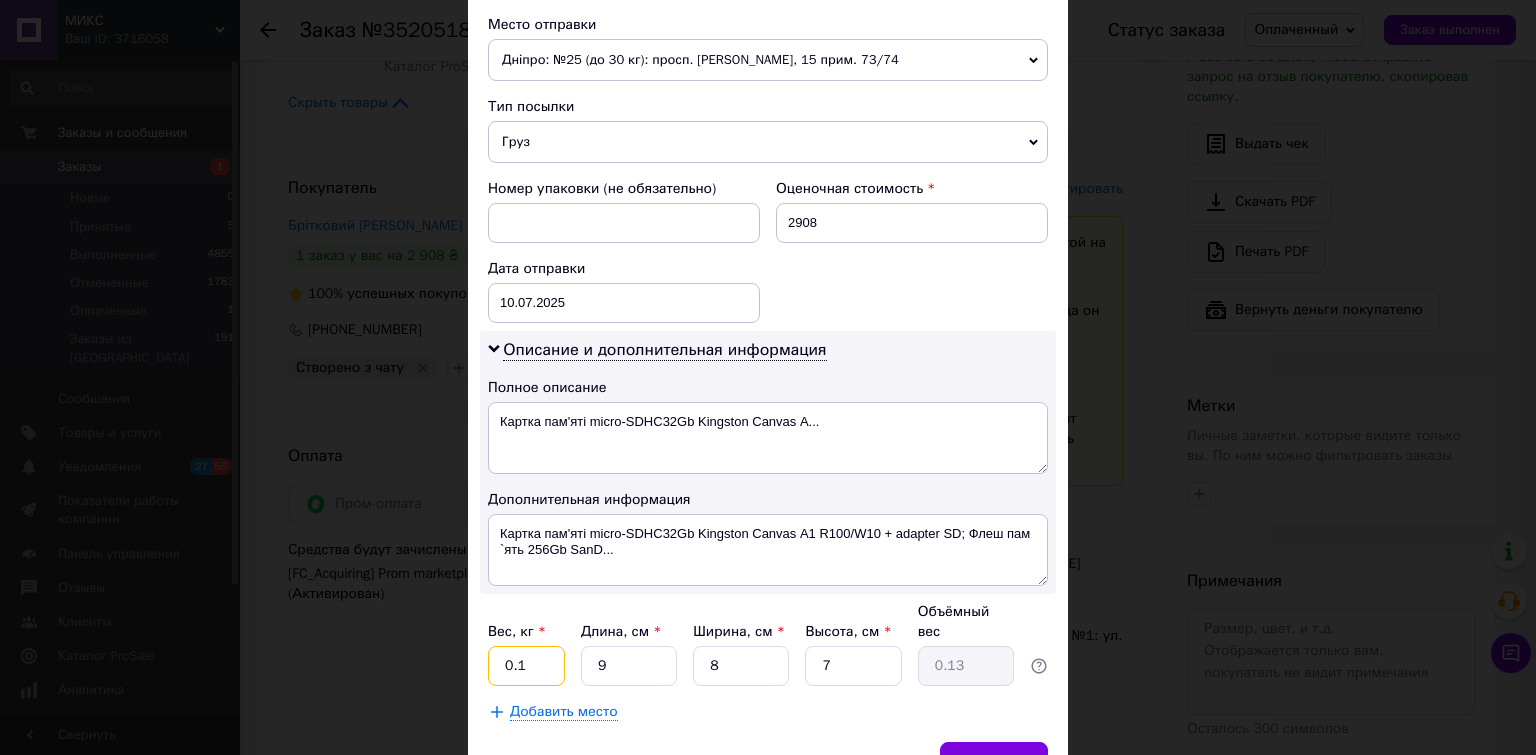 click on "0.1" at bounding box center (526, 666) 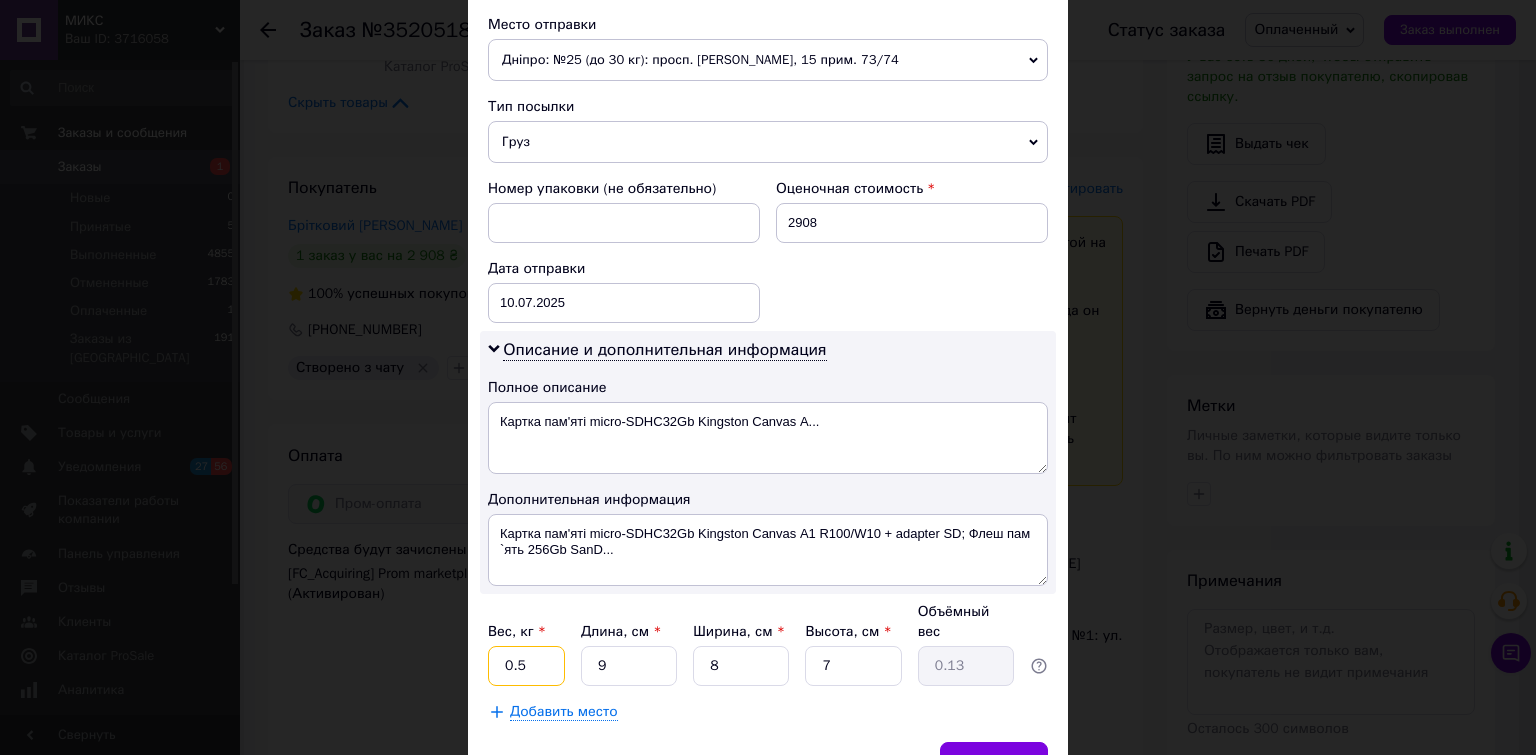 type on "0.5" 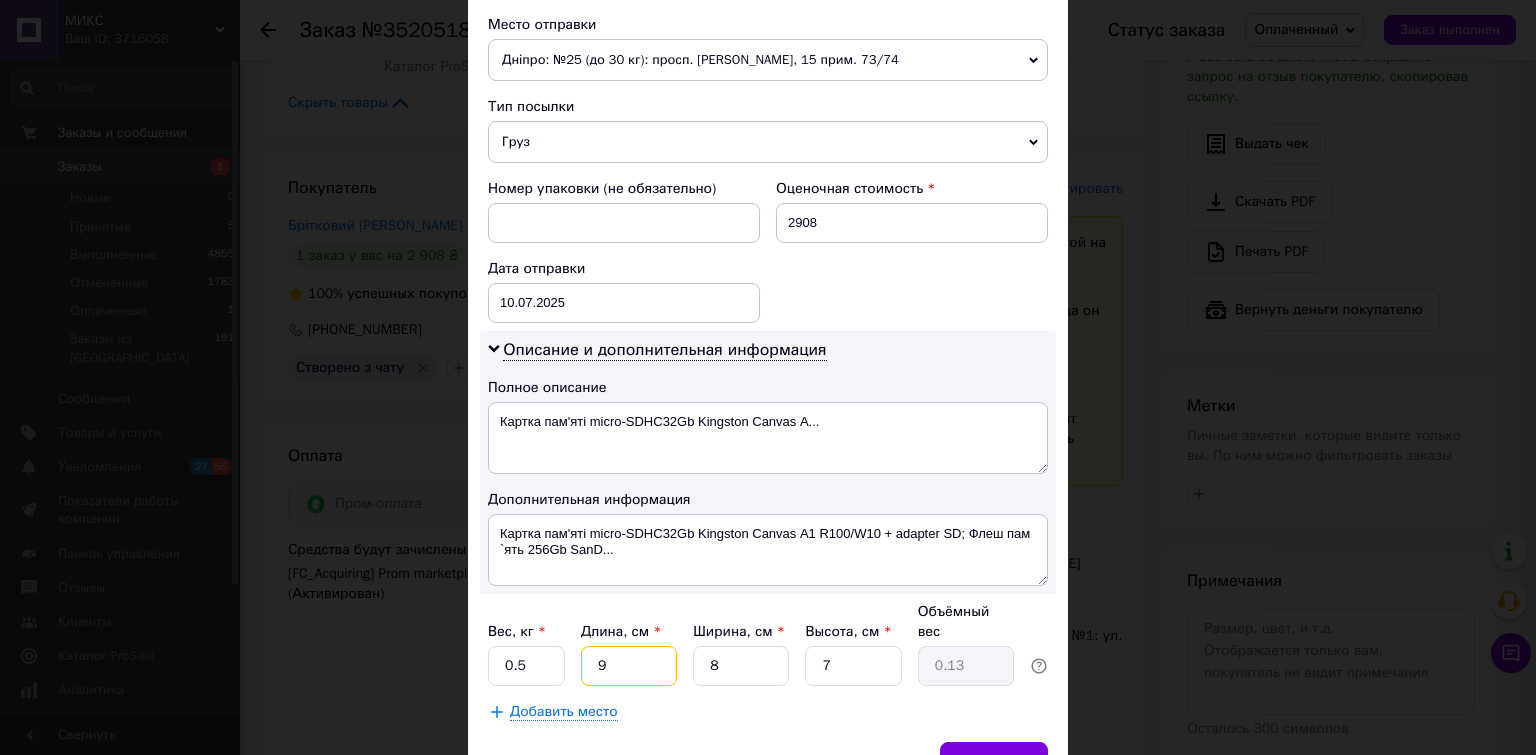 drag, startPoint x: 622, startPoint y: 635, endPoint x: 592, endPoint y: 638, distance: 30.149628 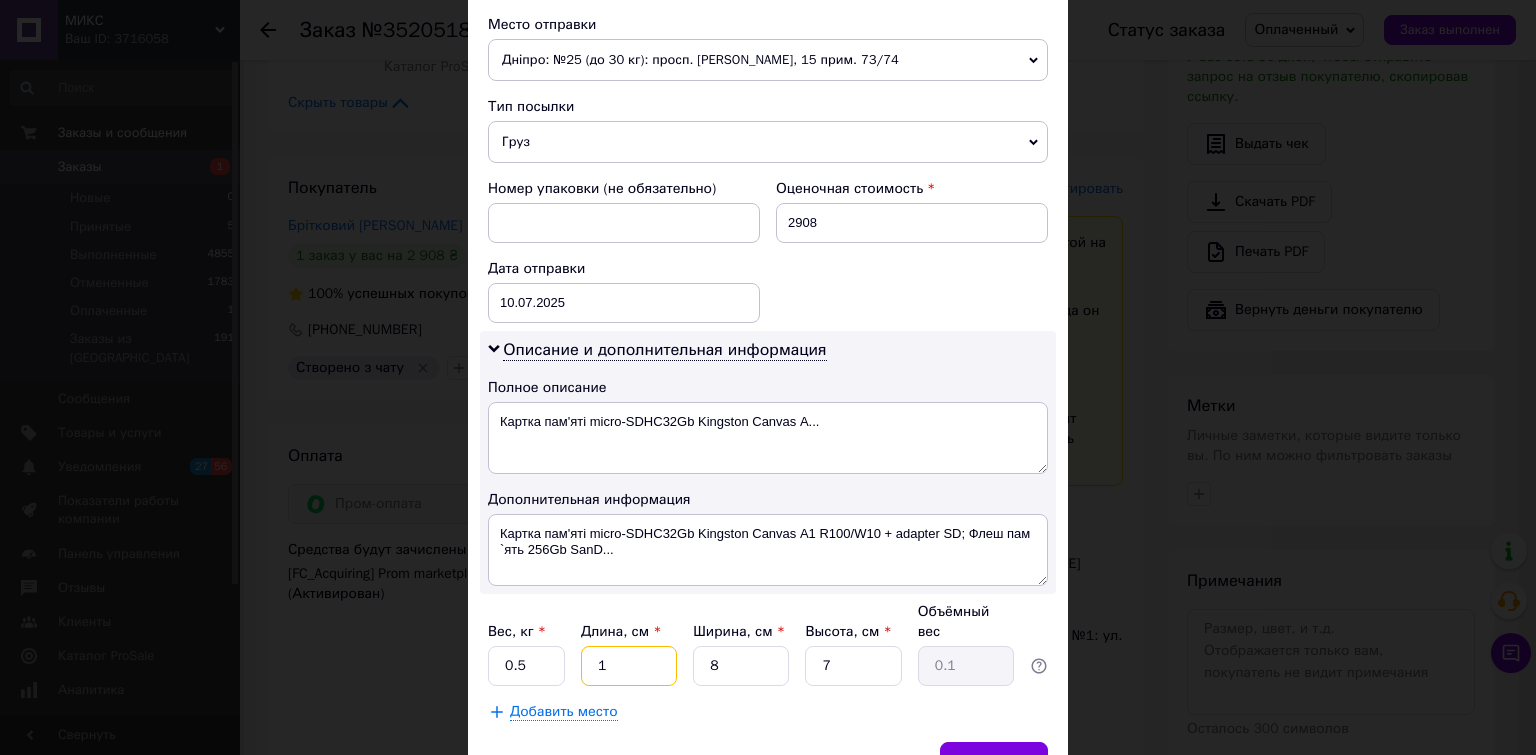 type on "10" 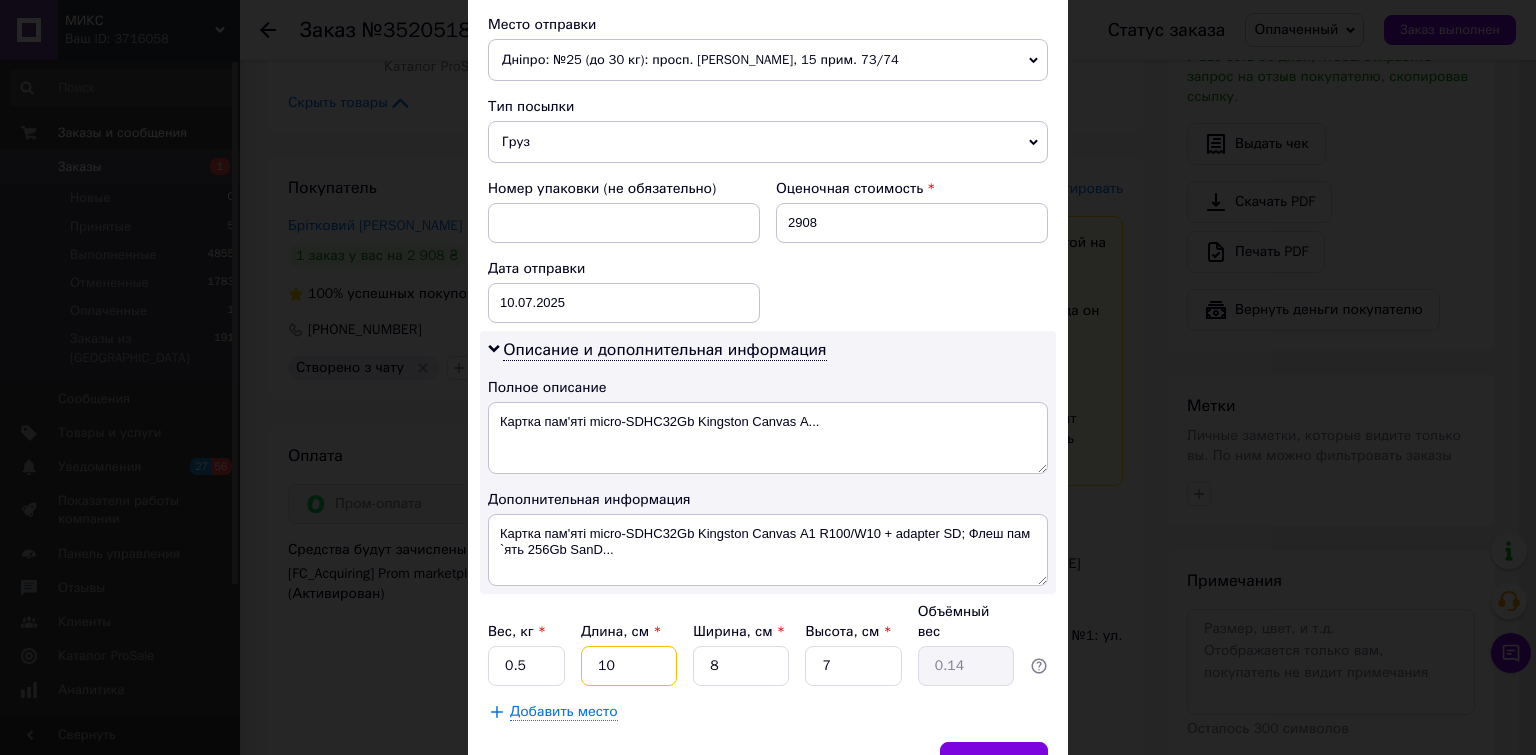 type on "10" 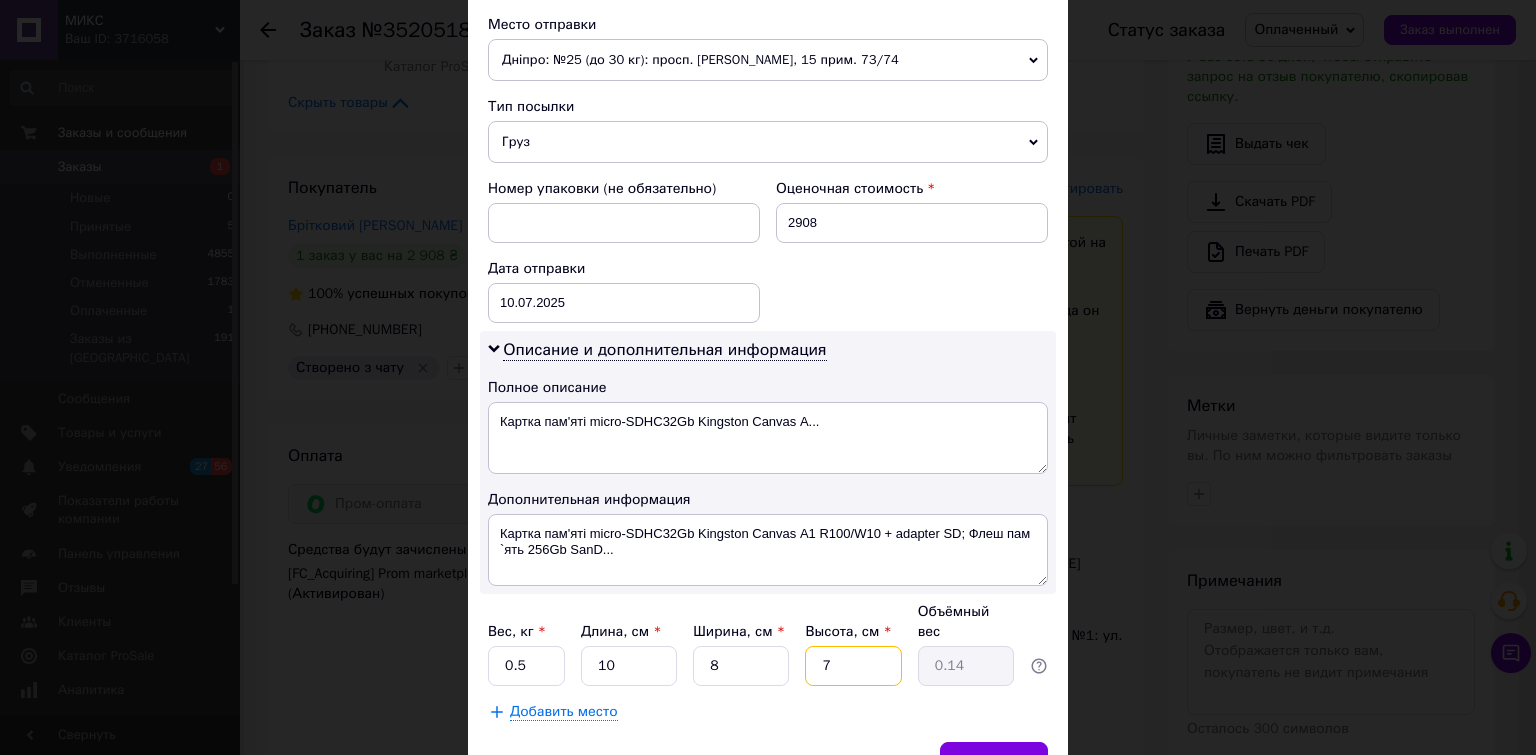 drag, startPoint x: 846, startPoint y: 637, endPoint x: 820, endPoint y: 642, distance: 26.476404 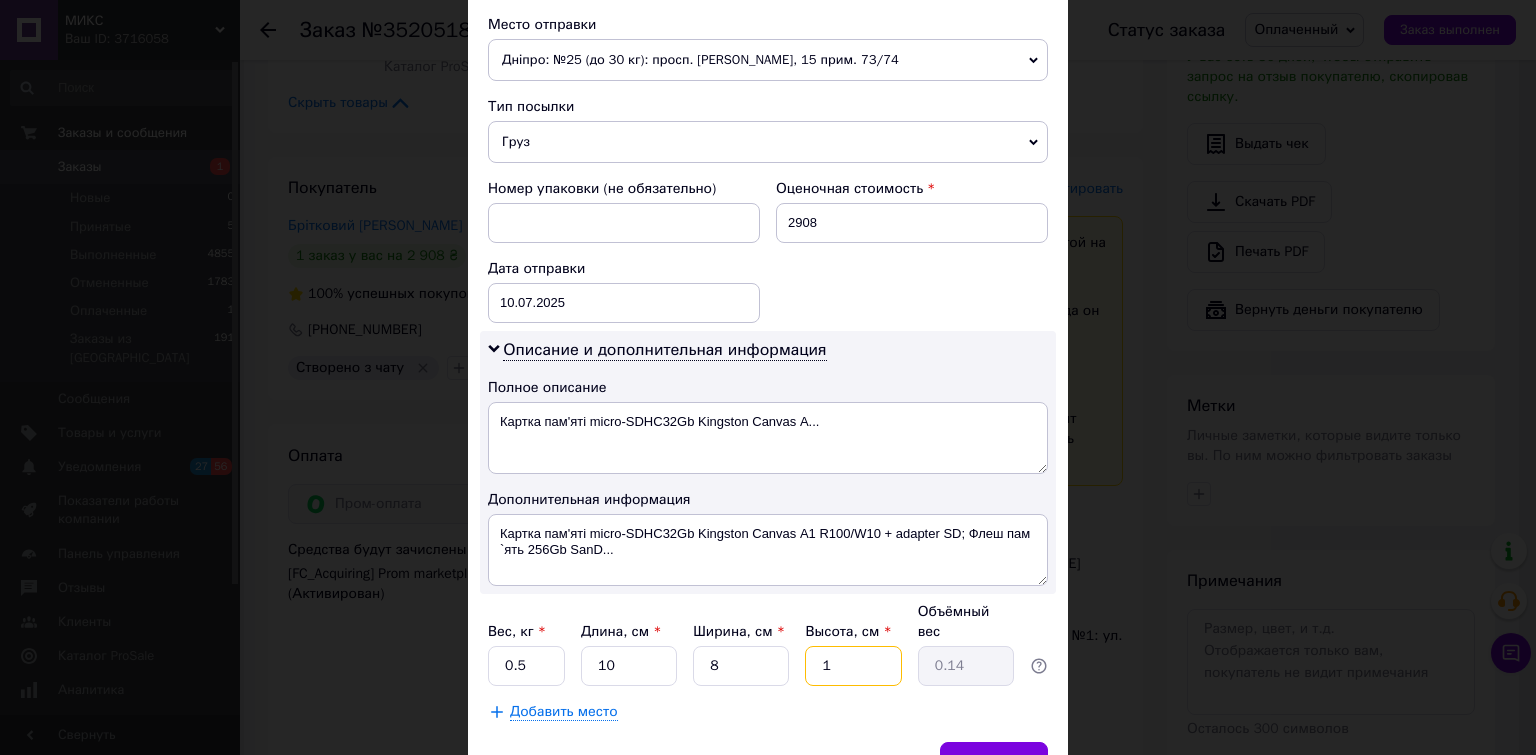 type on "0.1" 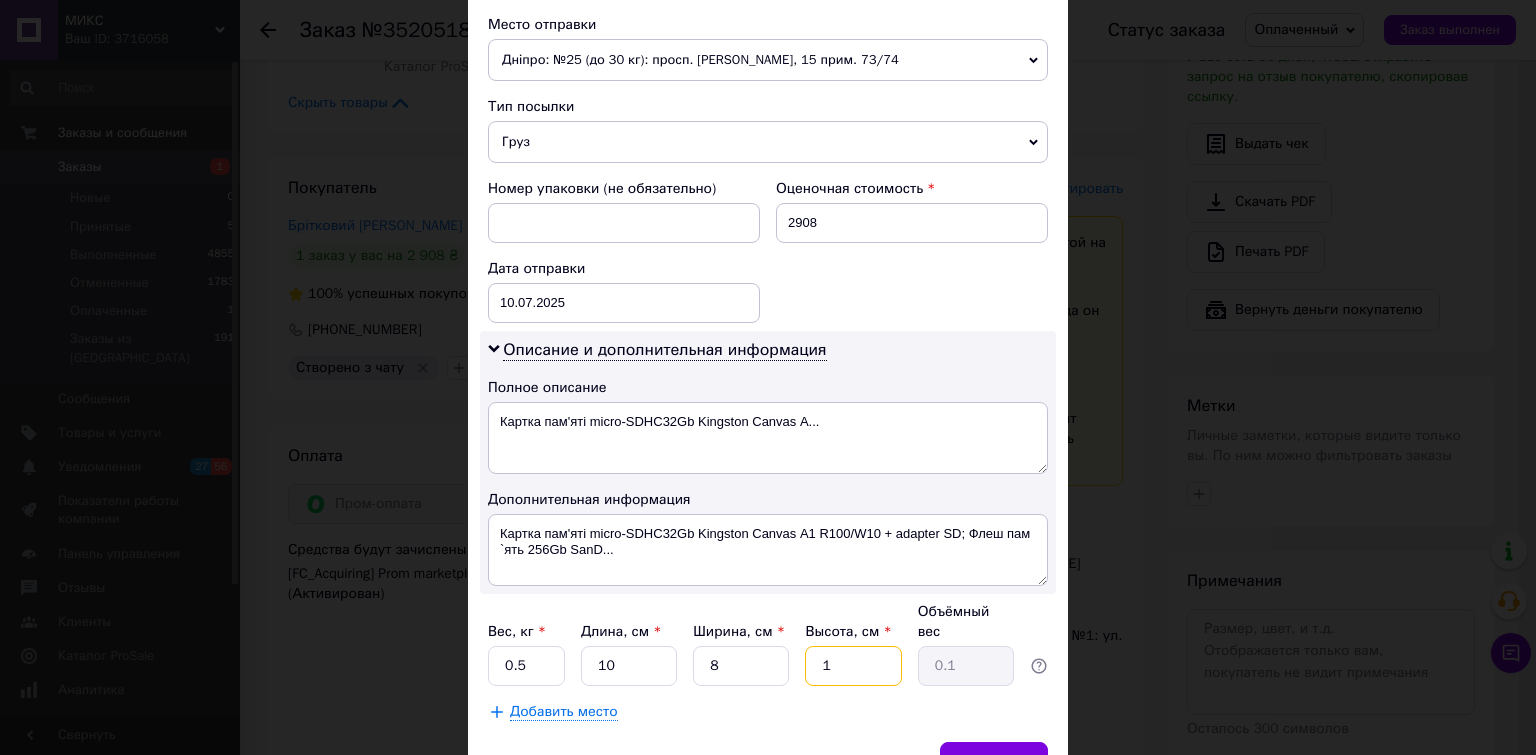 type on "15" 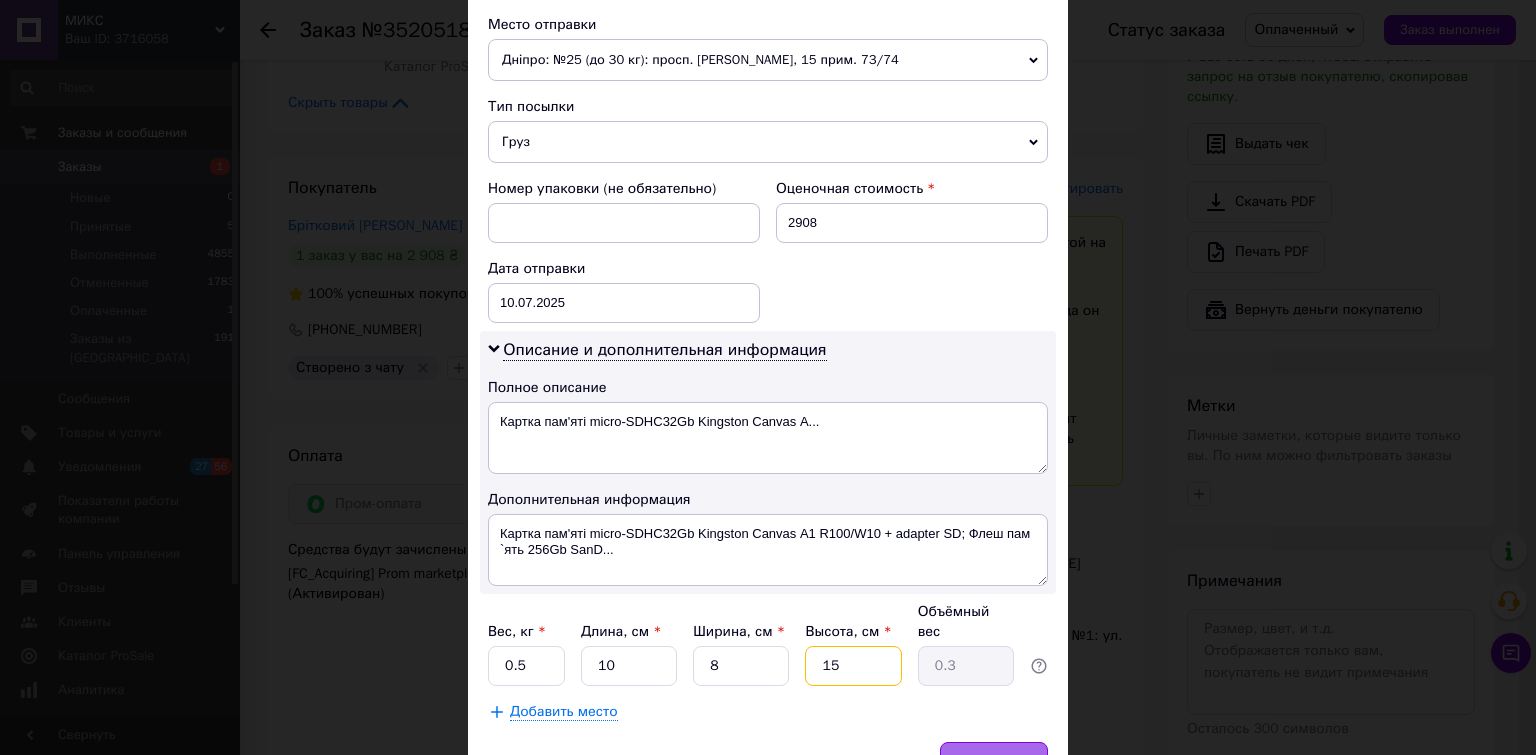 type on "15" 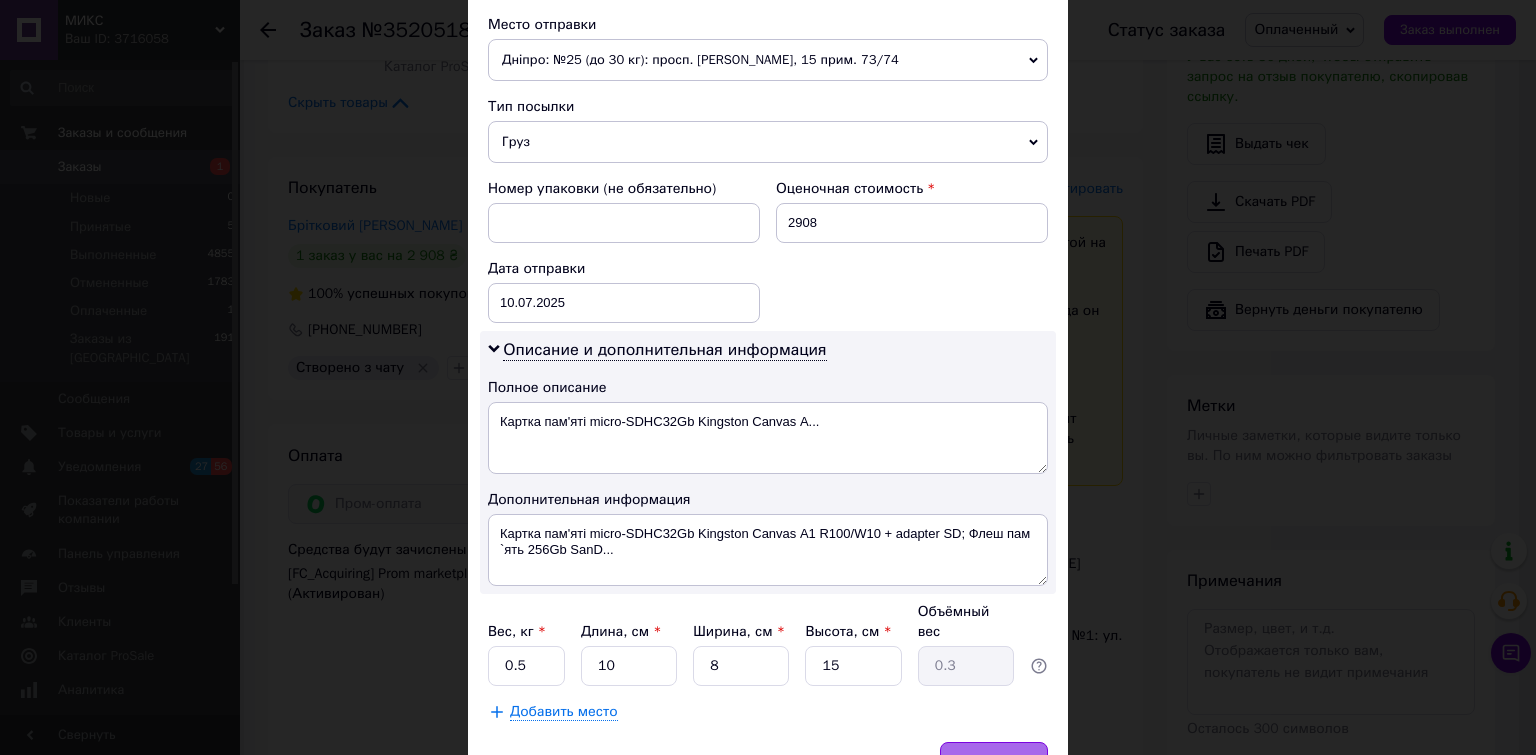 click on "Сохранить" at bounding box center (994, 762) 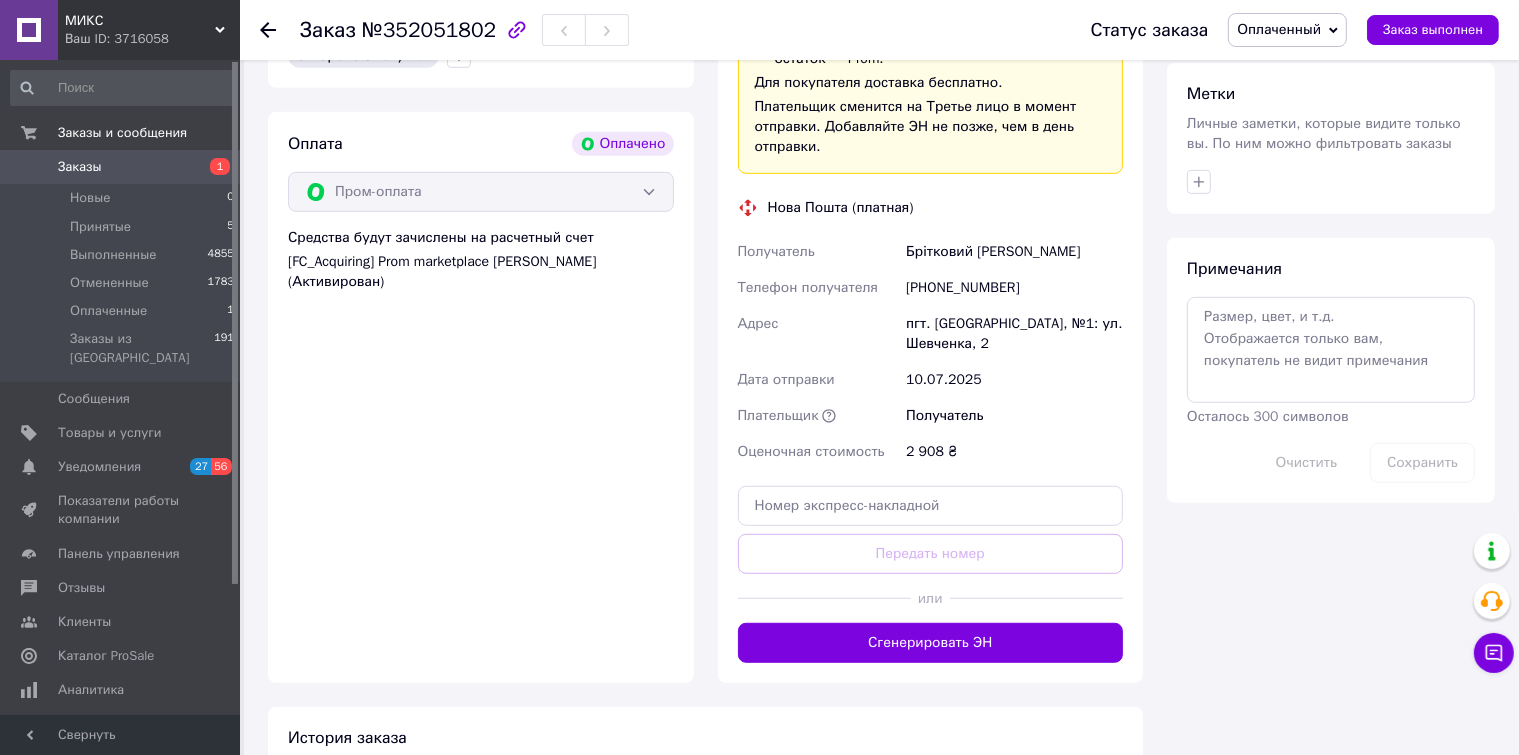scroll, scrollTop: 1400, scrollLeft: 0, axis: vertical 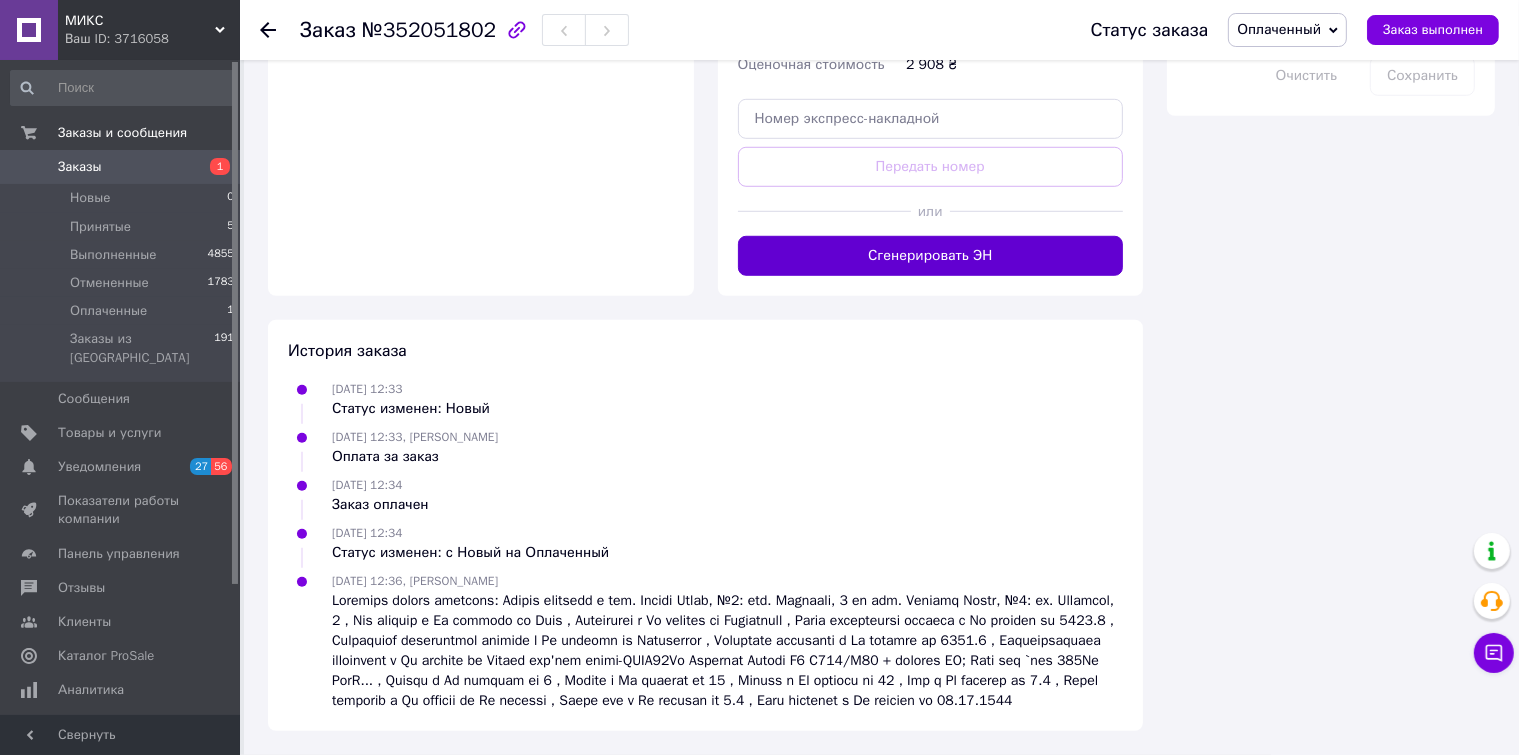 click on "Сгенерировать ЭН" at bounding box center [931, 256] 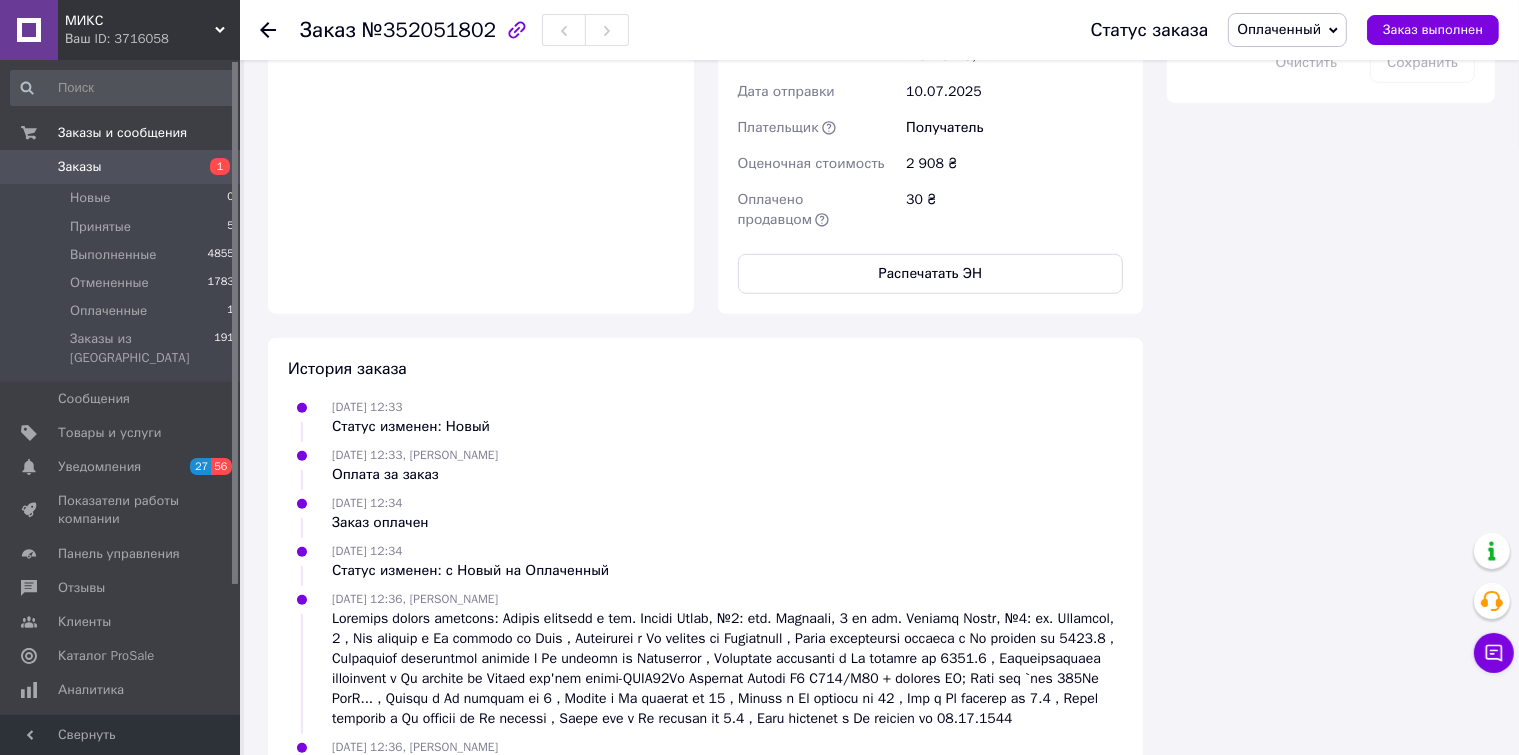 scroll, scrollTop: 1400, scrollLeft: 0, axis: vertical 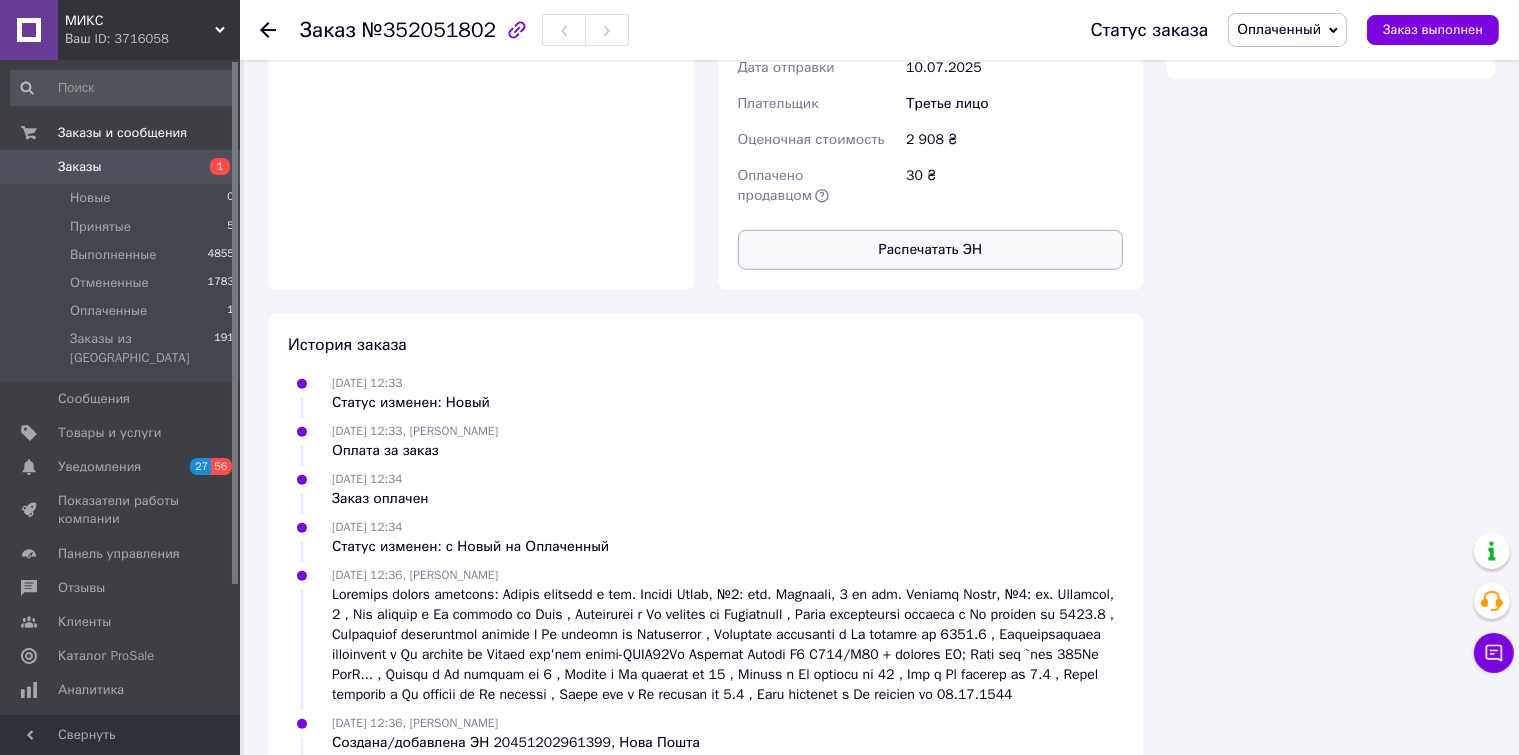 click on "Распечатать ЭН" at bounding box center [931, 250] 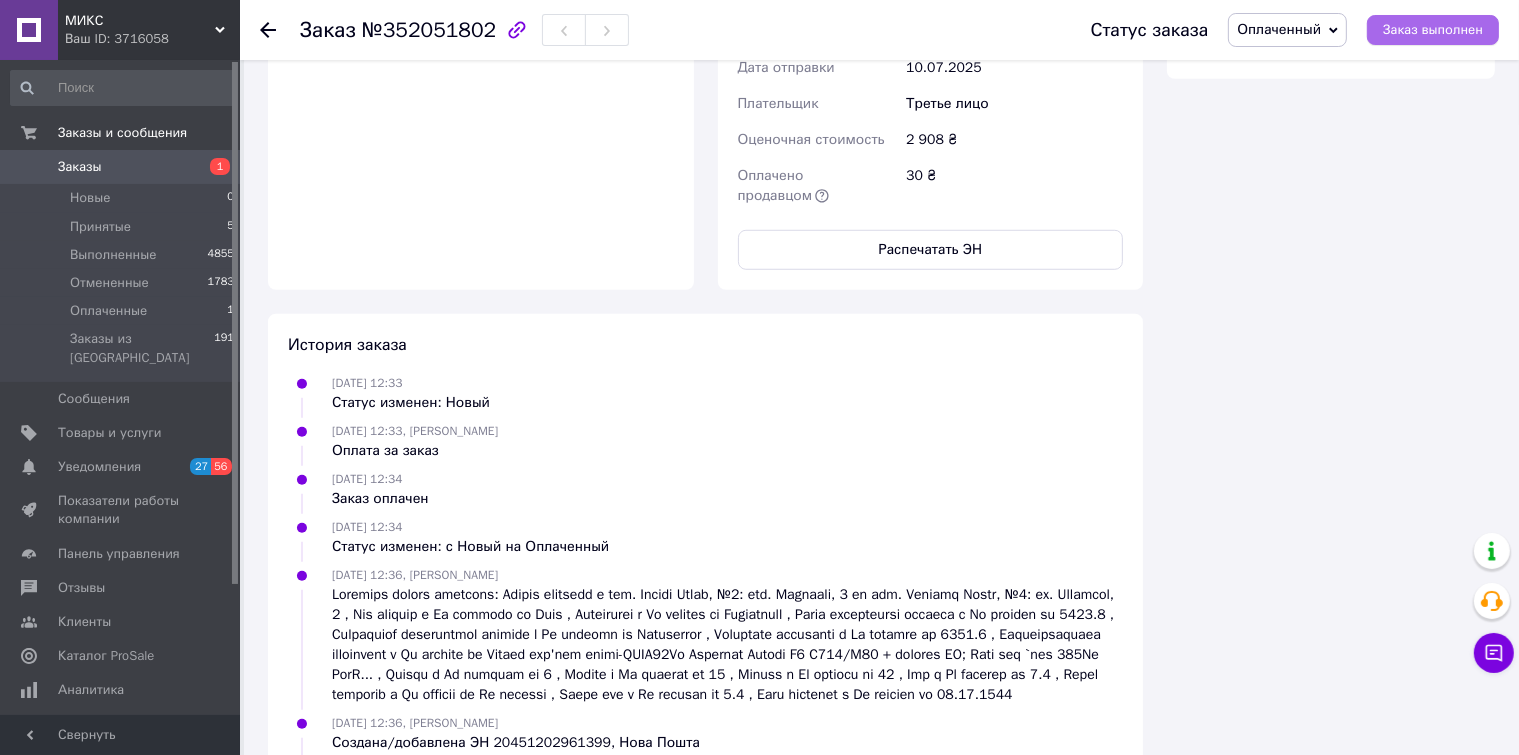 click on "Заказ выполнен" at bounding box center (1433, 30) 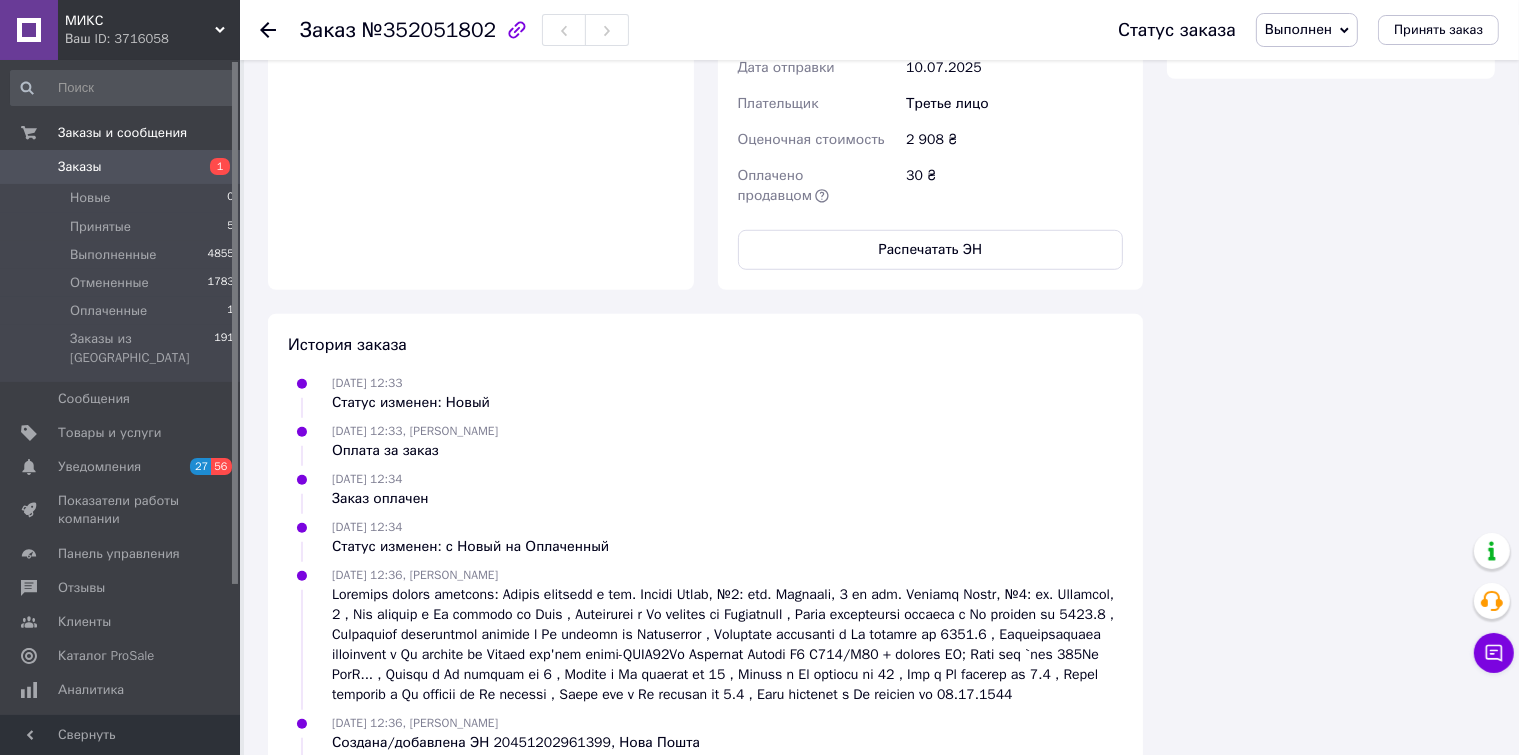 click on "Заказы" at bounding box center (80, 167) 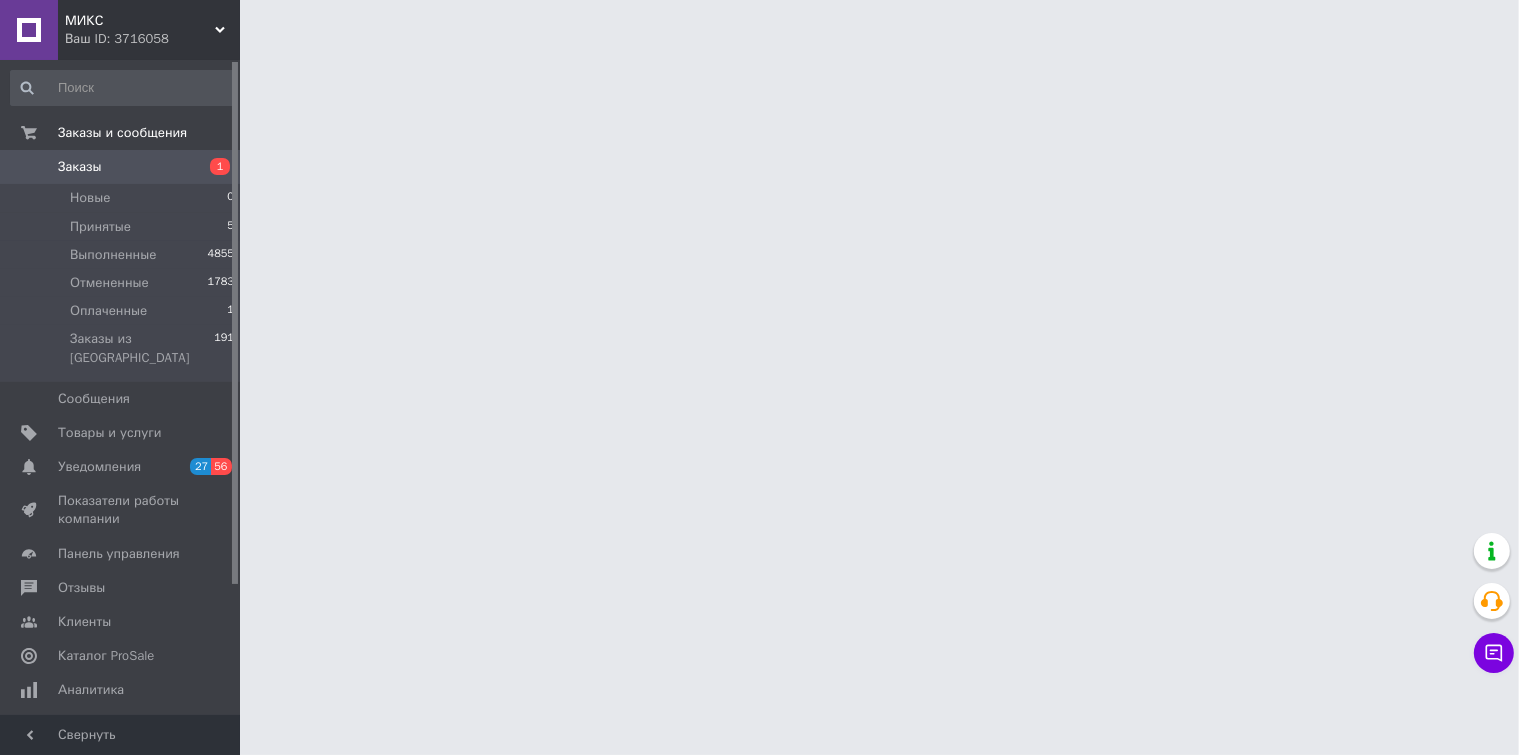 scroll, scrollTop: 0, scrollLeft: 0, axis: both 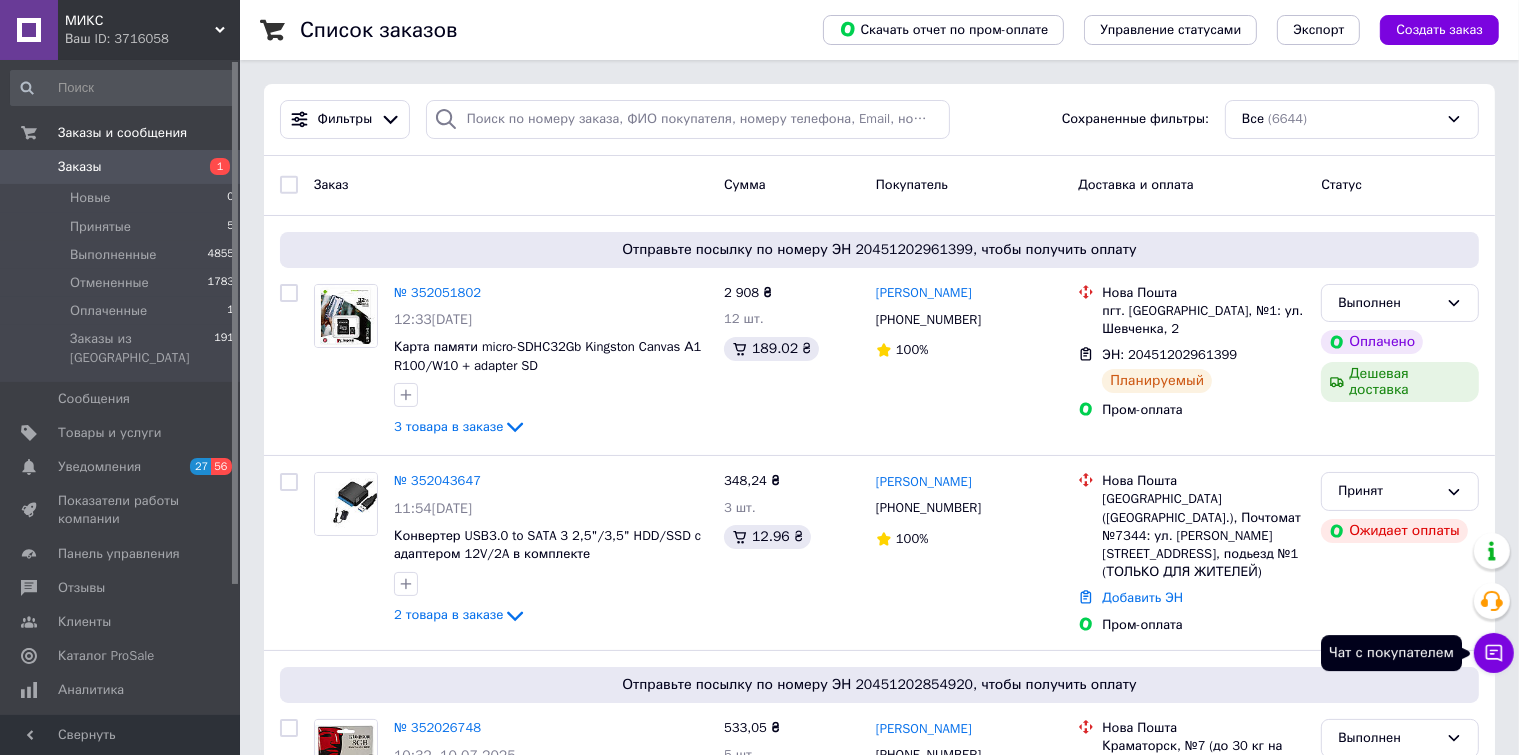 click 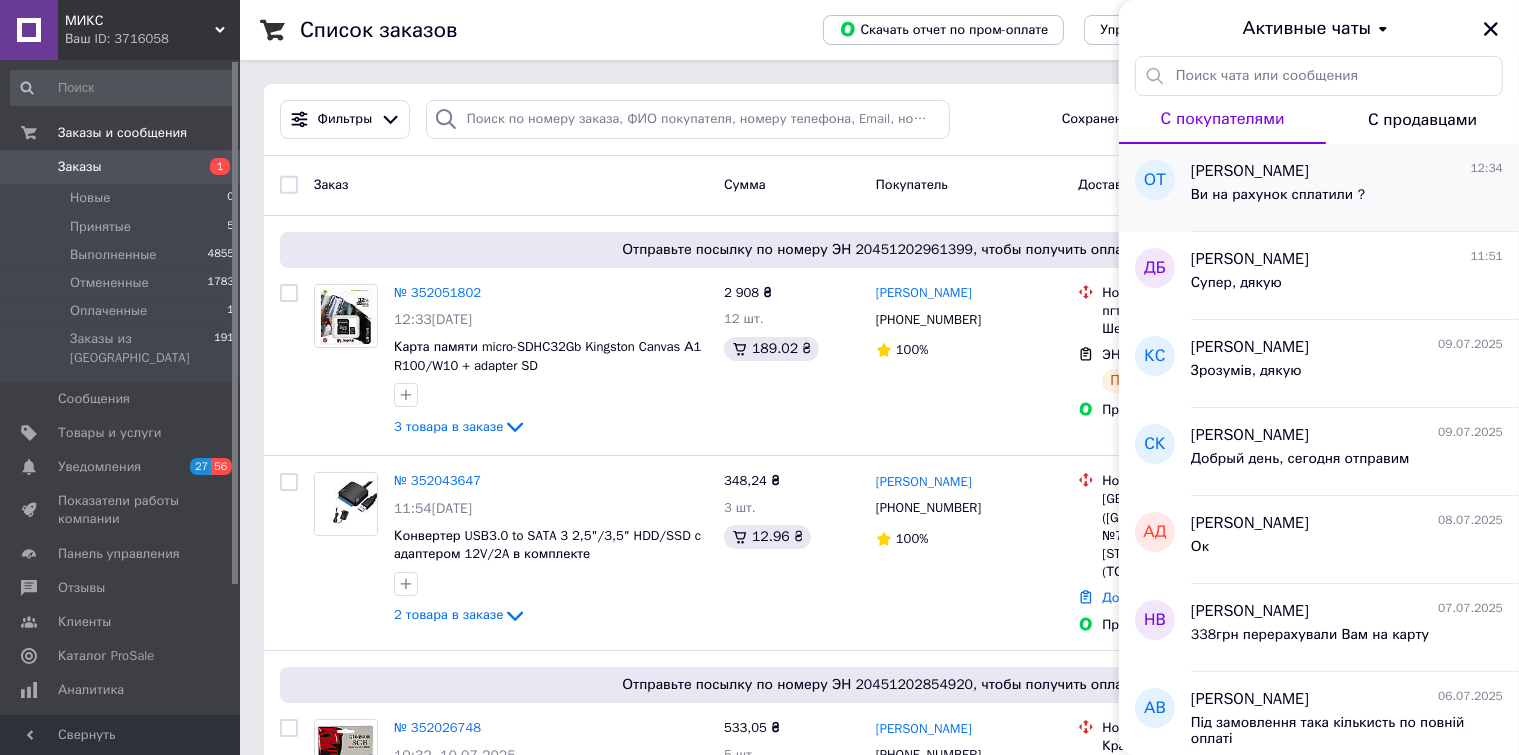 click on "Ви на рахунок сплатили ?" at bounding box center (1278, 195) 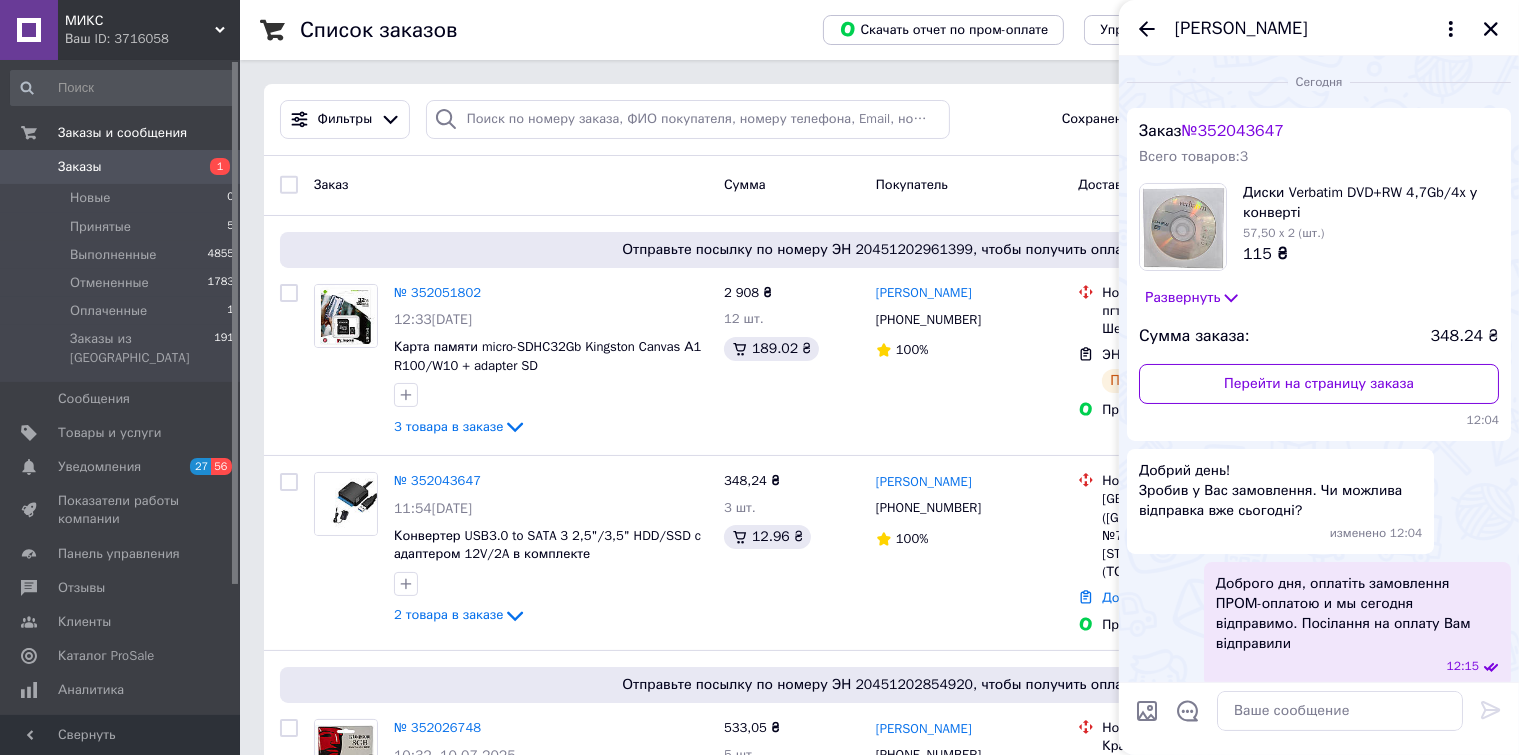 scroll, scrollTop: 99, scrollLeft: 0, axis: vertical 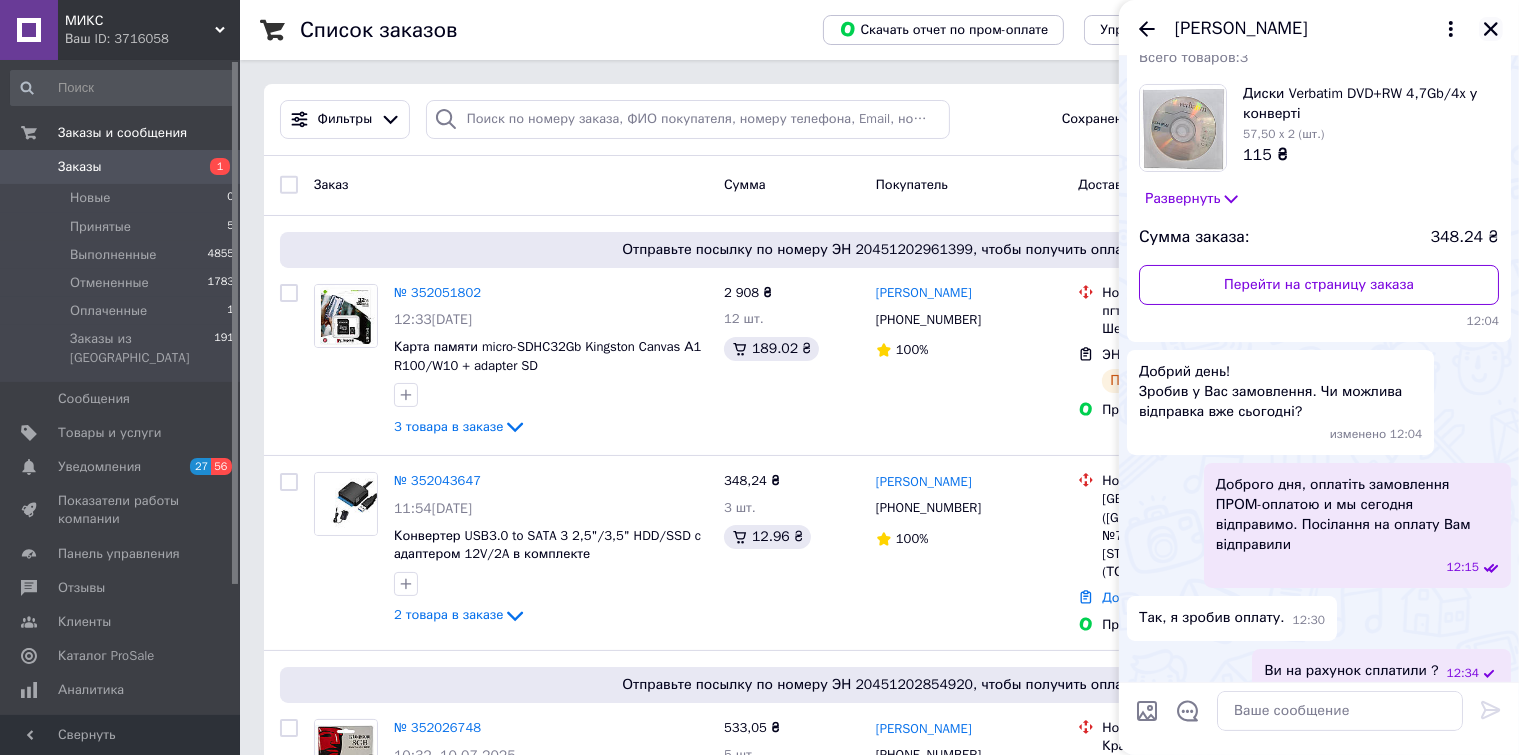 click 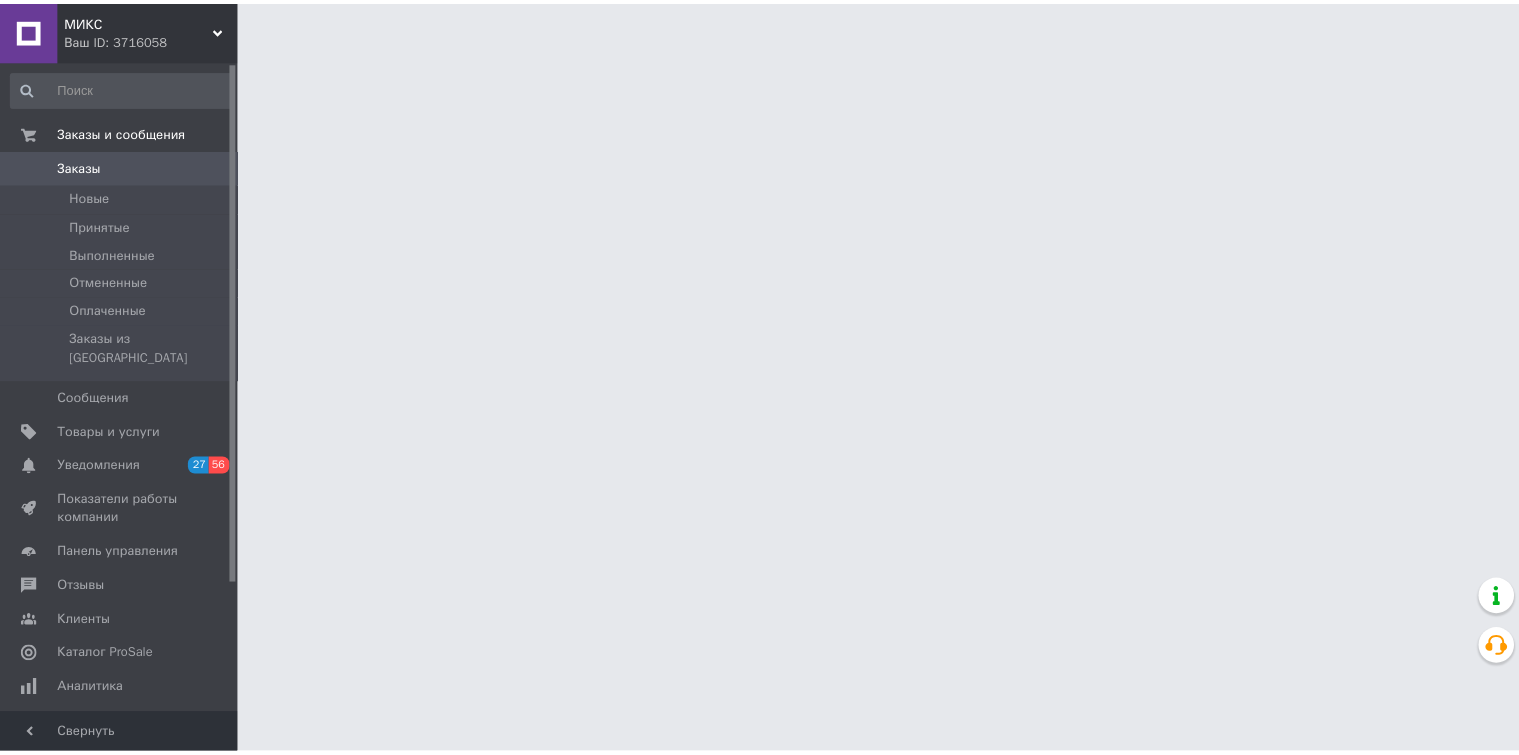 scroll, scrollTop: 0, scrollLeft: 0, axis: both 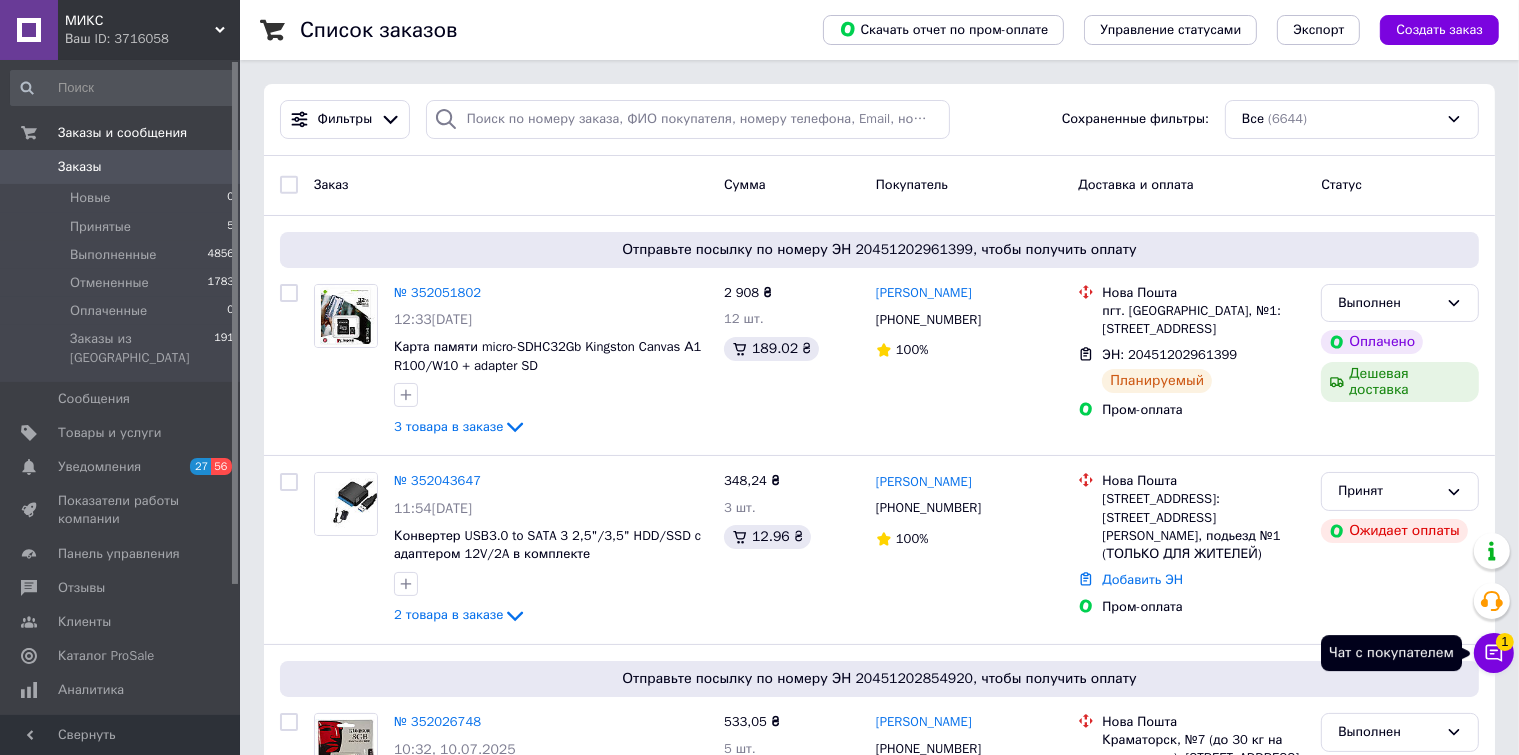 click on "Чат с покупателем 1" at bounding box center (1494, 653) 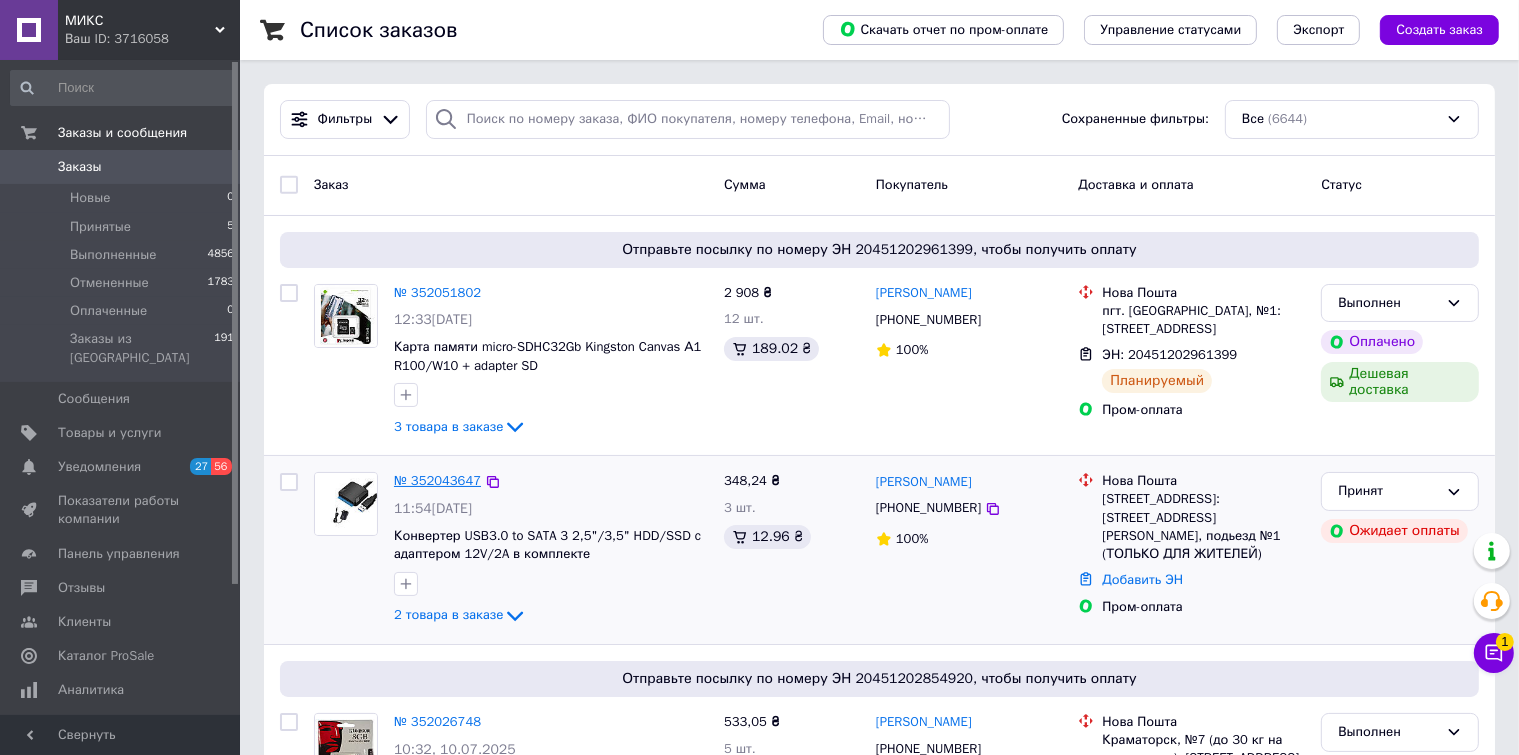 click on "№ 352043647" at bounding box center [437, 480] 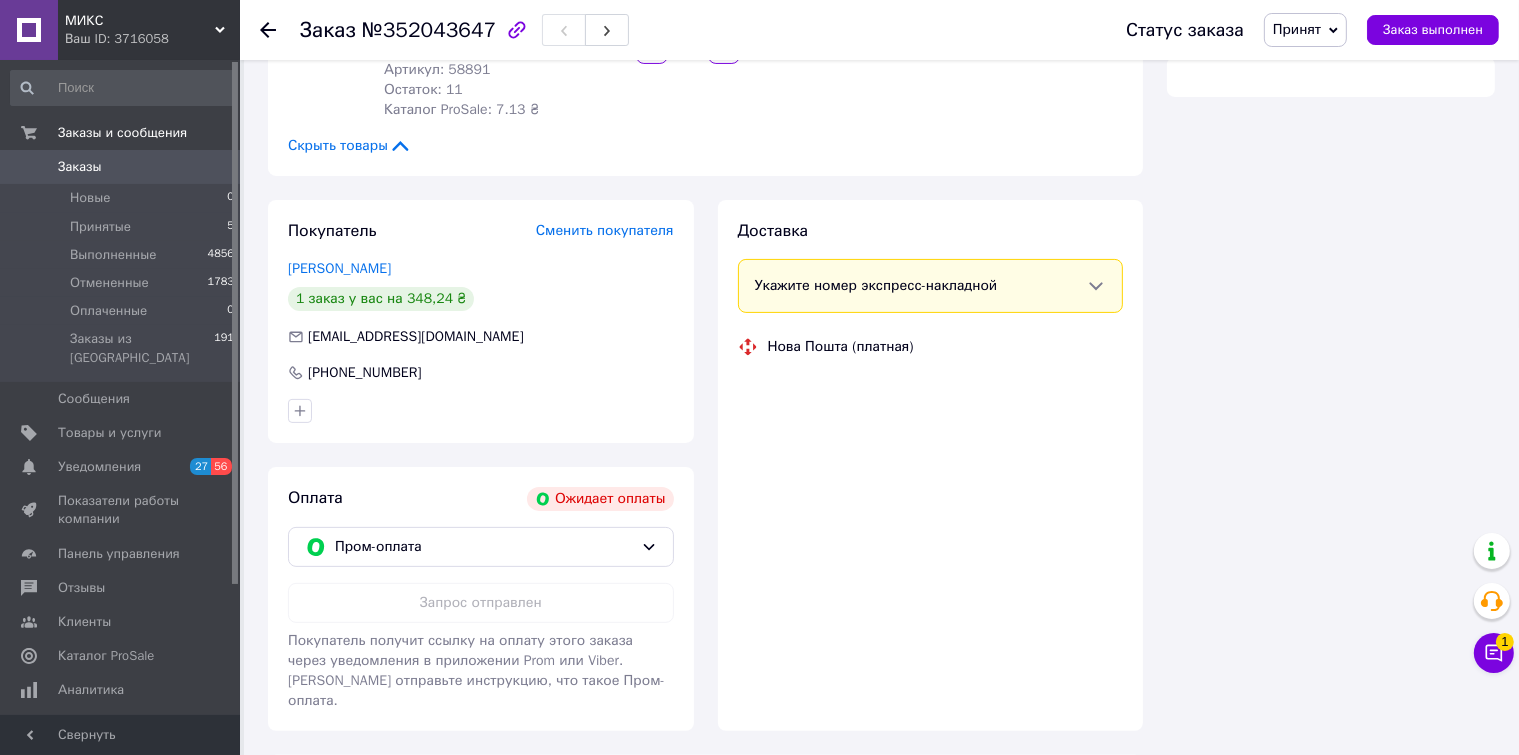 scroll, scrollTop: 480, scrollLeft: 0, axis: vertical 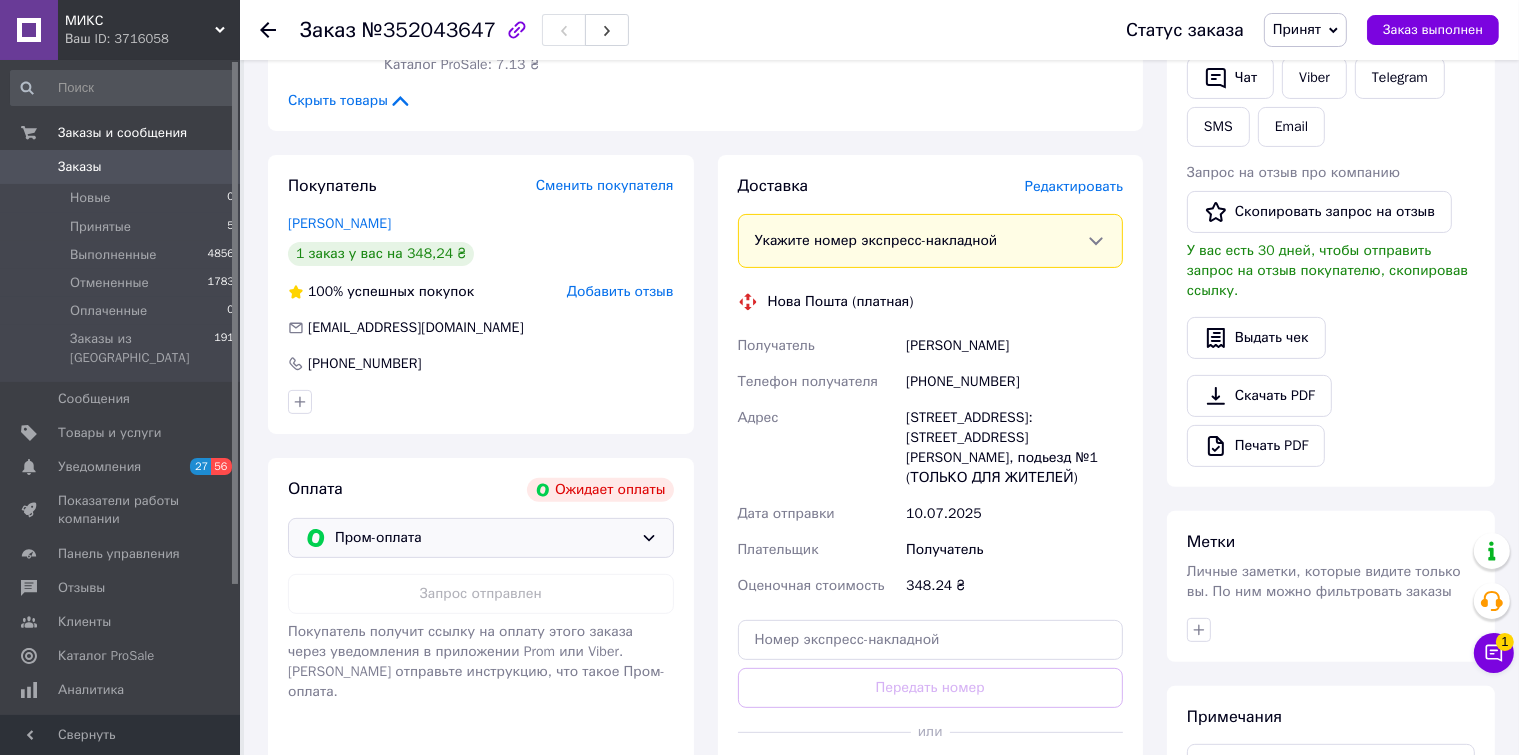 click 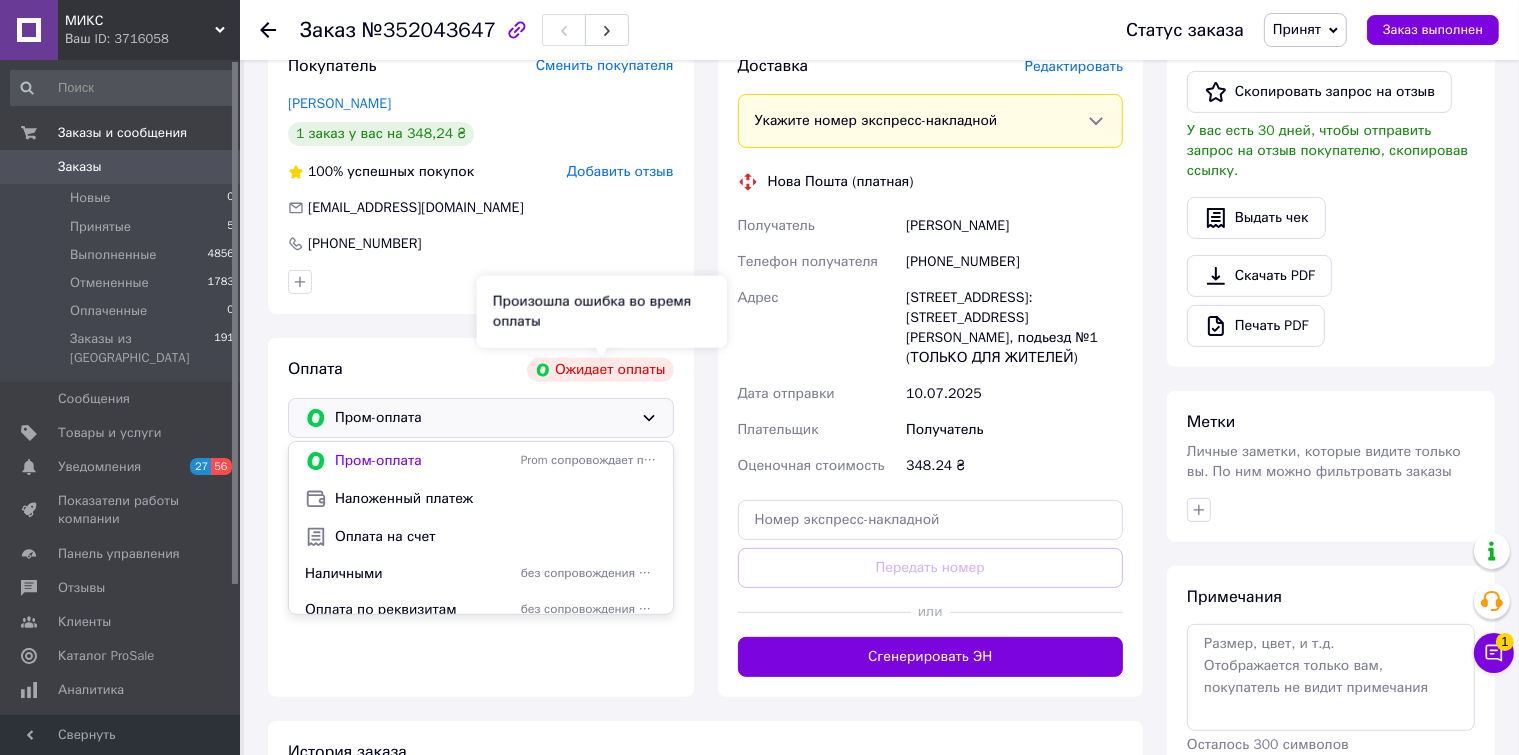 scroll, scrollTop: 780, scrollLeft: 0, axis: vertical 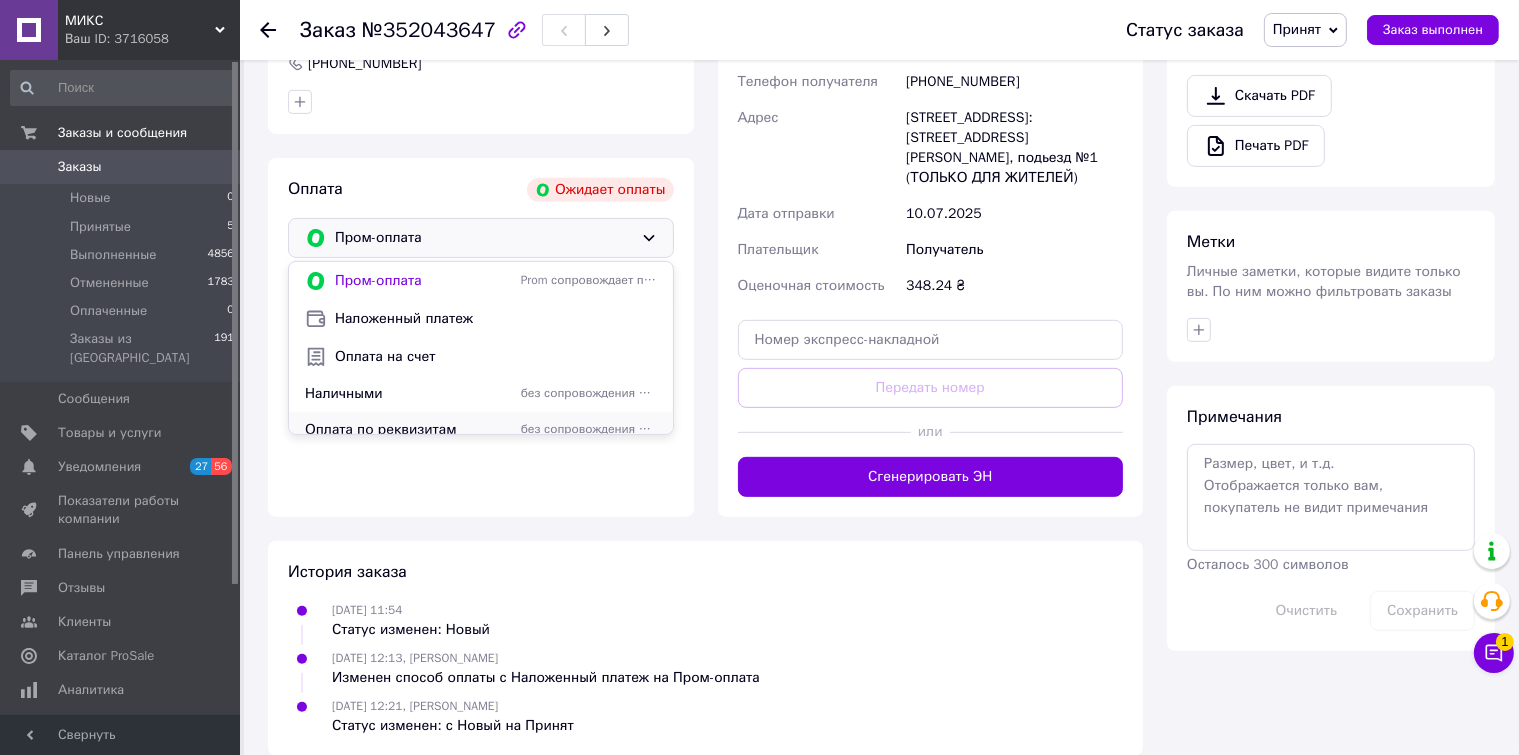 click on "Оплата по реквизитам" at bounding box center [409, 430] 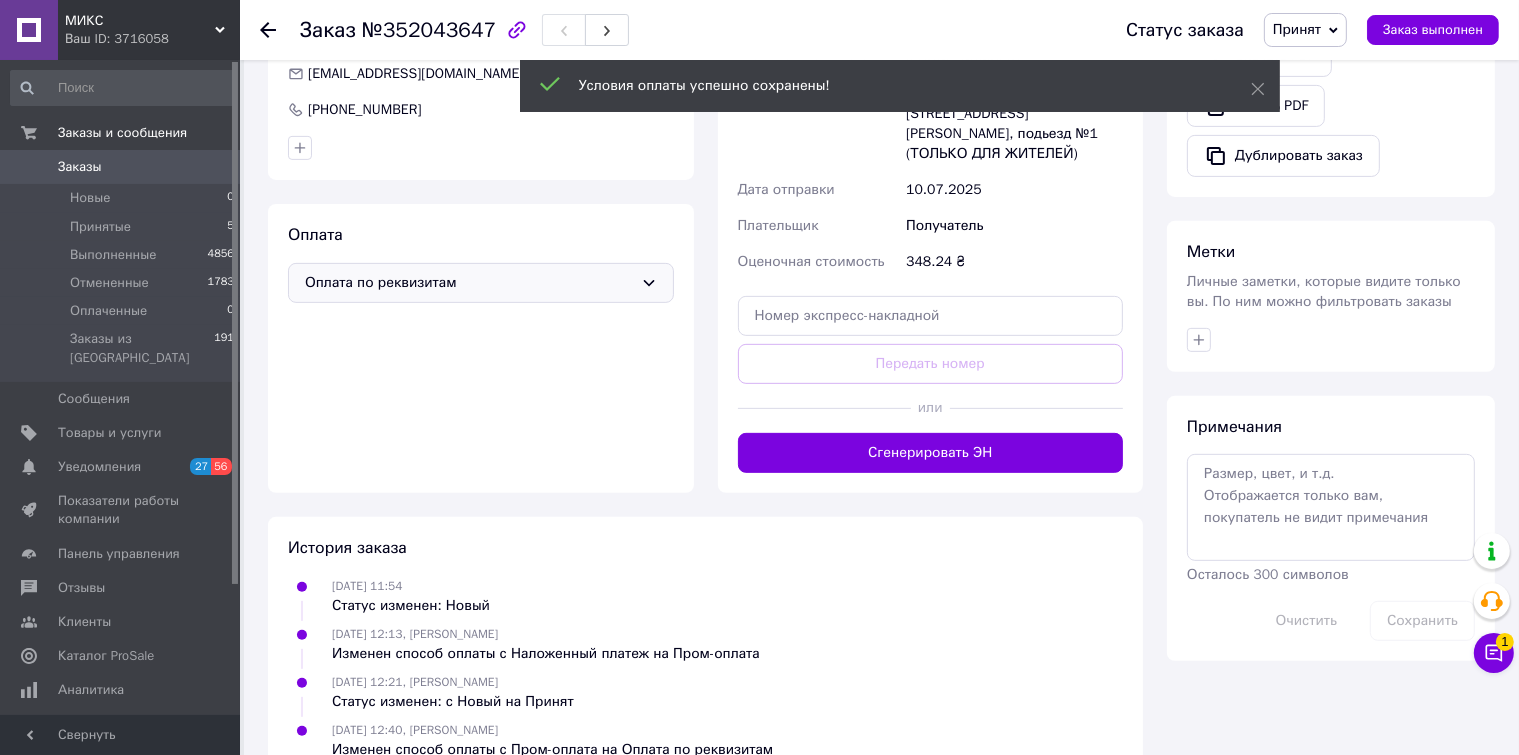 scroll, scrollTop: 780, scrollLeft: 0, axis: vertical 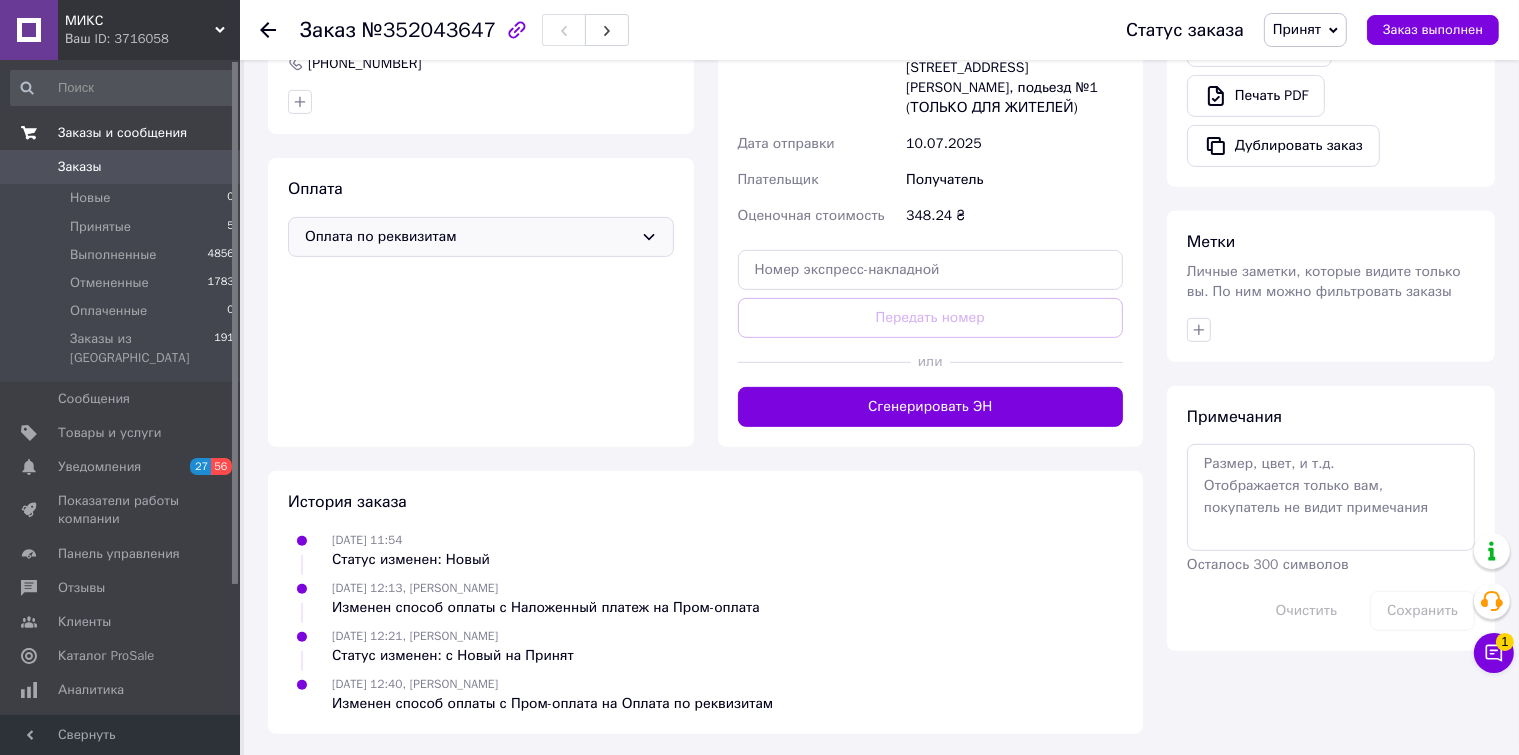 click on "Заказы и сообщения" at bounding box center [122, 133] 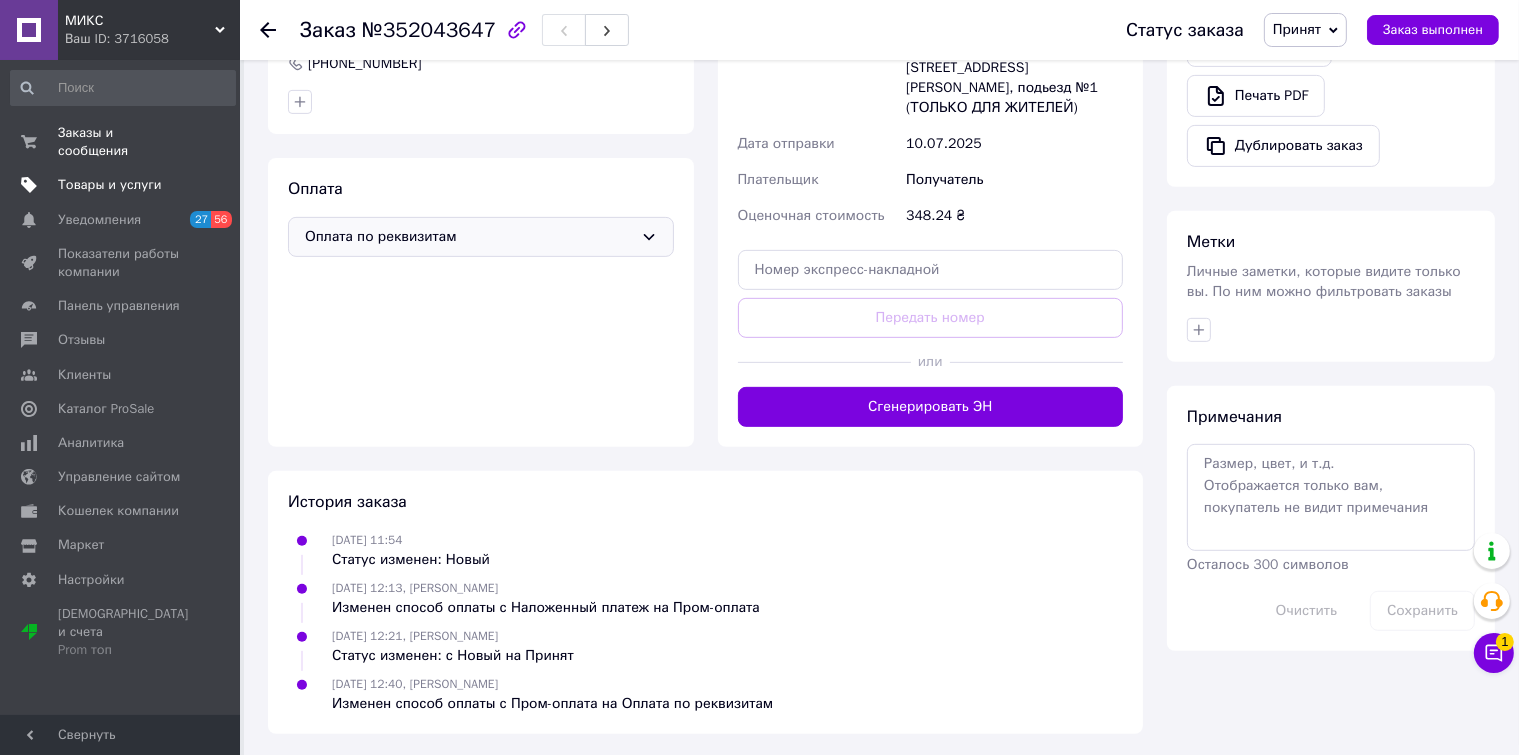 click on "Товары и услуги" at bounding box center [110, 185] 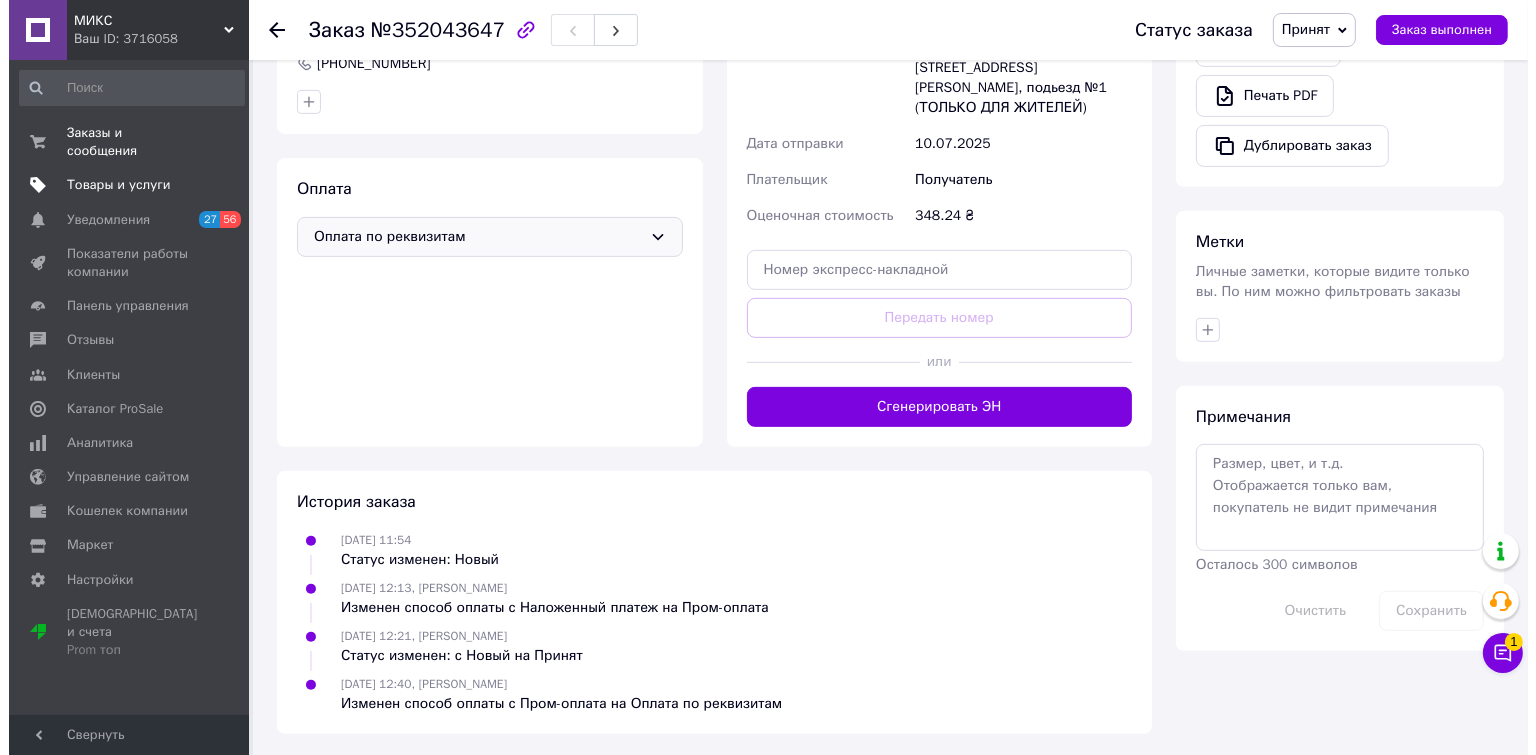 scroll, scrollTop: 0, scrollLeft: 0, axis: both 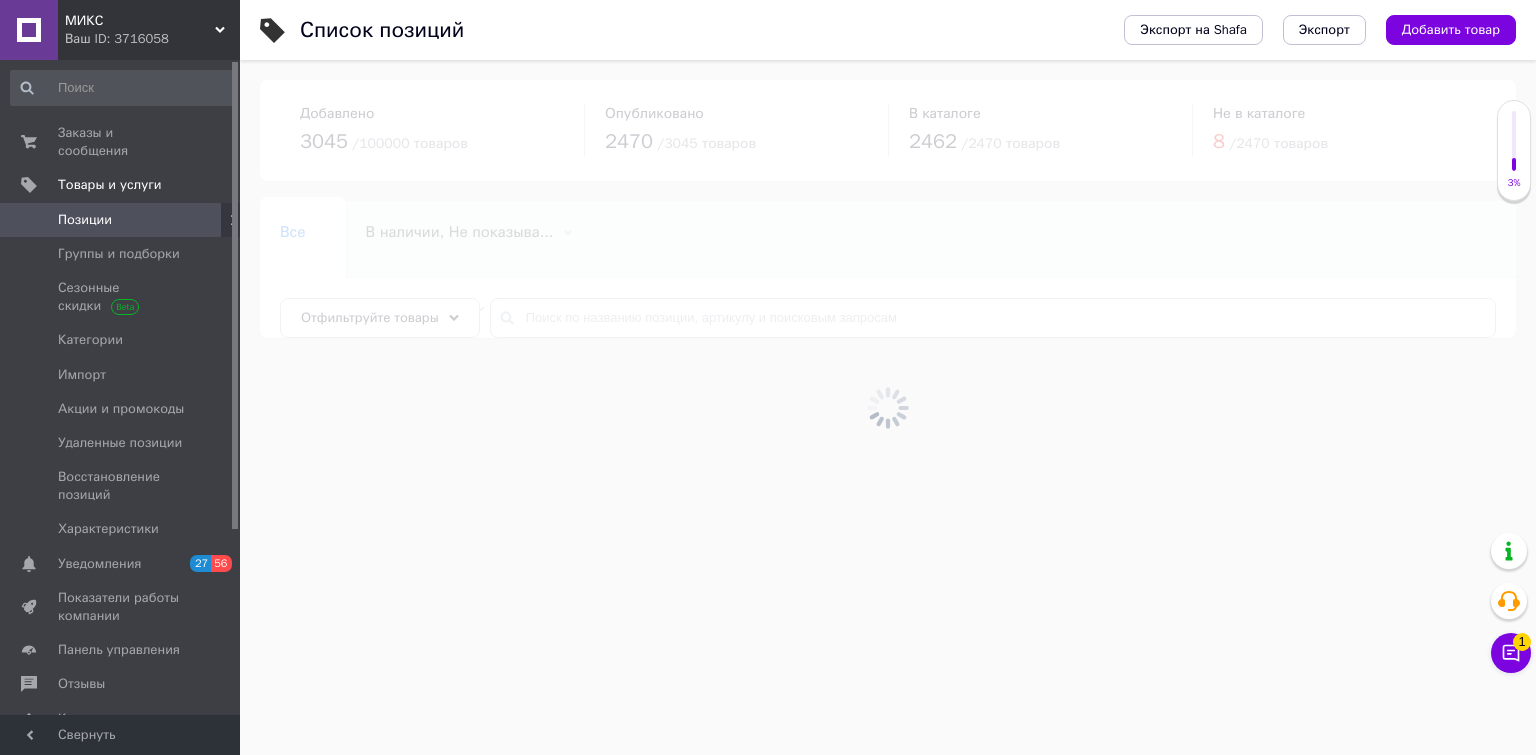click at bounding box center [888, 407] 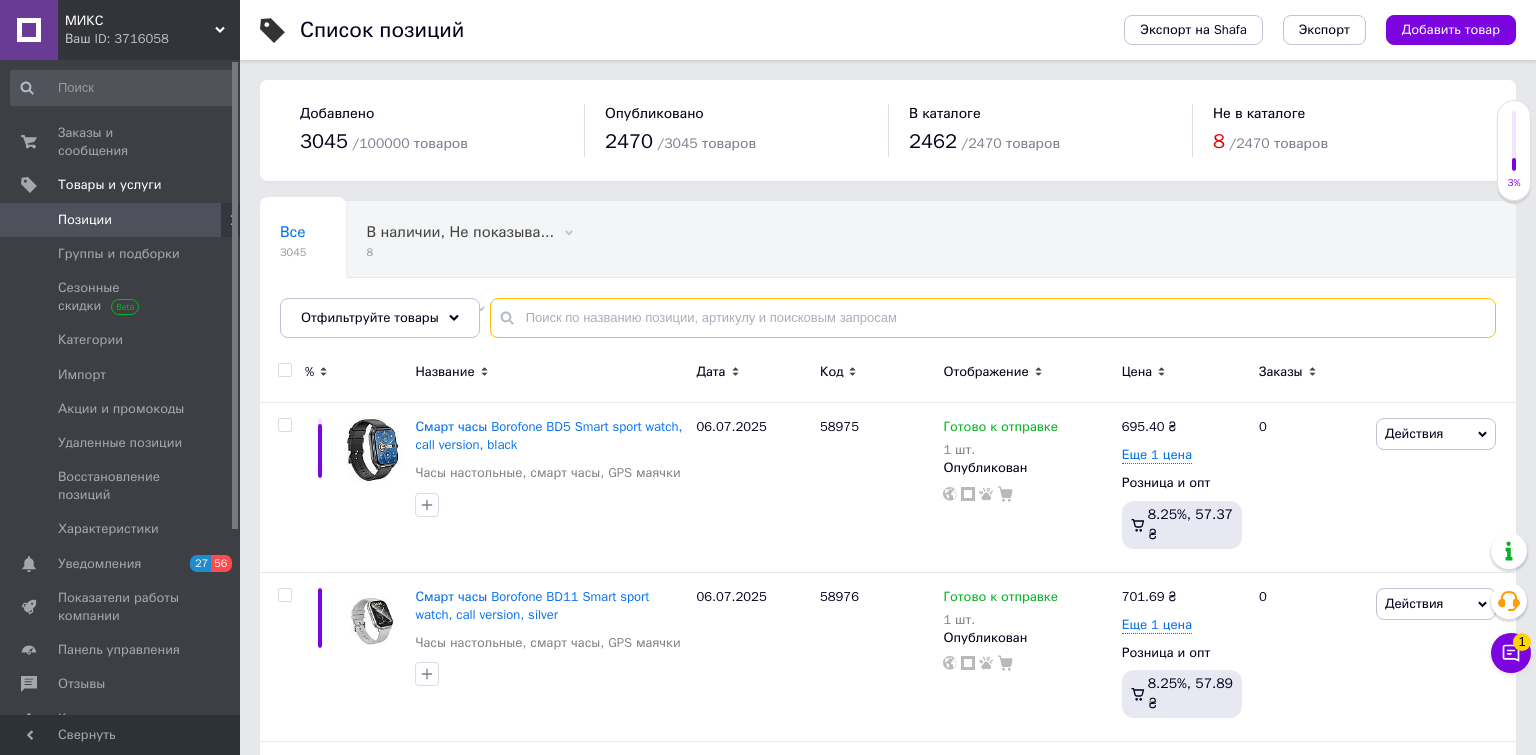 click at bounding box center (993, 318) 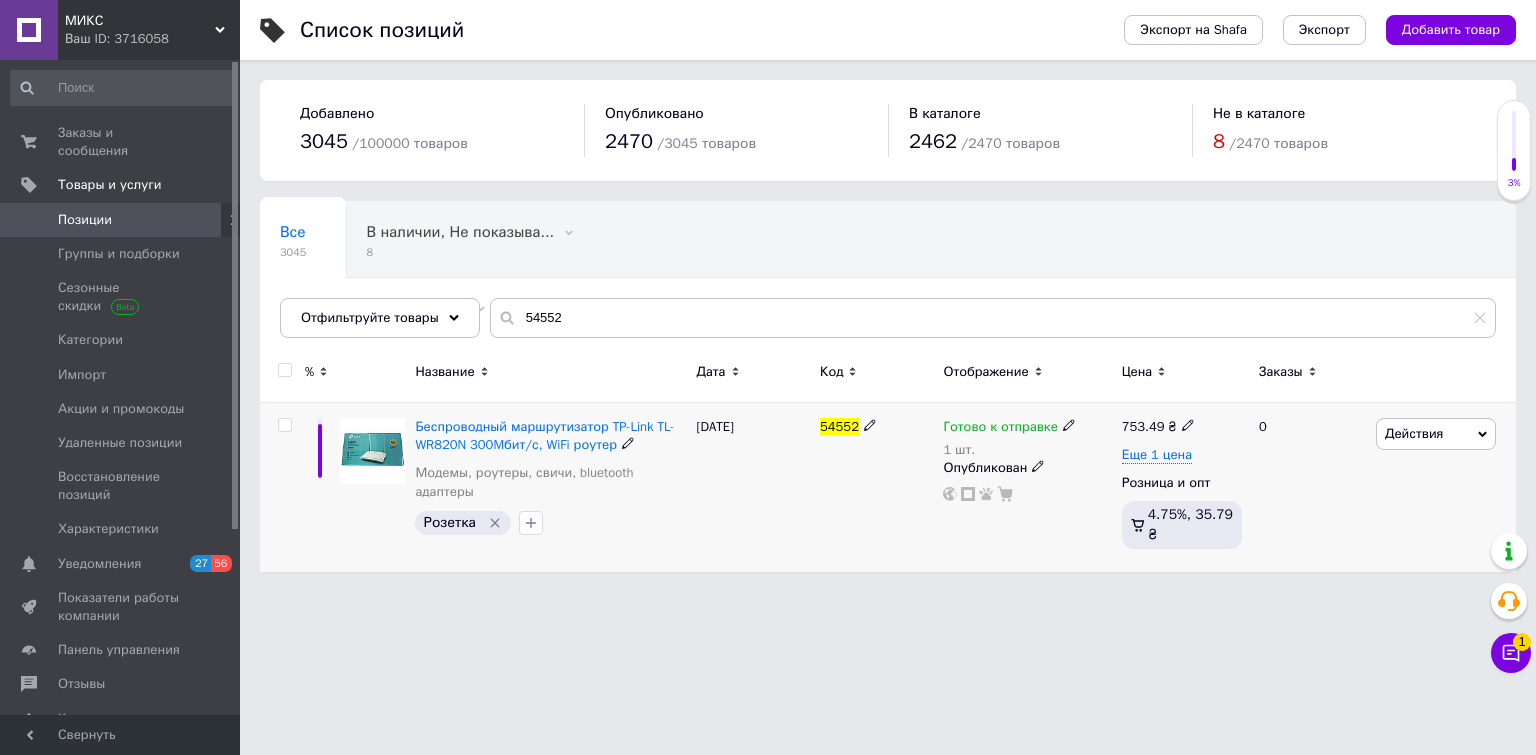 click on "Действия" at bounding box center [1414, 433] 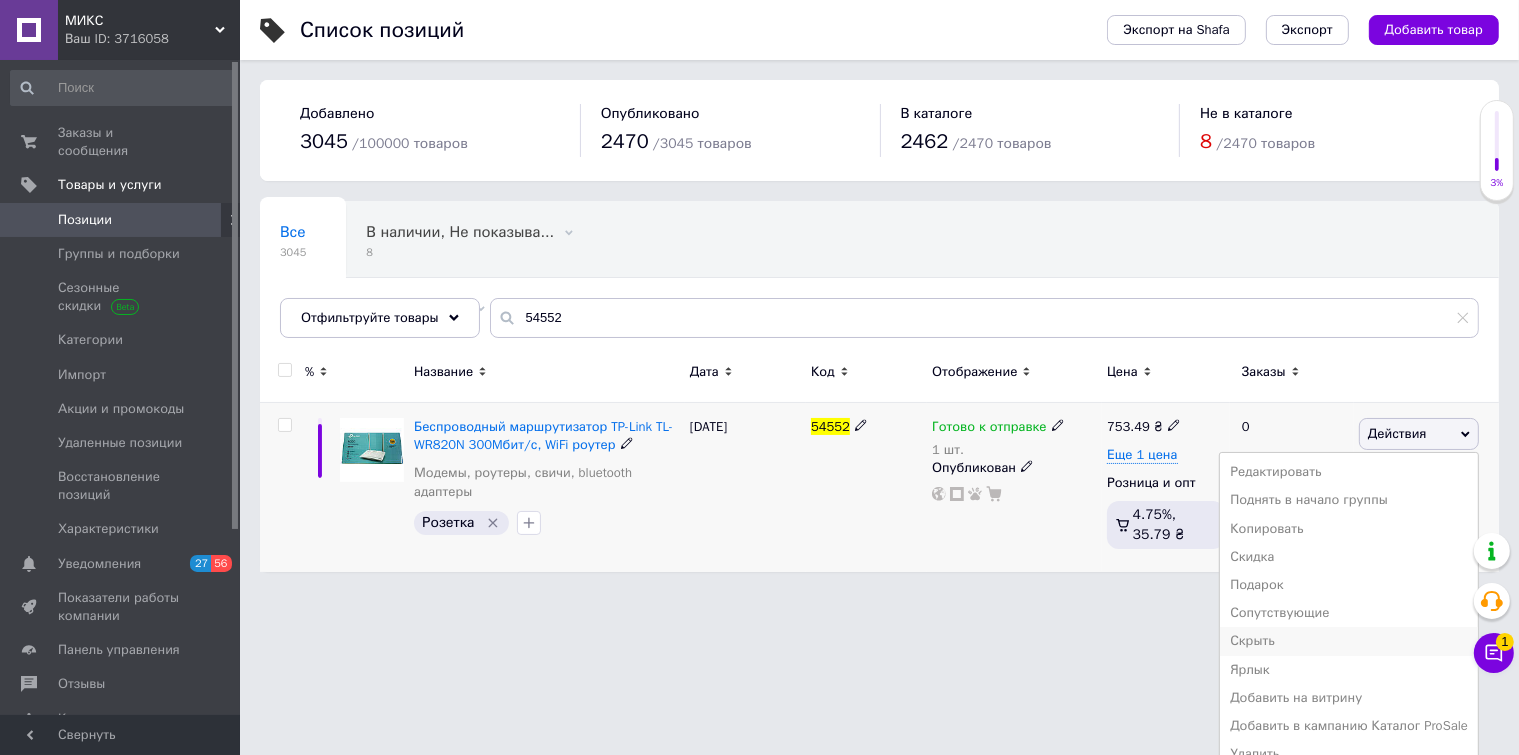 click on "Скрыть" at bounding box center [1349, 641] 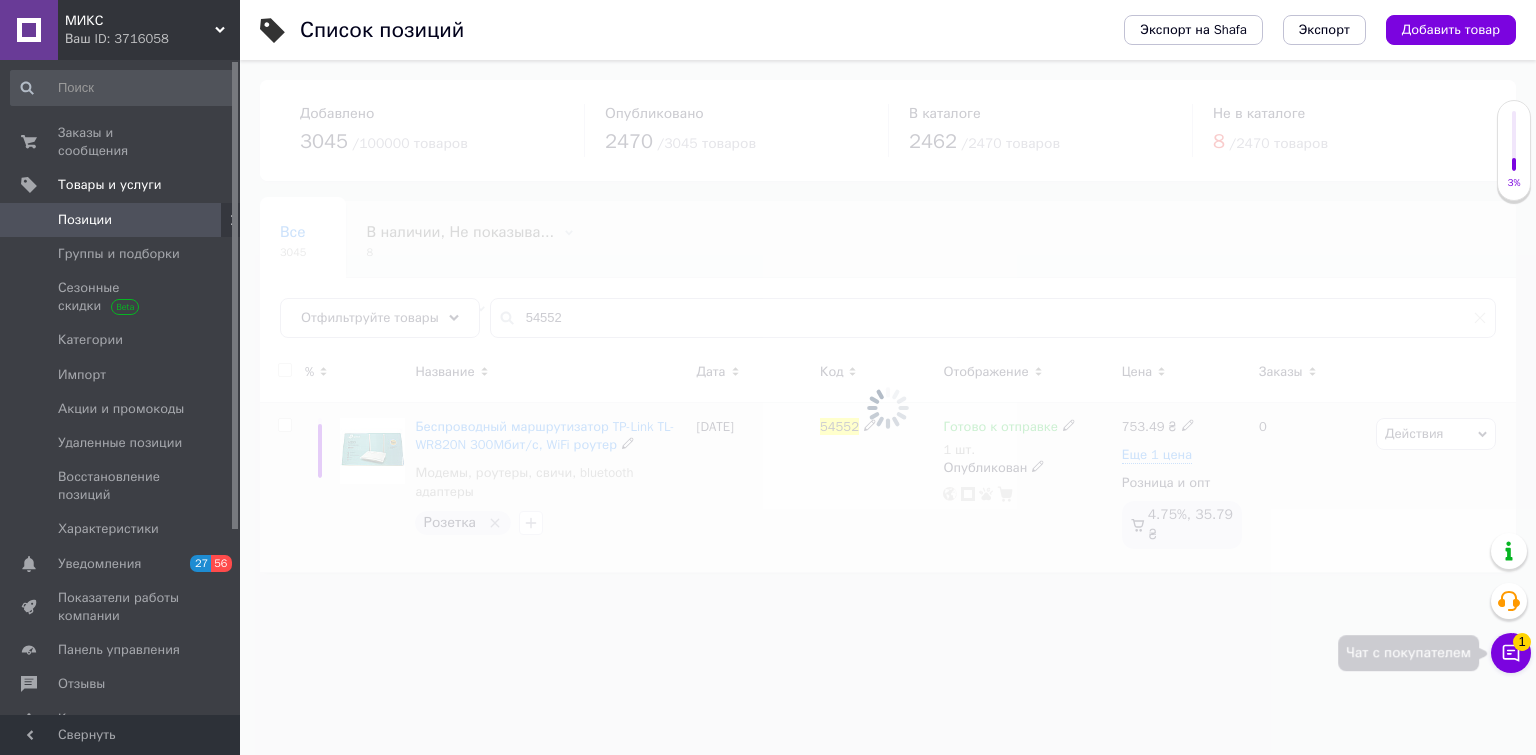 click 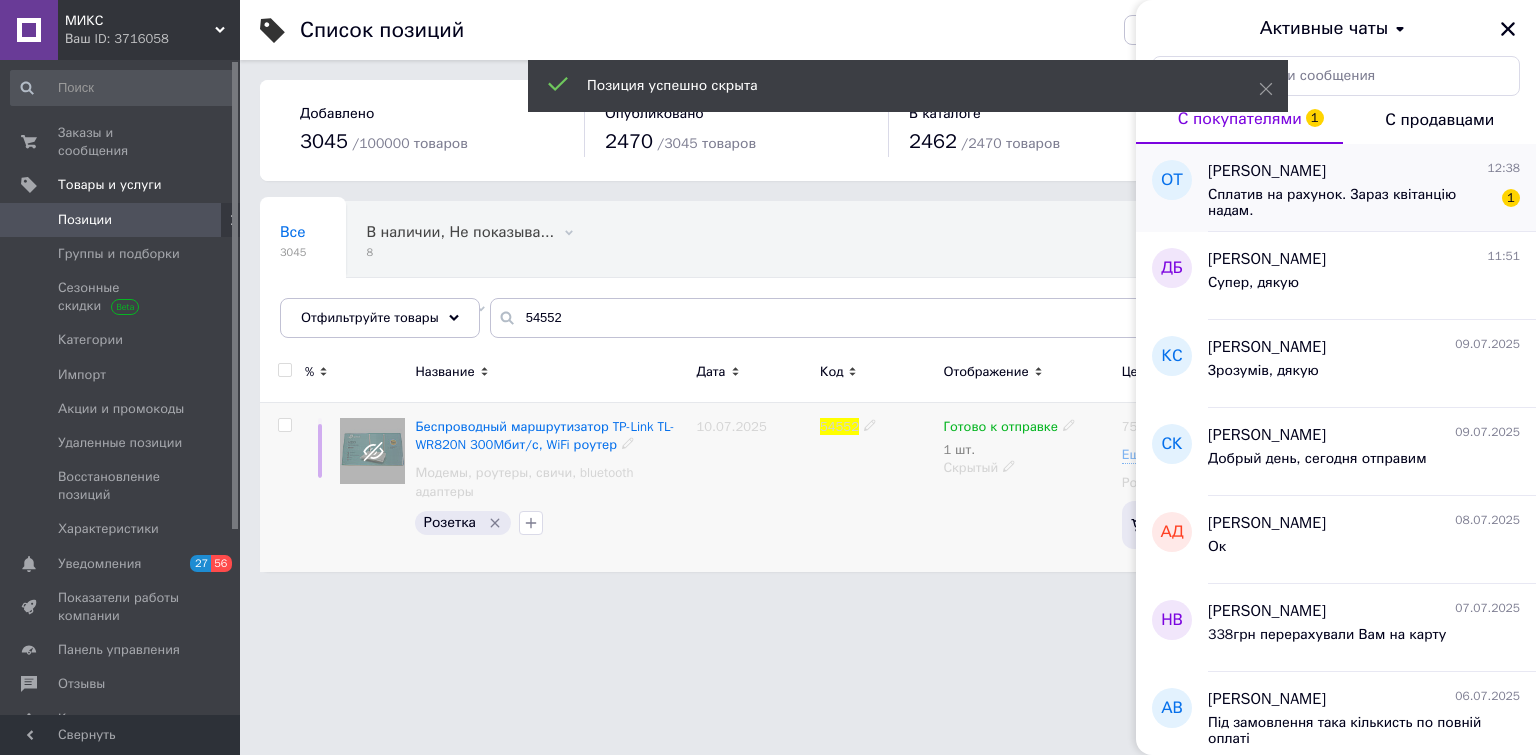 click on "Сплатив на рахунок. Зараз квітанцію надам." at bounding box center [1350, 203] 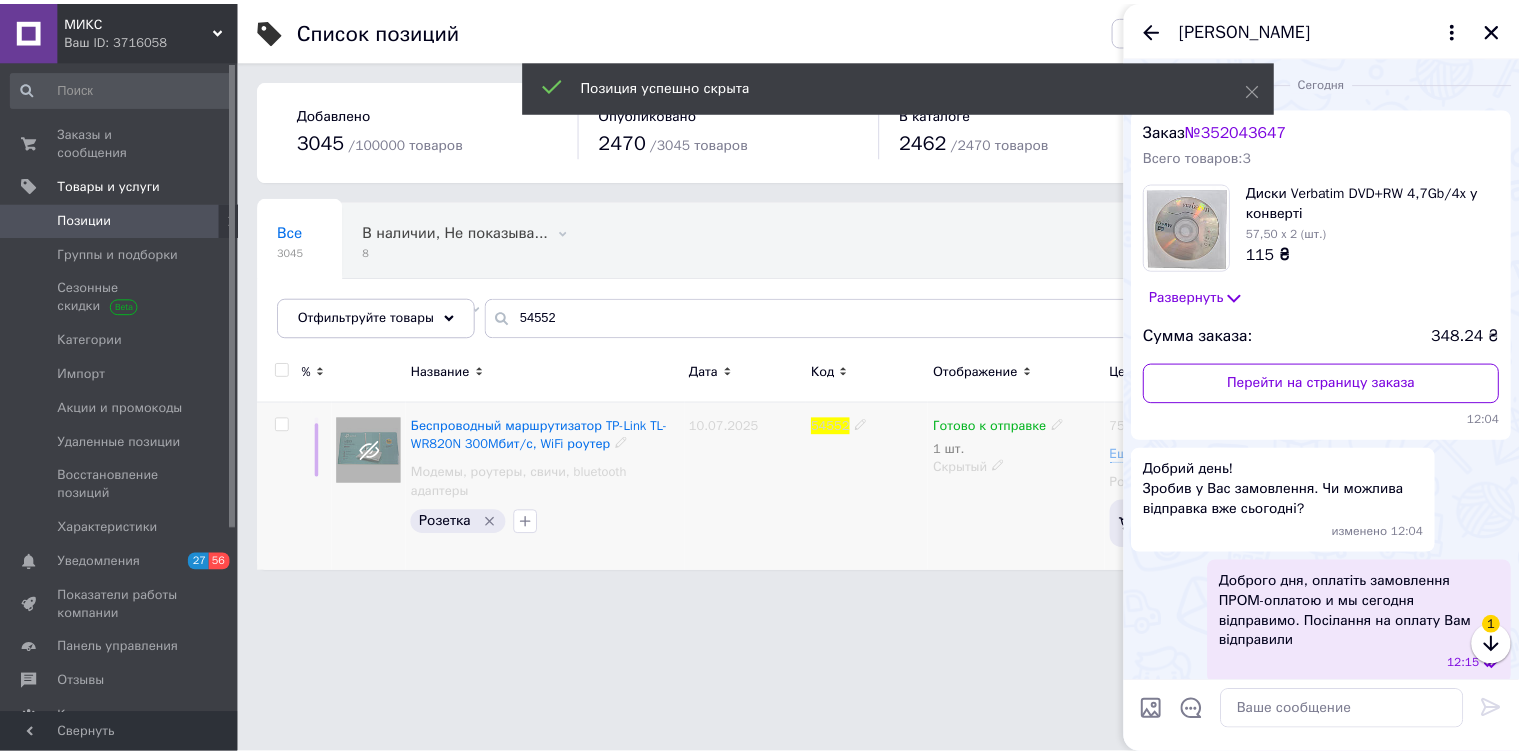 scroll, scrollTop: 208, scrollLeft: 0, axis: vertical 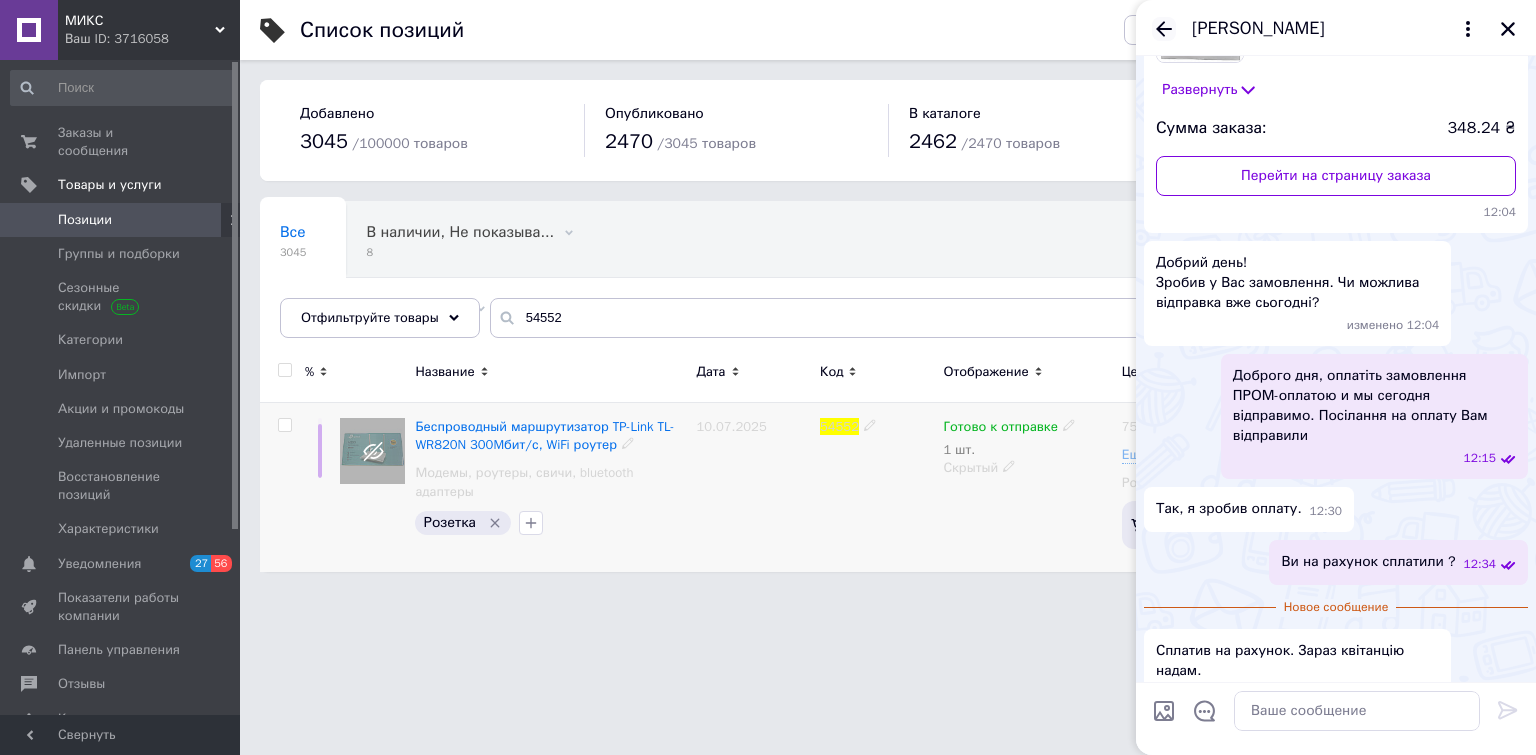click 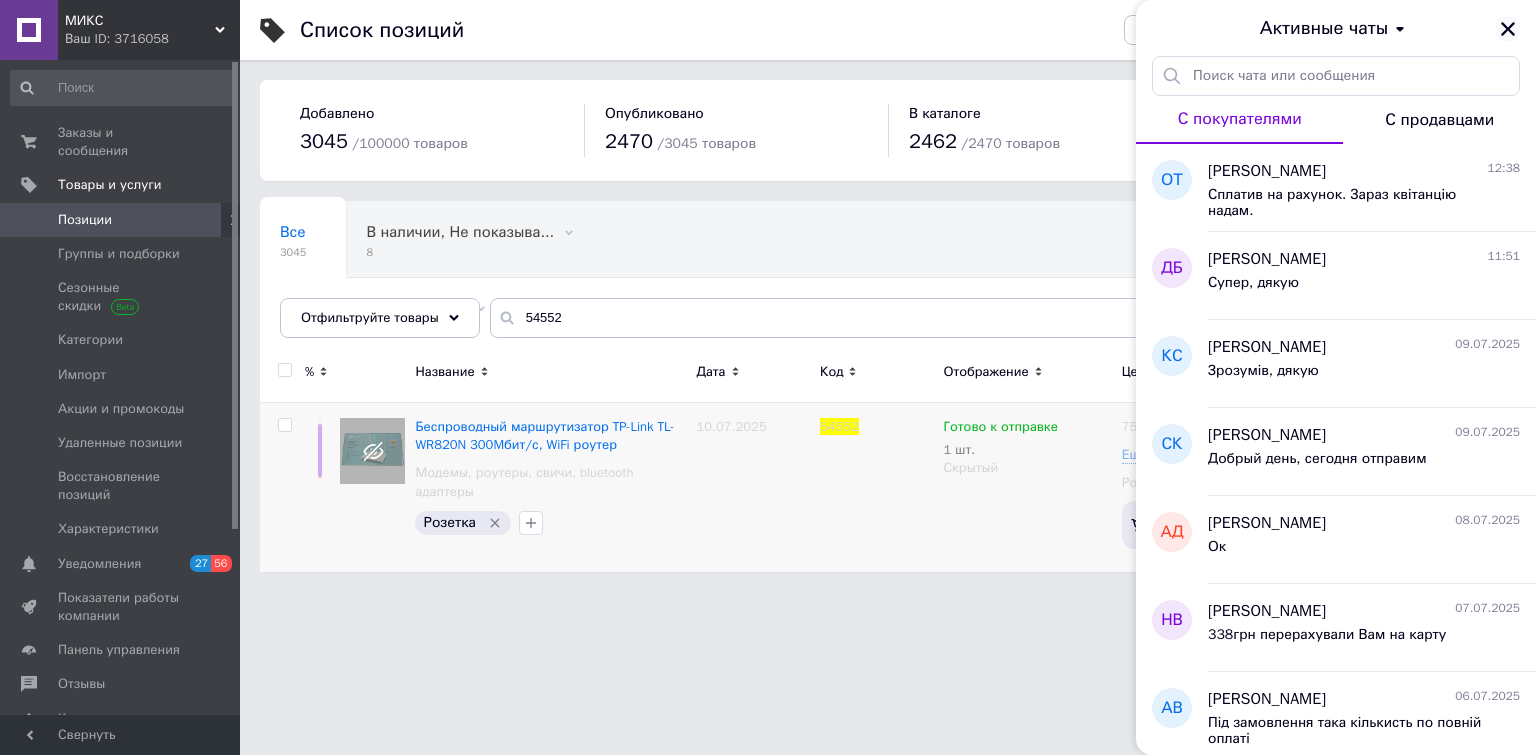 click 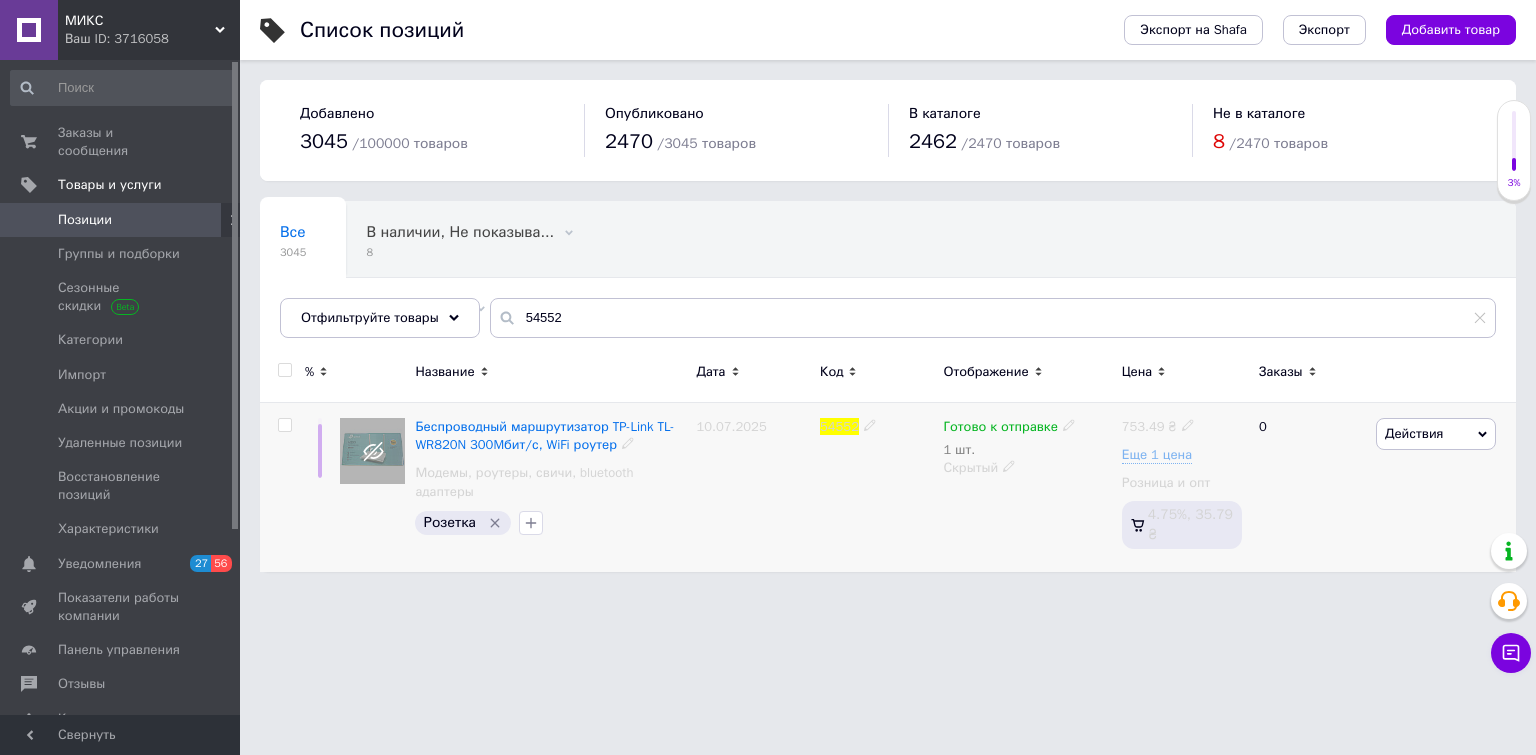 click on "54552" at bounding box center [876, 487] 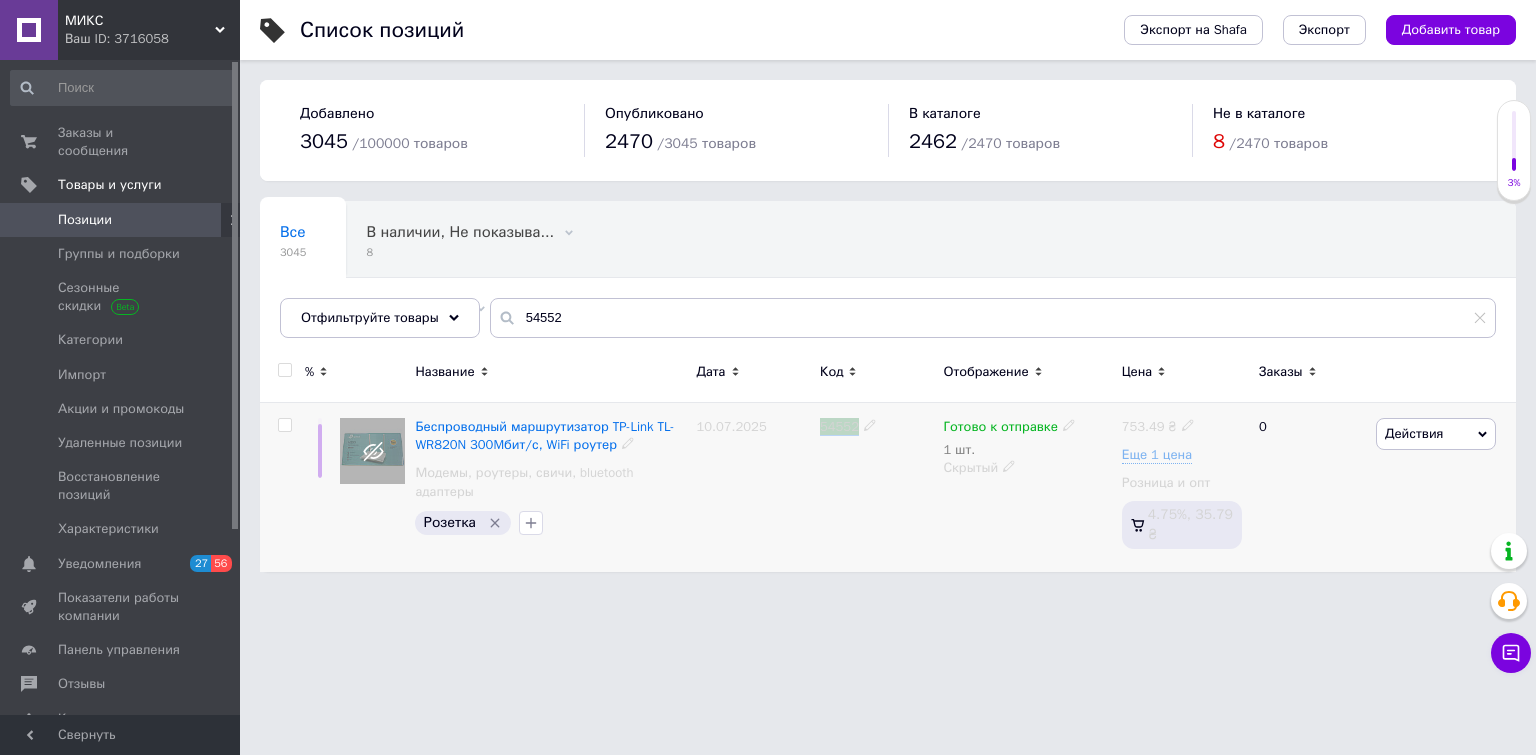 drag, startPoint x: 821, startPoint y: 426, endPoint x: 866, endPoint y: 426, distance: 45 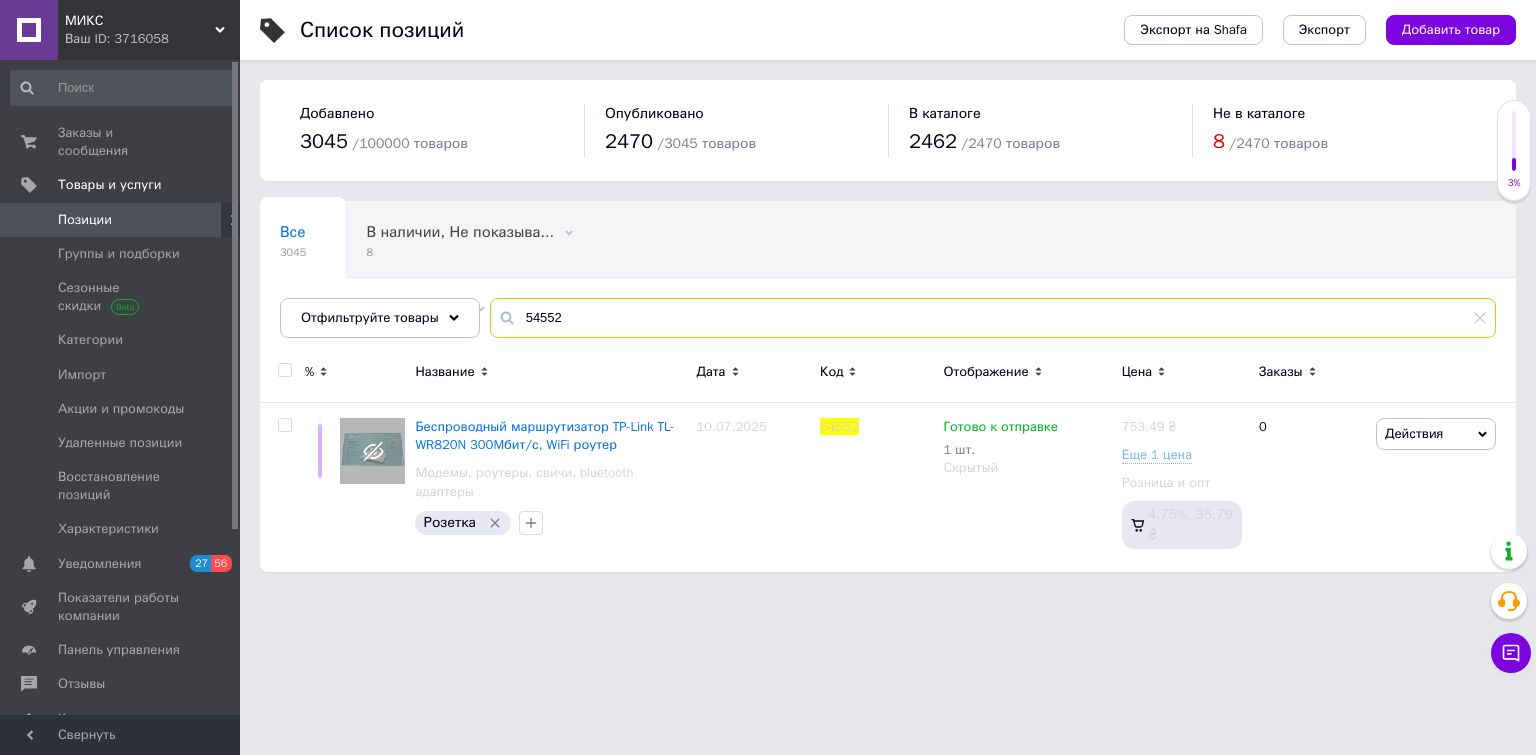 drag, startPoint x: 592, startPoint y: 318, endPoint x: 483, endPoint y: 326, distance: 109.29318 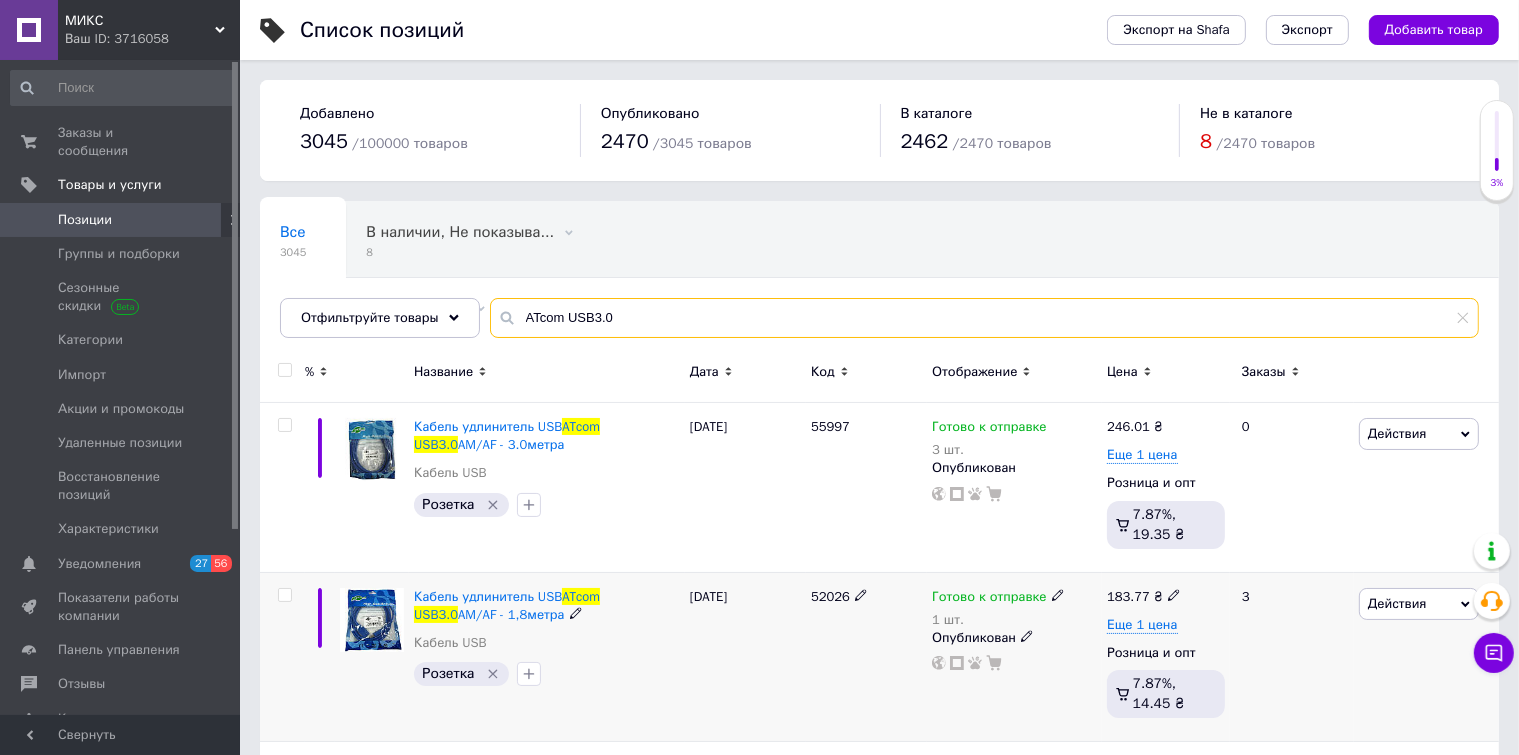 type on "ATcom USB3.0" 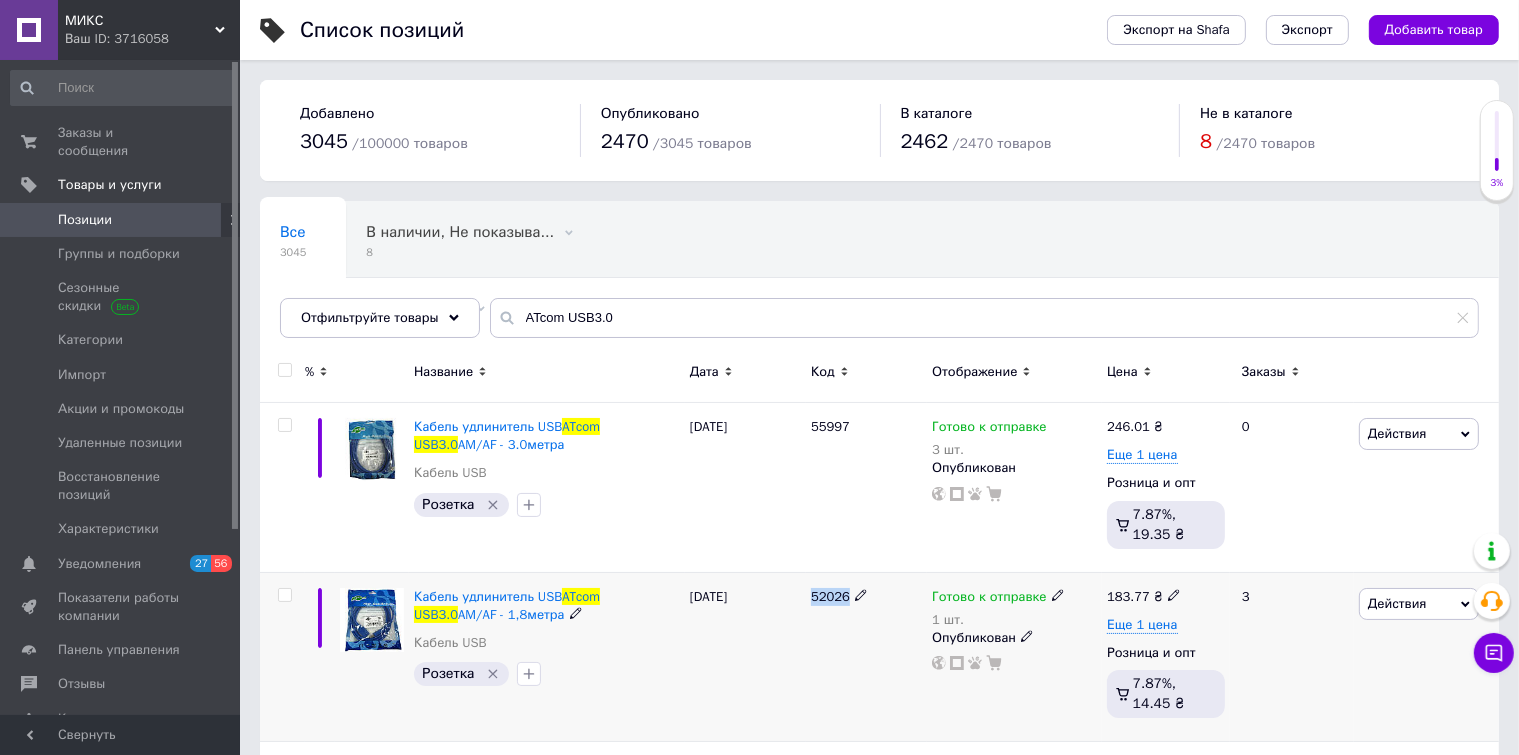 drag, startPoint x: 812, startPoint y: 593, endPoint x: 849, endPoint y: 593, distance: 37 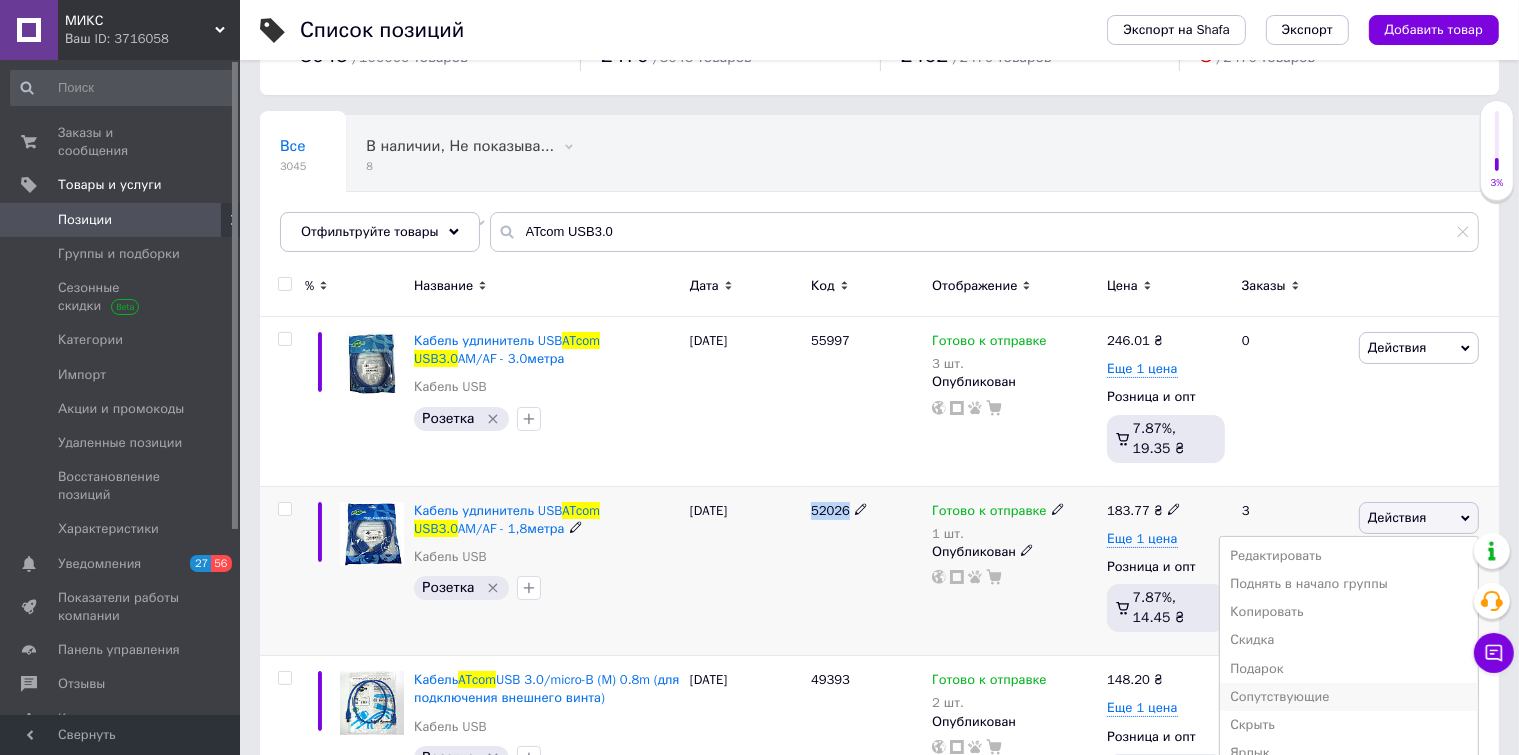 scroll, scrollTop: 200, scrollLeft: 0, axis: vertical 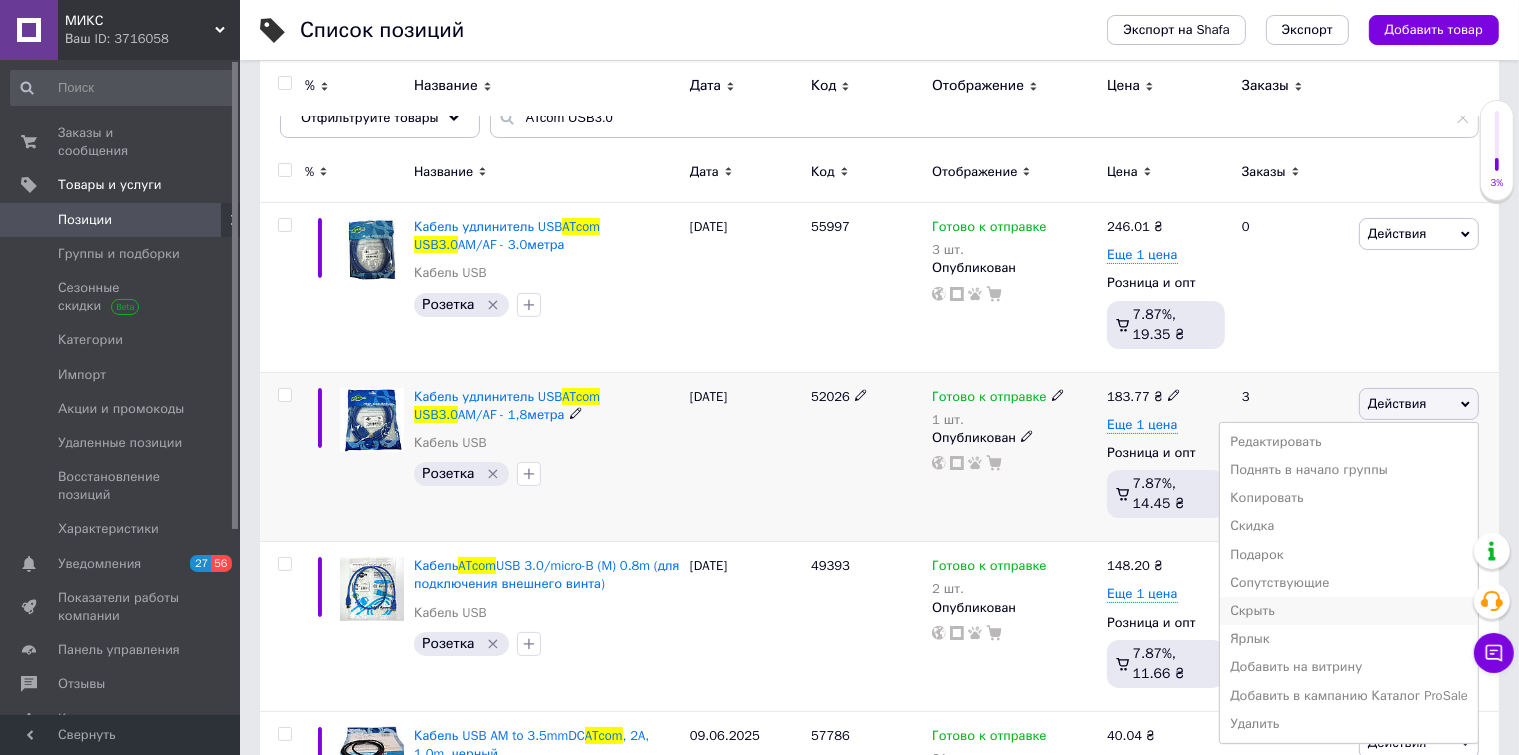 click on "Скрыть" at bounding box center [1349, 611] 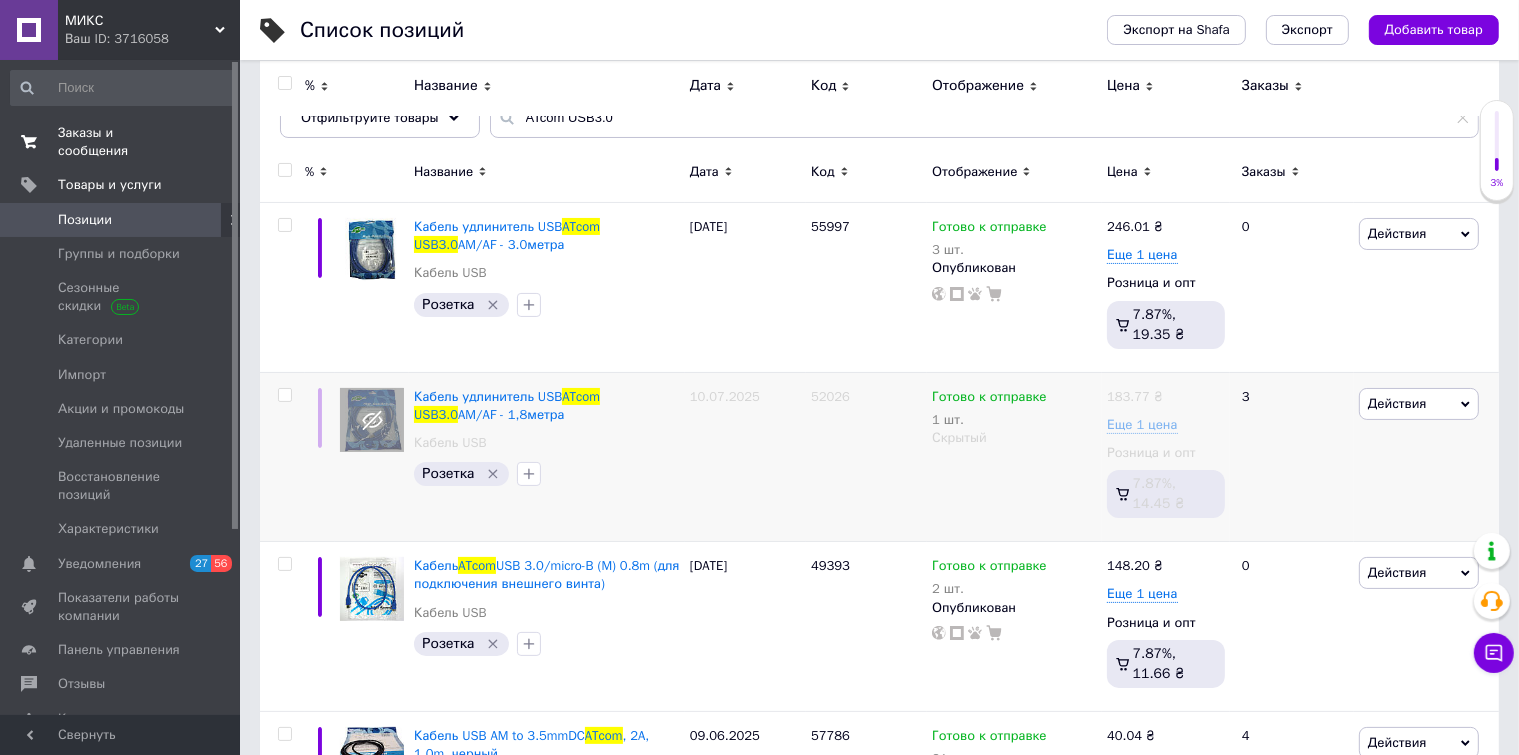 click on "Заказы и сообщения" at bounding box center [121, 142] 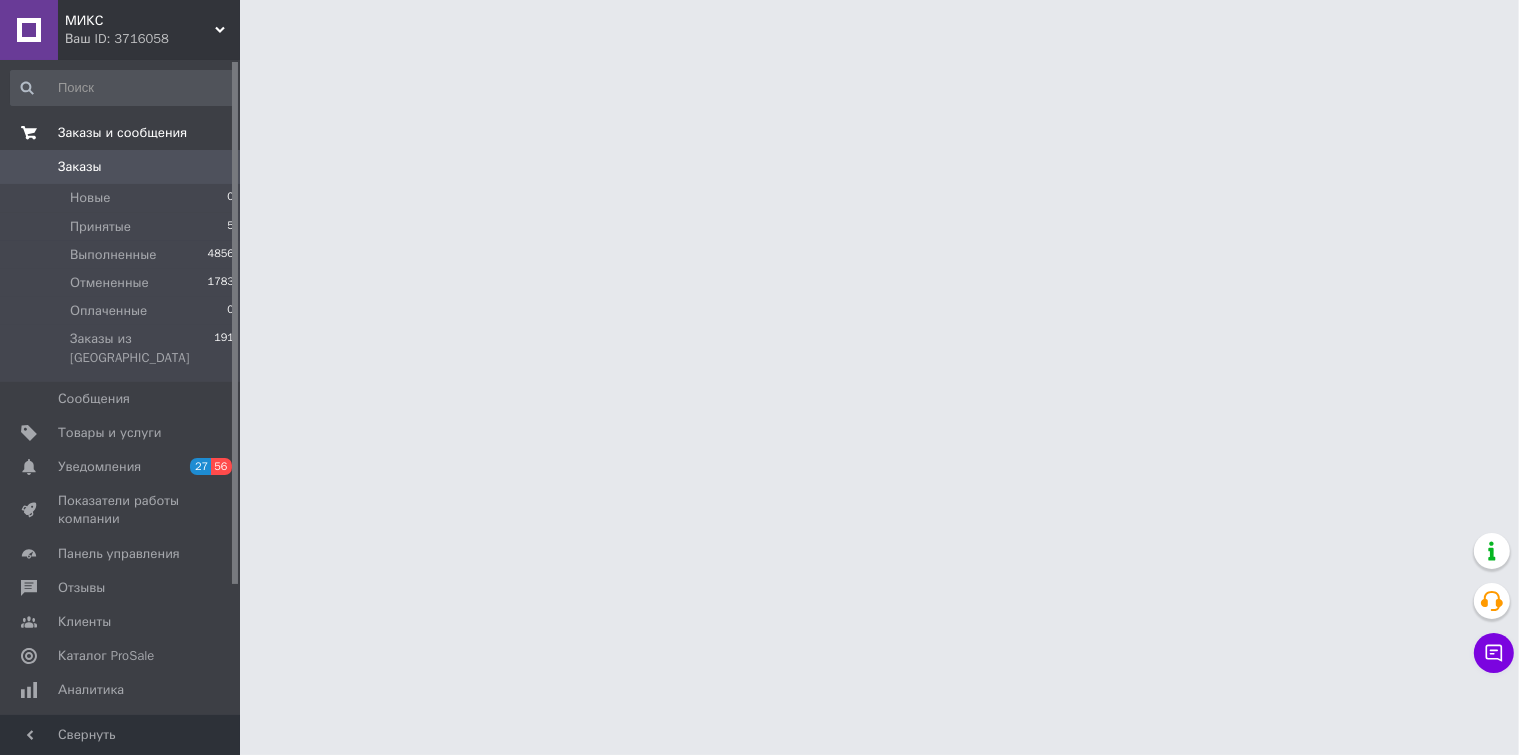 scroll, scrollTop: 0, scrollLeft: 0, axis: both 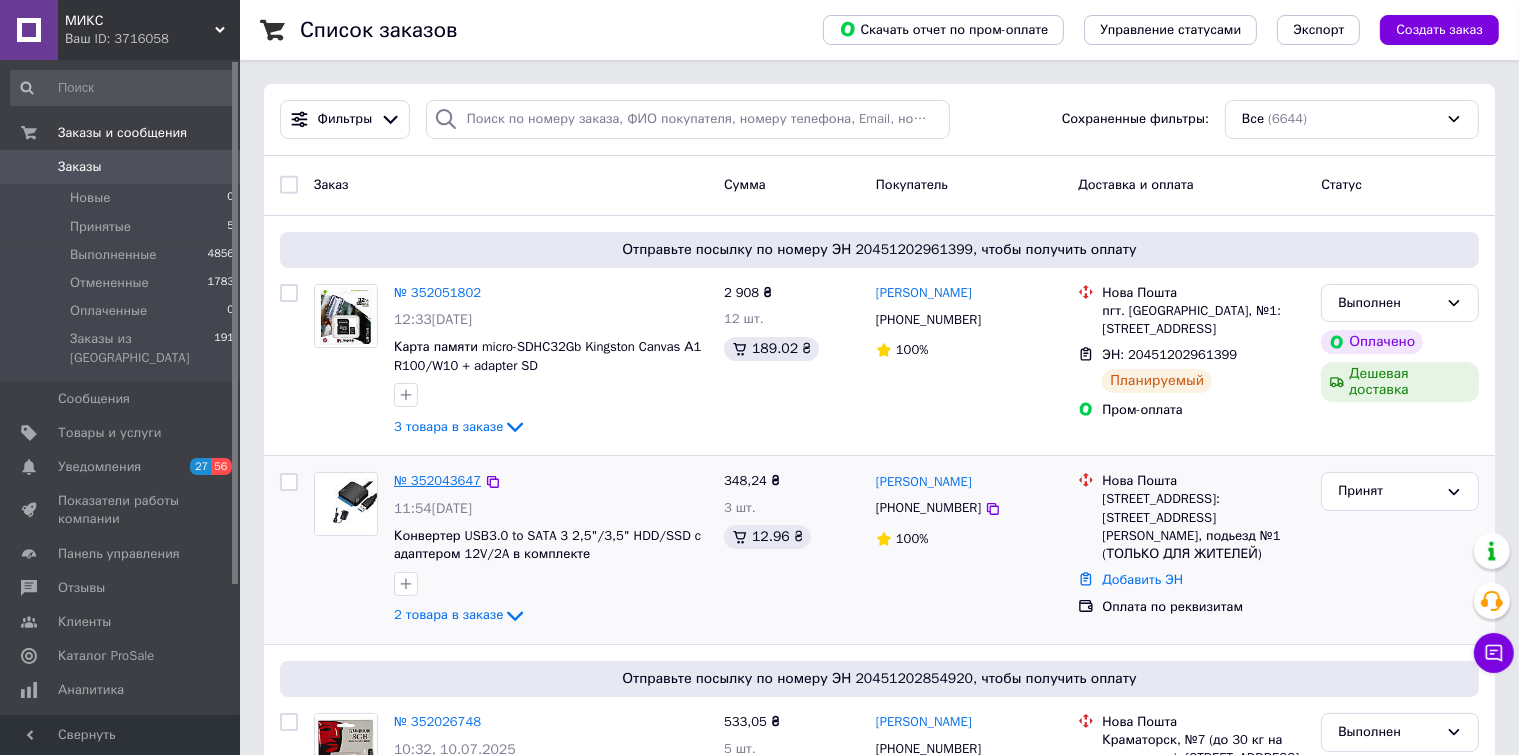 click on "№ 352043647" at bounding box center (437, 480) 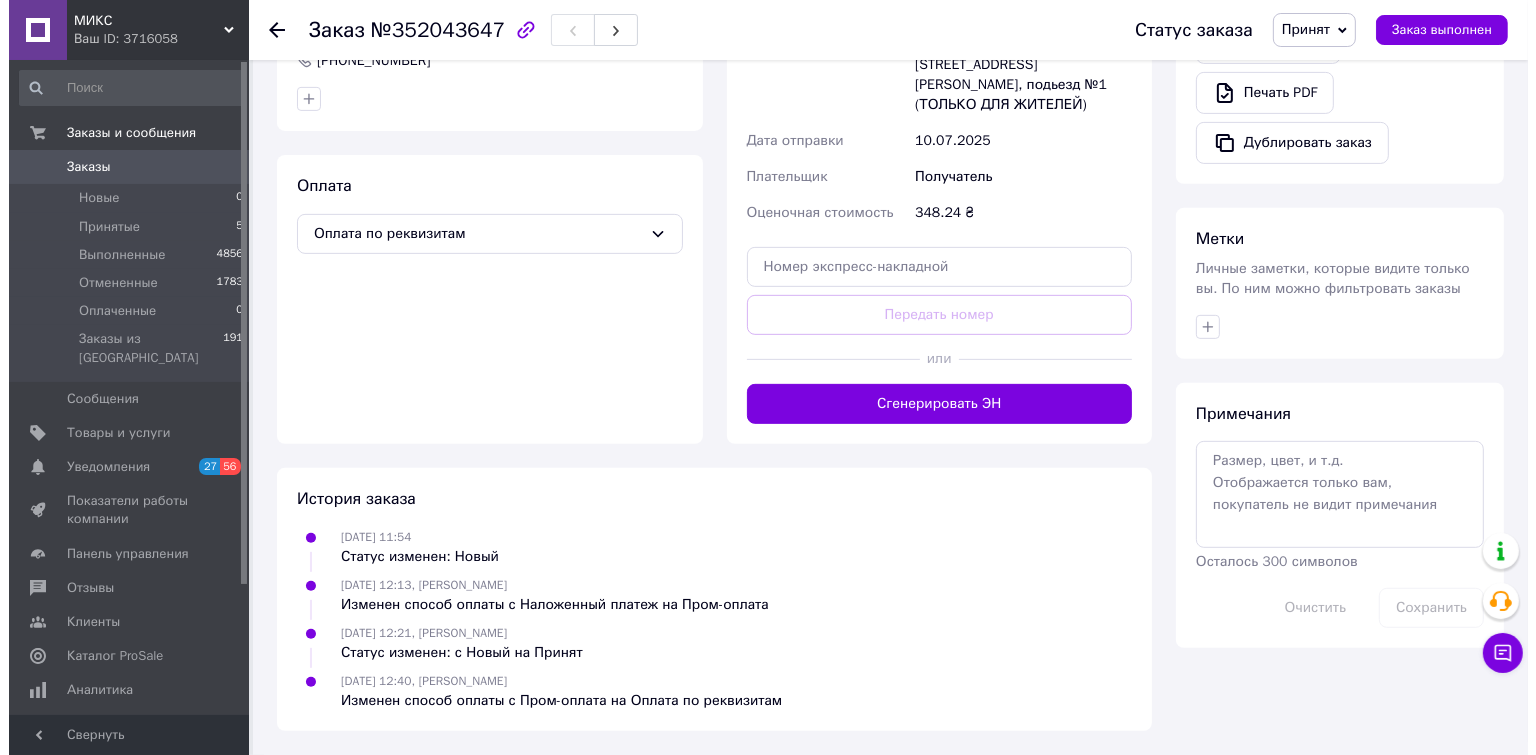scroll, scrollTop: 183, scrollLeft: 0, axis: vertical 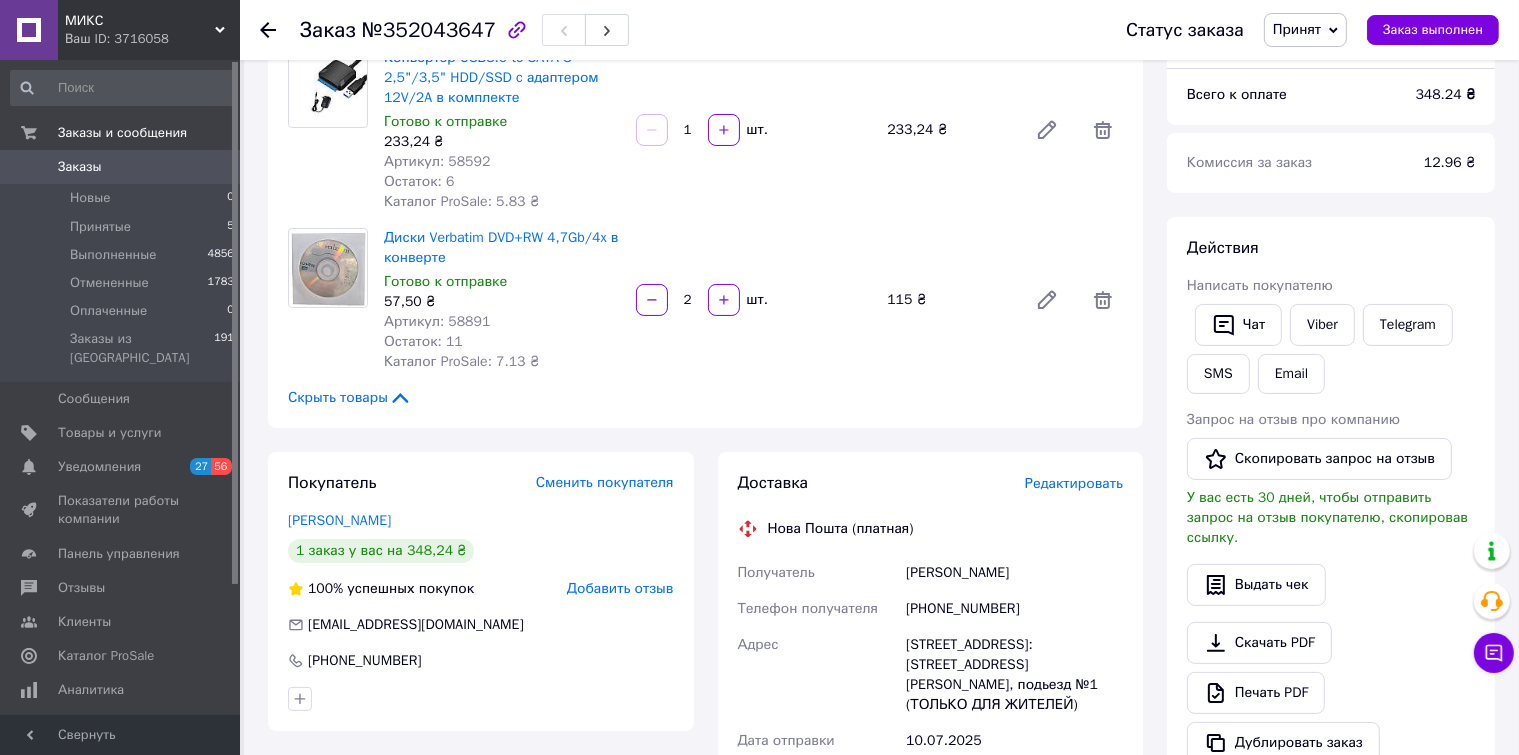 click on "Редактировать" at bounding box center [1074, 483] 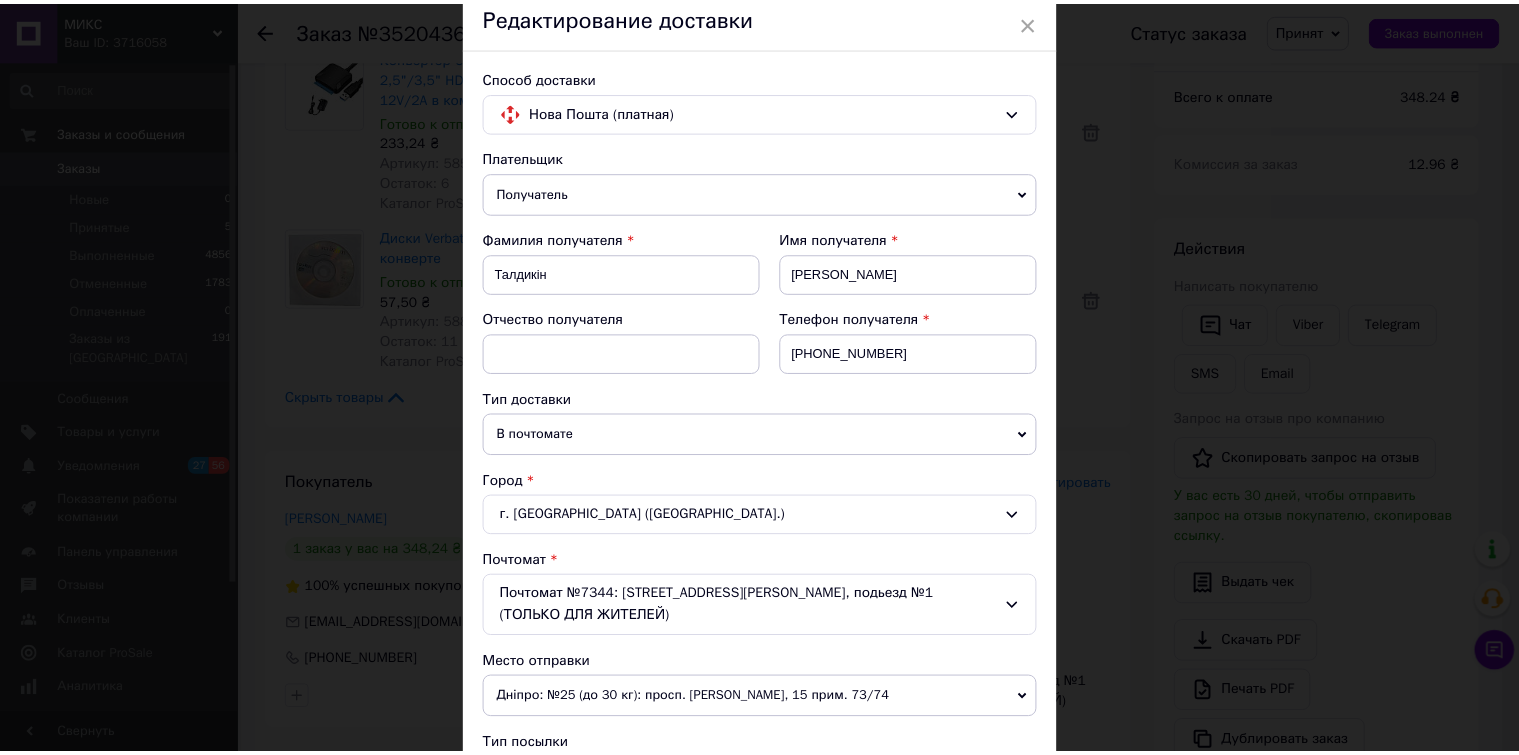 scroll, scrollTop: 0, scrollLeft: 0, axis: both 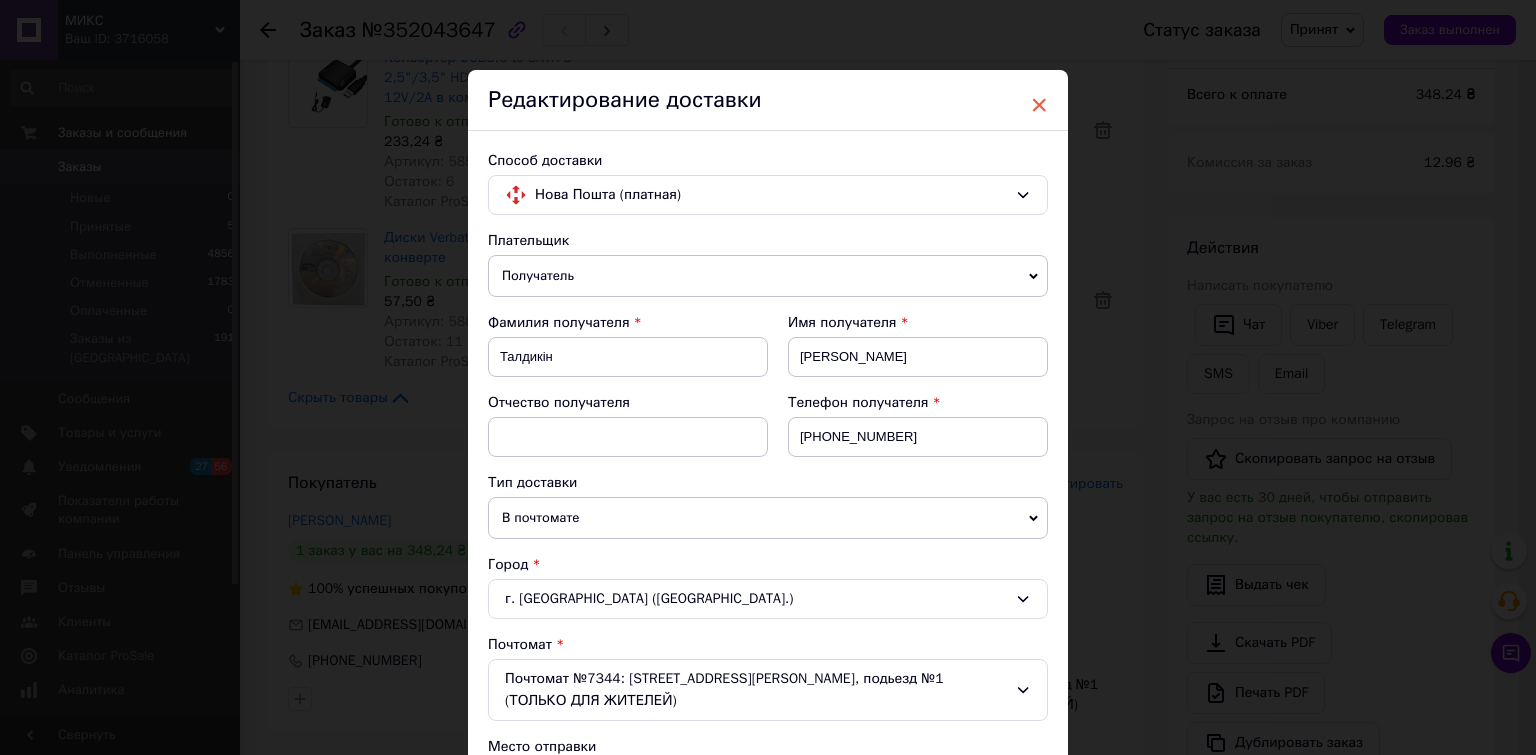 click on "×" at bounding box center [1039, 105] 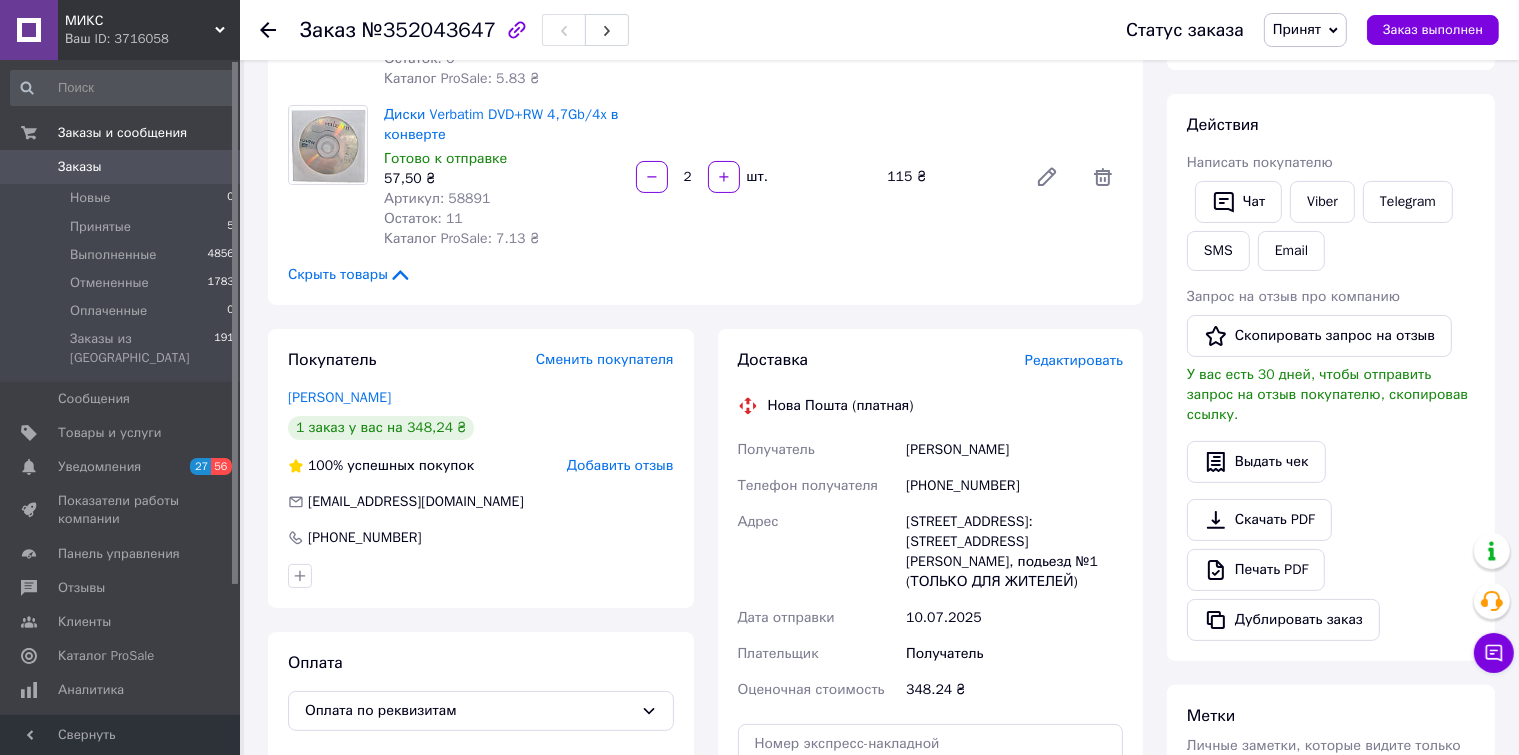 scroll, scrollTop: 783, scrollLeft: 0, axis: vertical 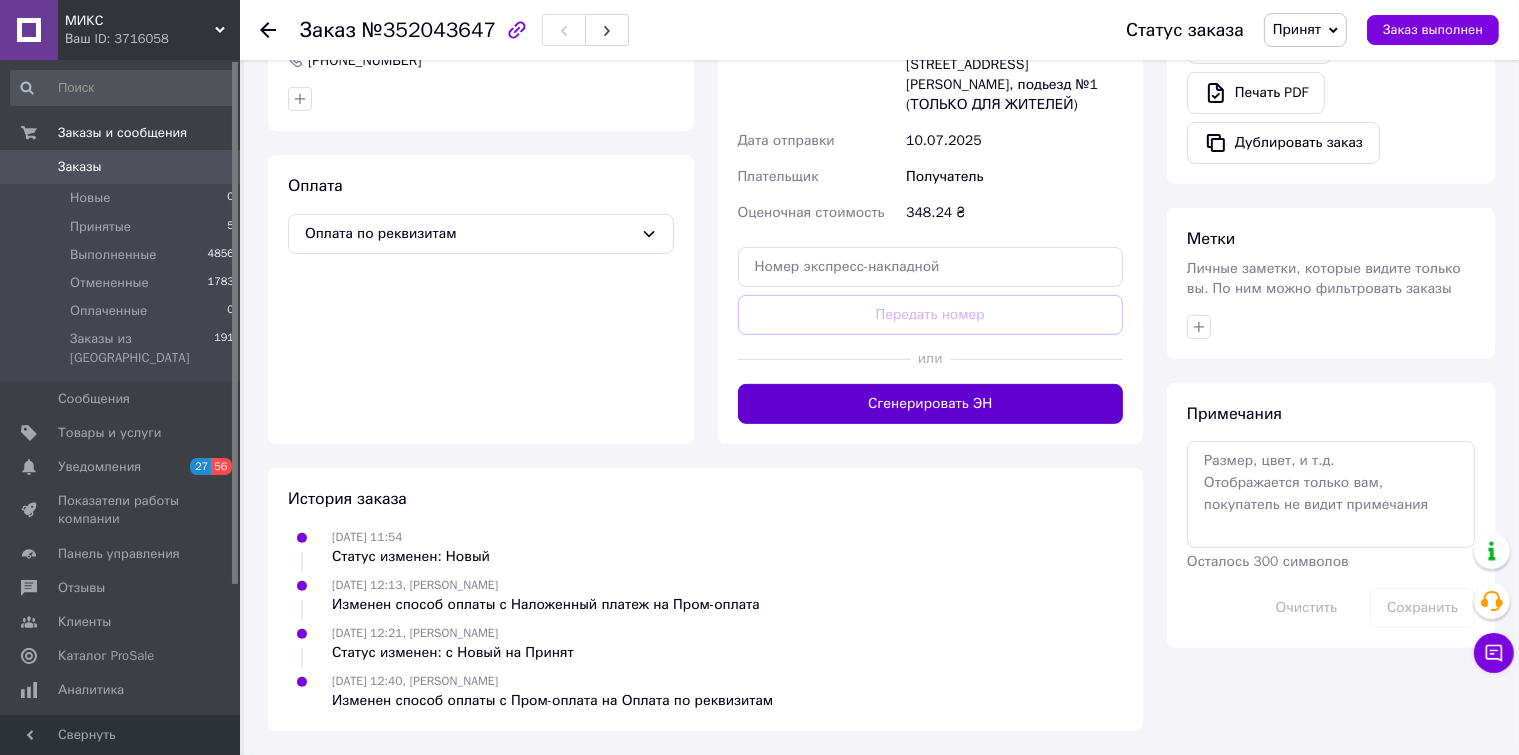 click on "Сгенерировать ЭН" at bounding box center (931, 404) 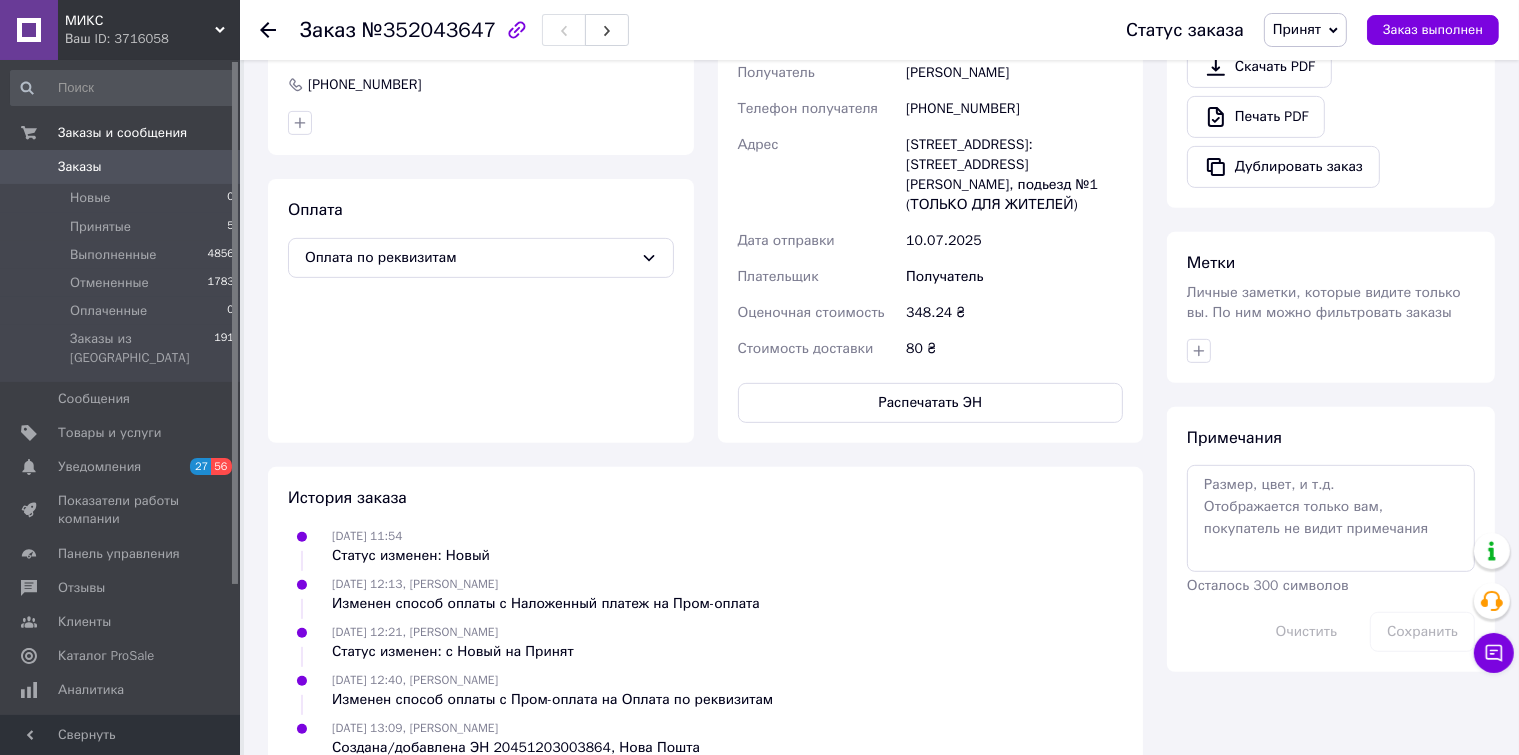 scroll, scrollTop: 783, scrollLeft: 0, axis: vertical 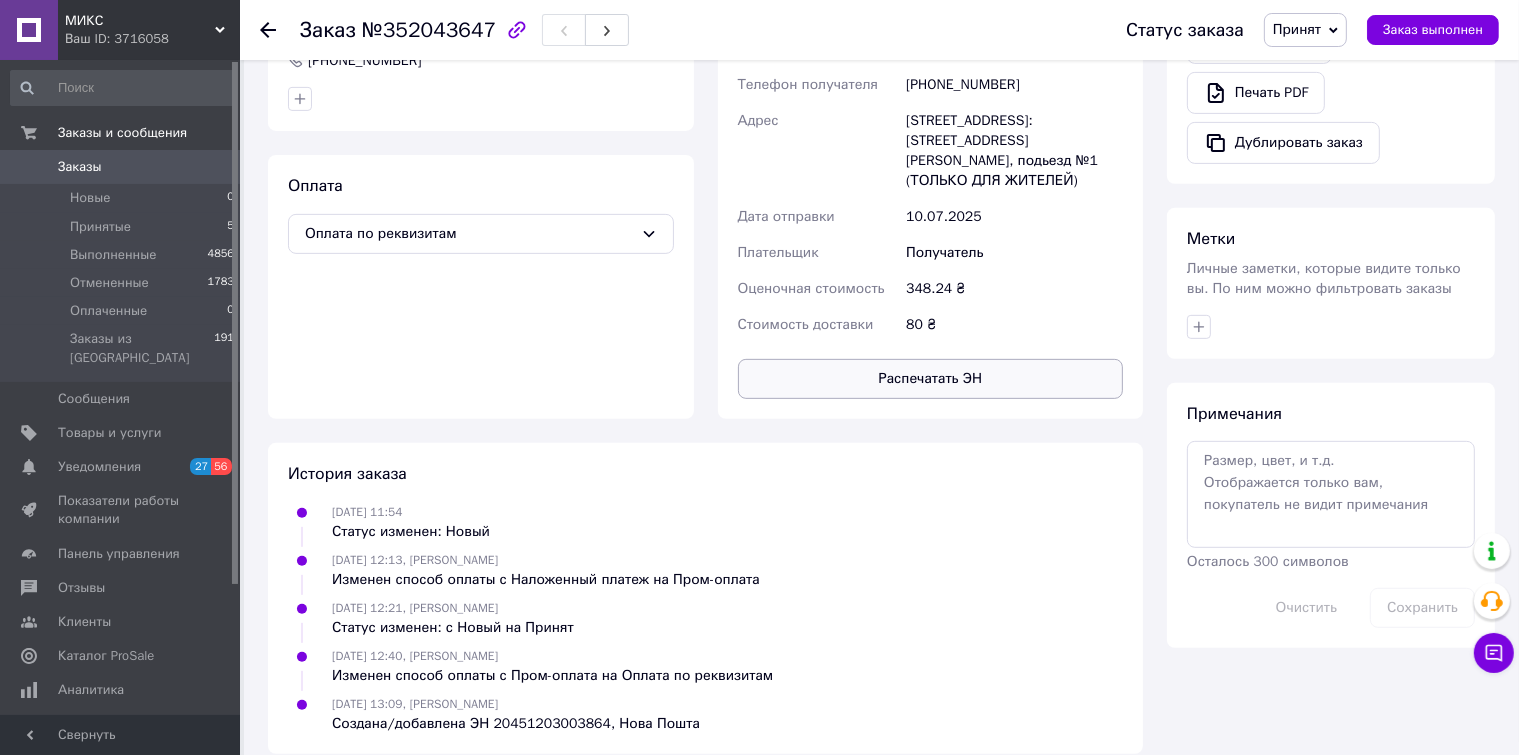 click on "Распечатать ЭН" at bounding box center (931, 379) 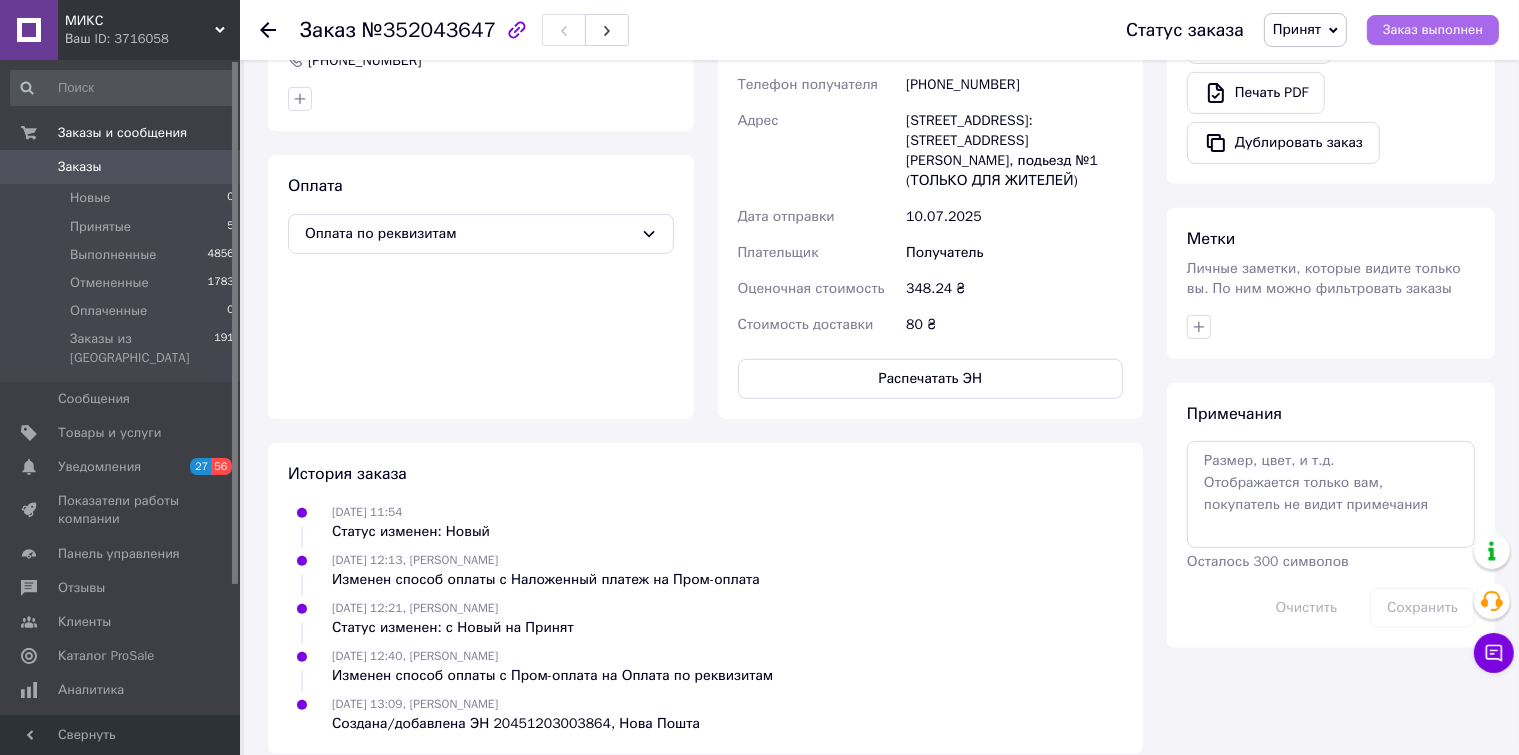 click on "Заказ выполнен" at bounding box center [1433, 30] 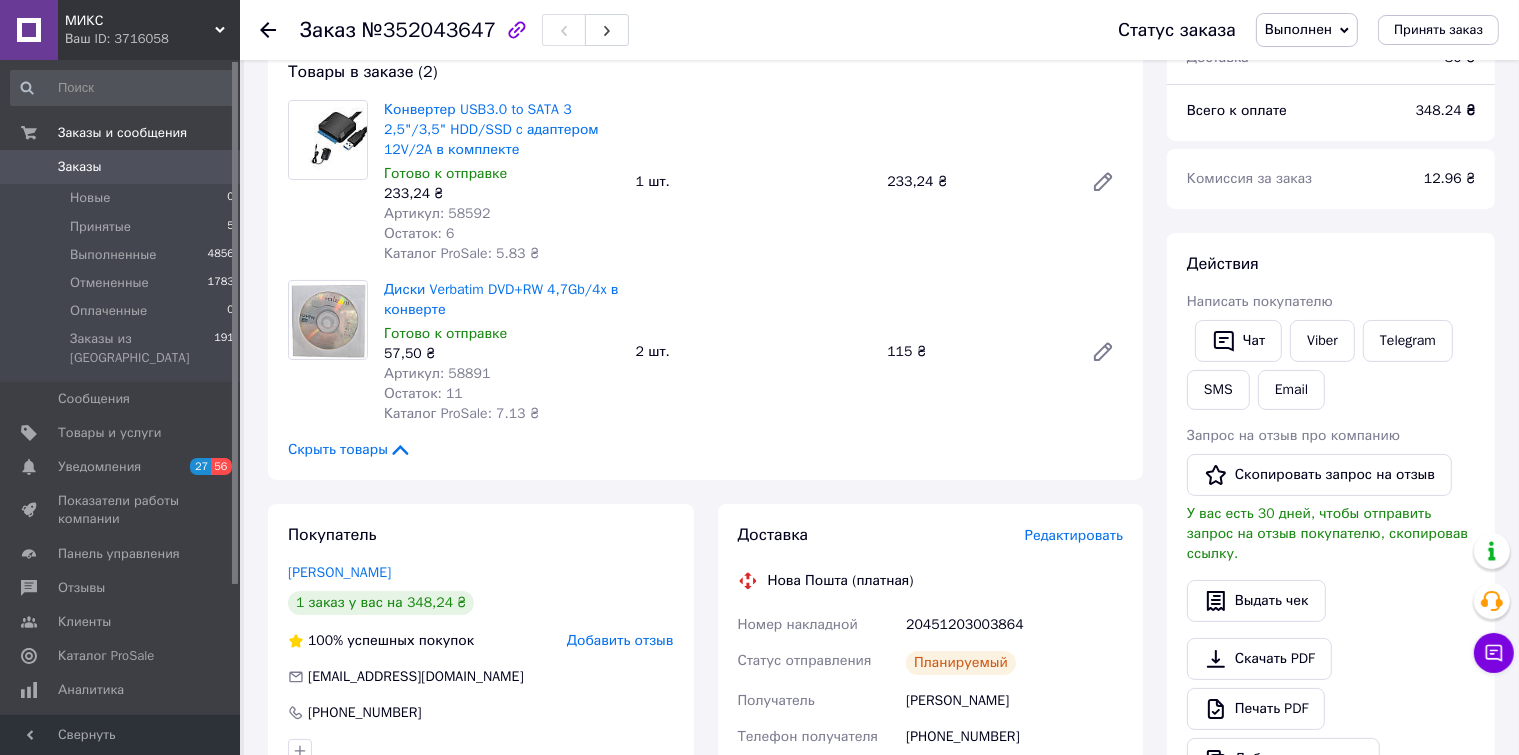 scroll, scrollTop: 0, scrollLeft: 0, axis: both 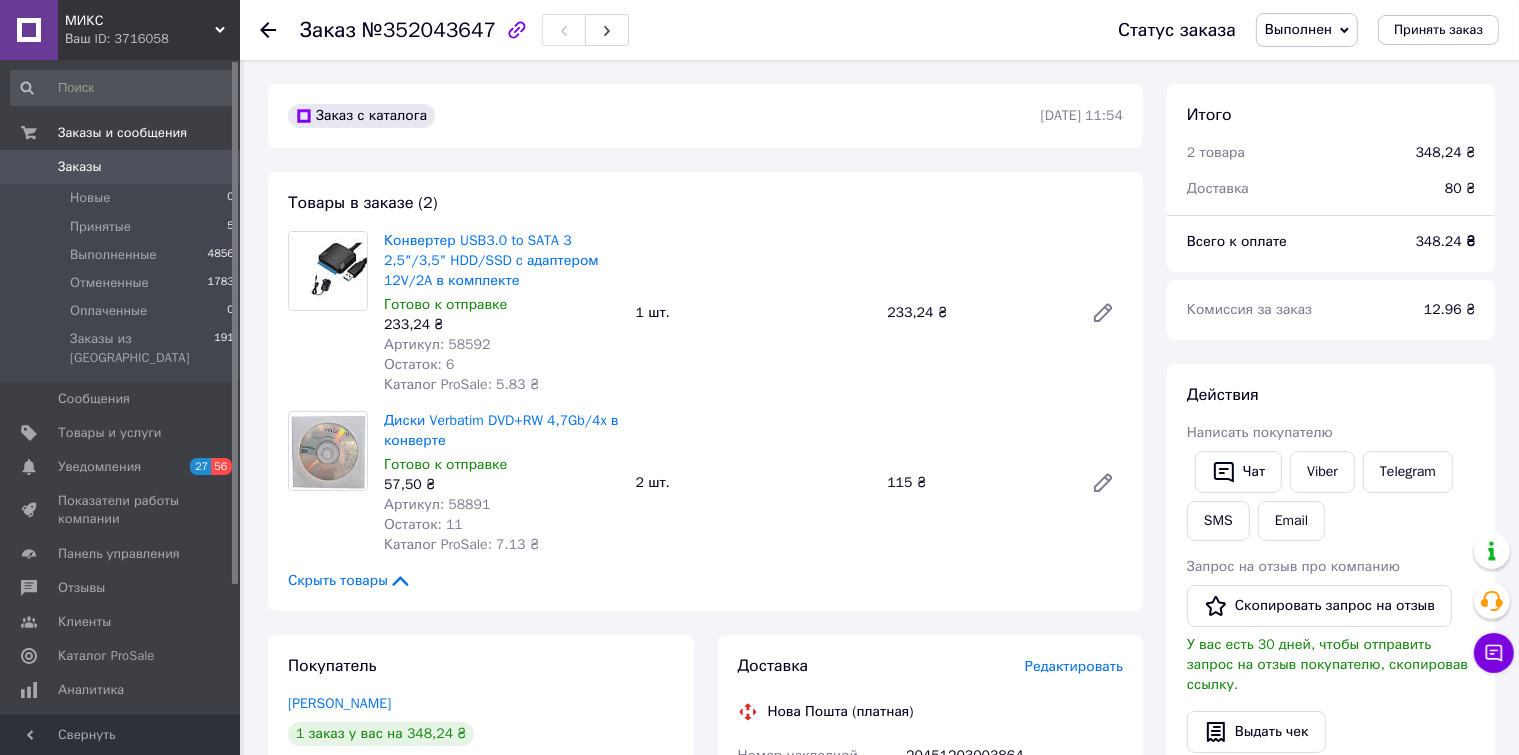 click on "Заказы" at bounding box center (80, 167) 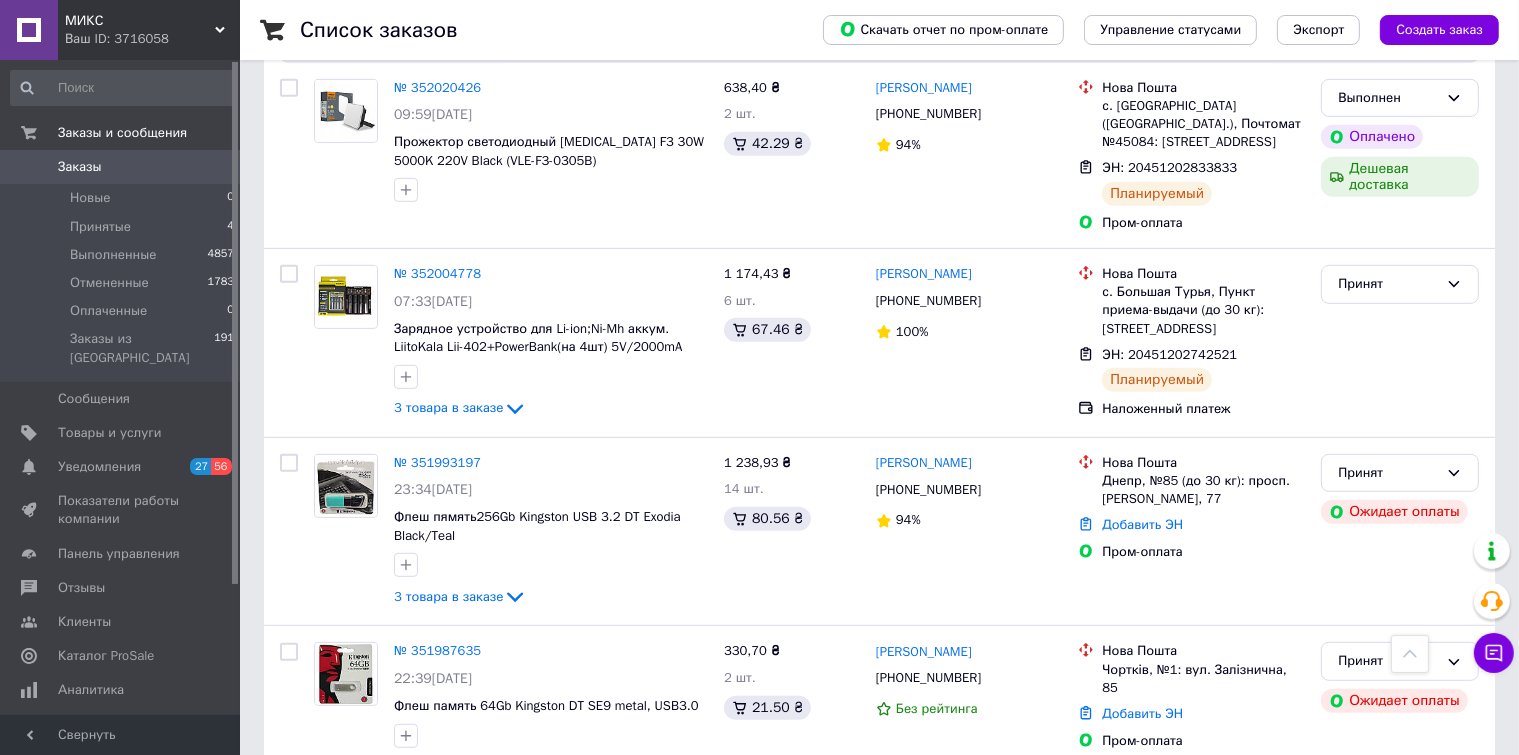 scroll, scrollTop: 652, scrollLeft: 0, axis: vertical 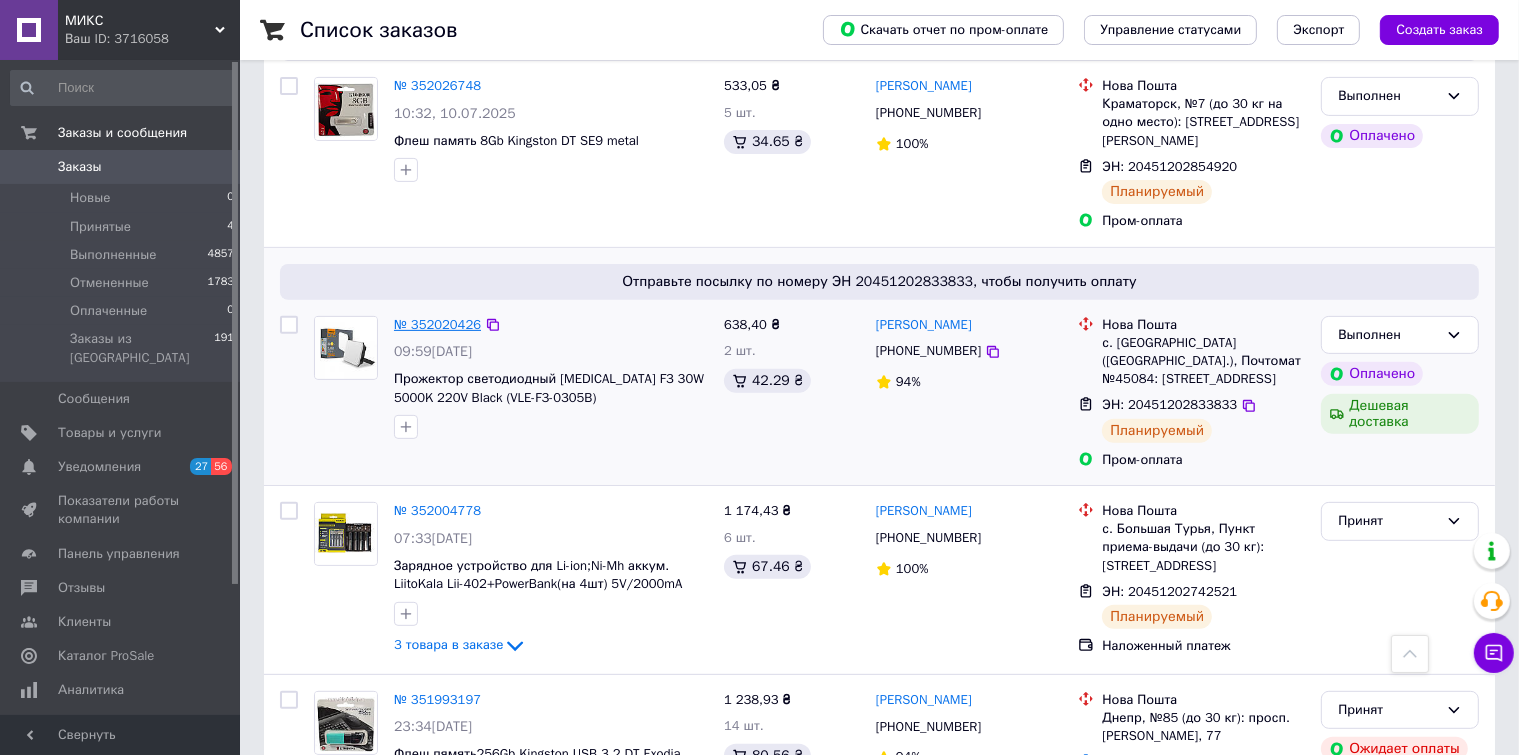 click on "№ 352020426" at bounding box center (437, 324) 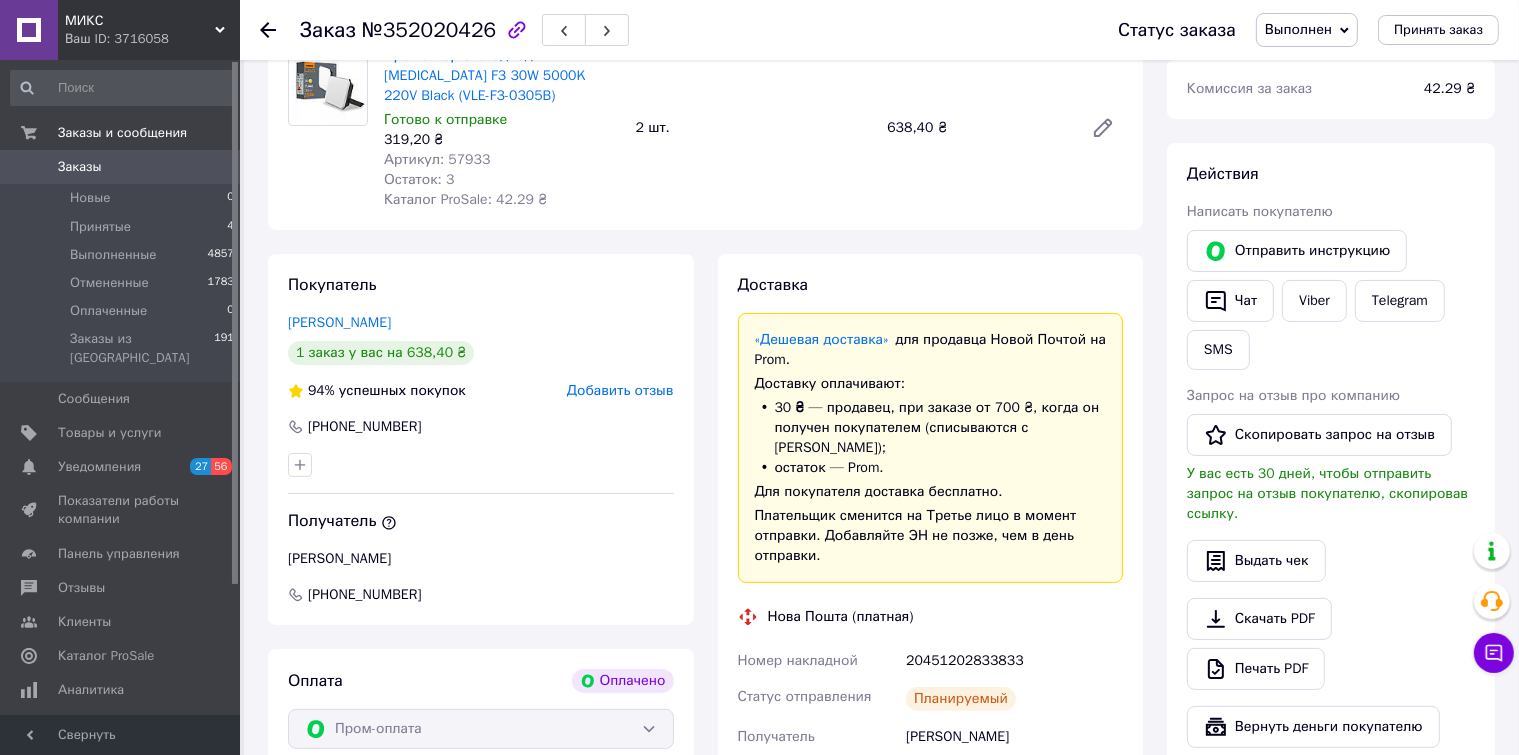 scroll, scrollTop: 152, scrollLeft: 0, axis: vertical 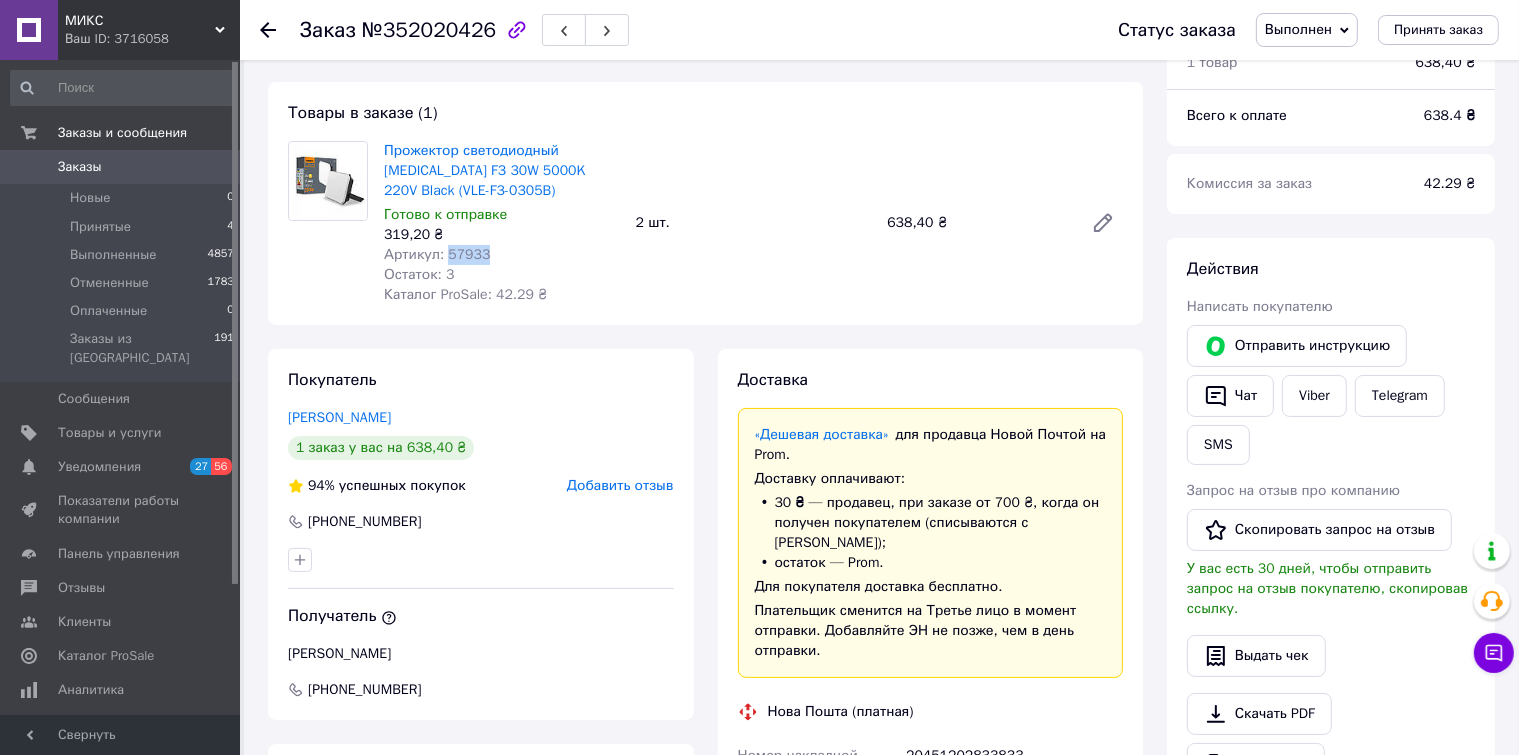 drag, startPoint x: 442, startPoint y: 258, endPoint x: 485, endPoint y: 256, distance: 43.046486 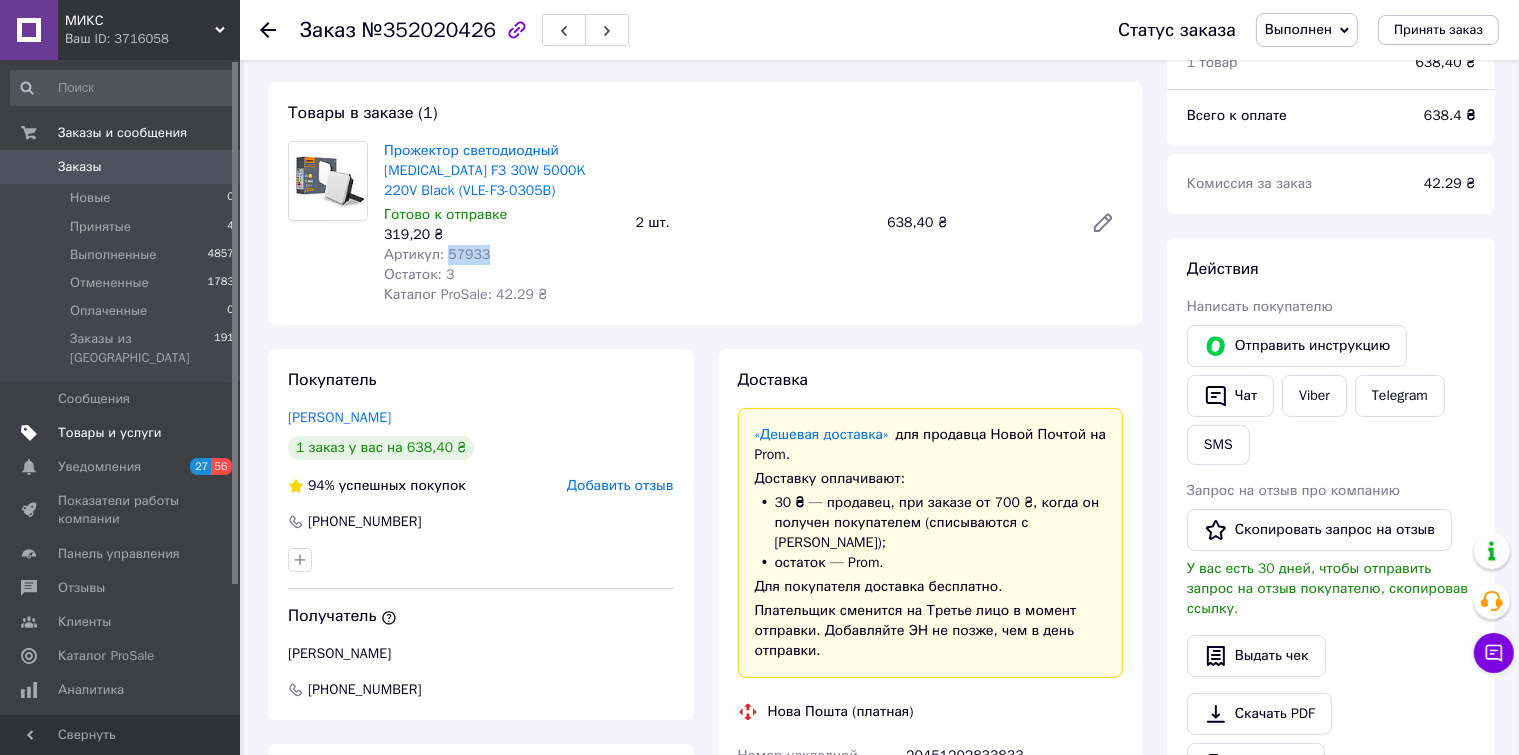 click on "Товары и услуги" at bounding box center (110, 433) 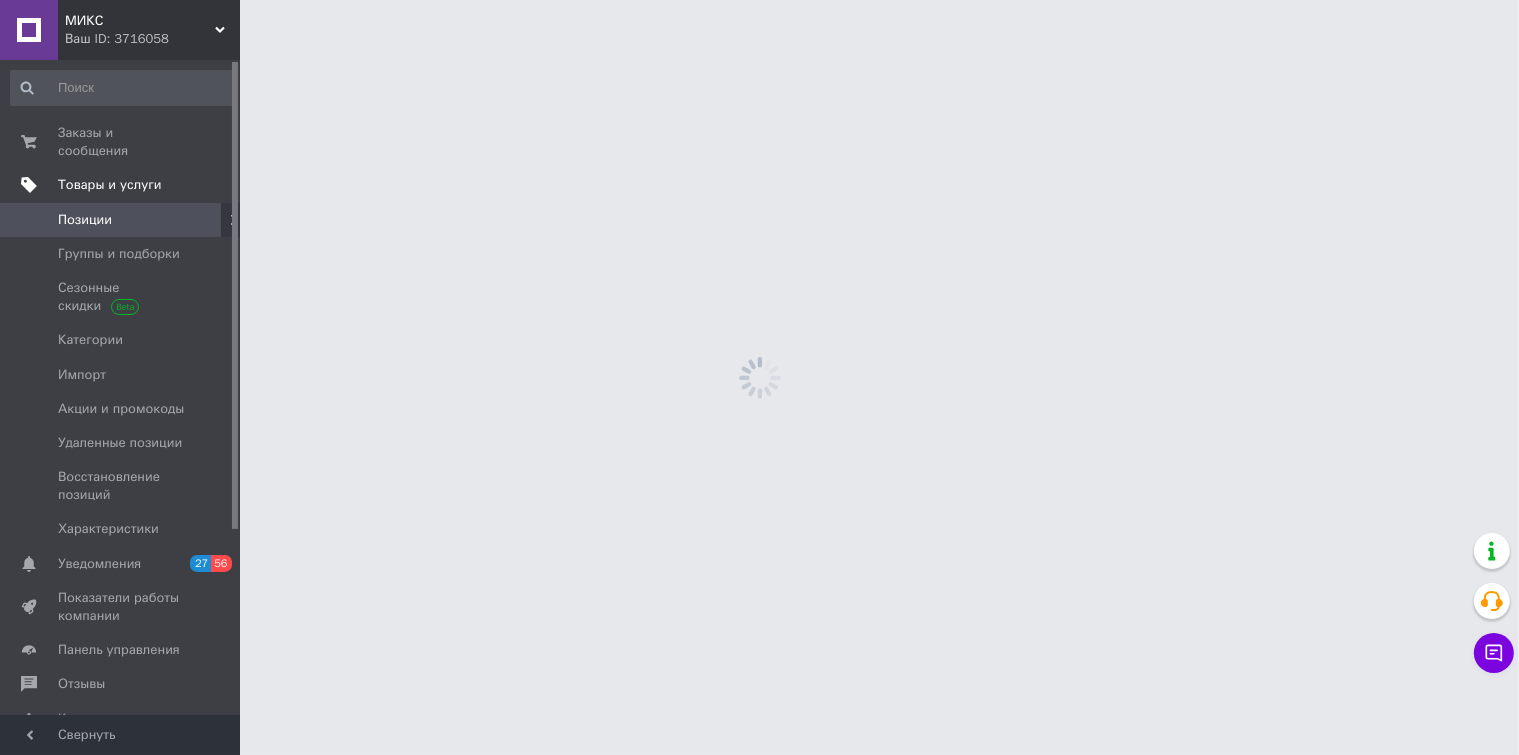 scroll, scrollTop: 0, scrollLeft: 0, axis: both 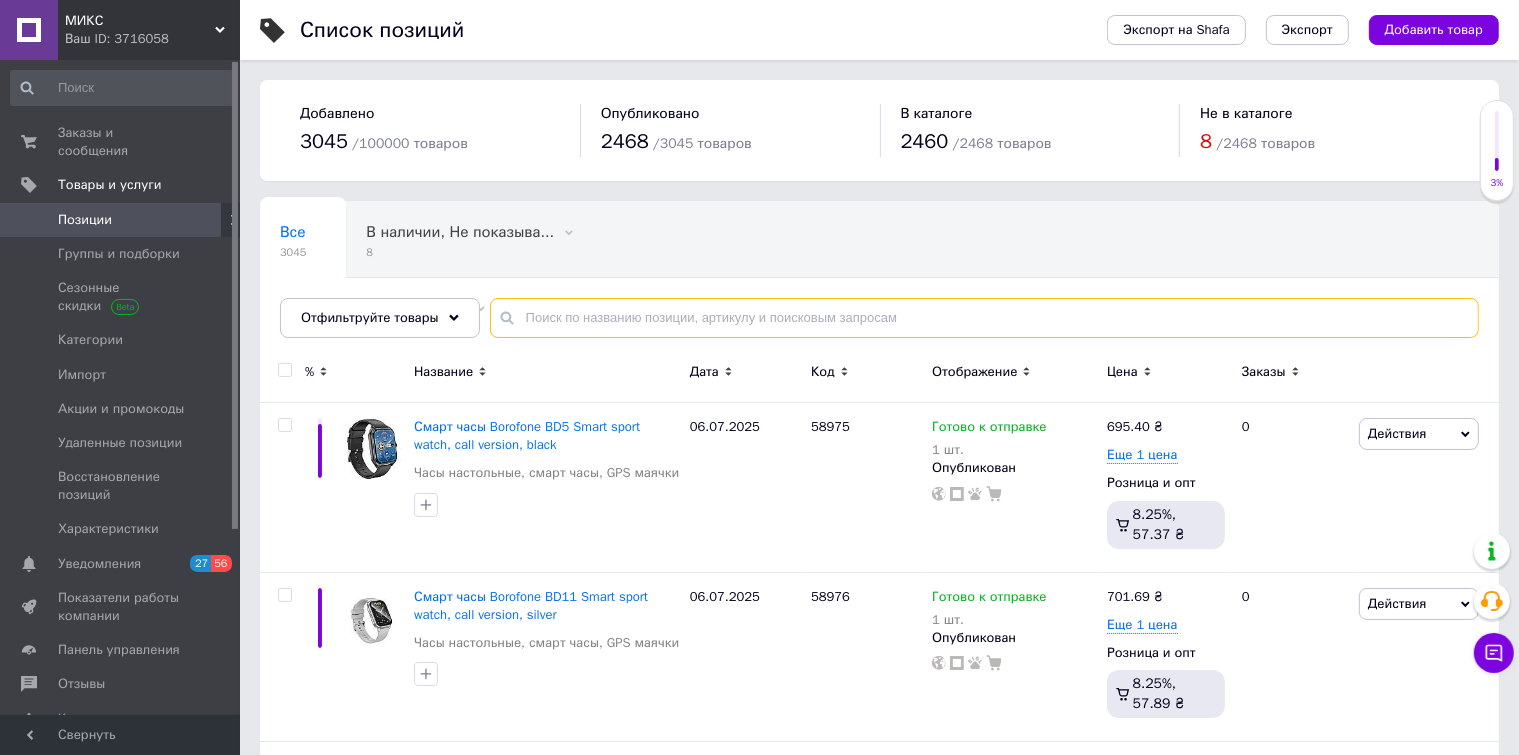 paste on "57933" 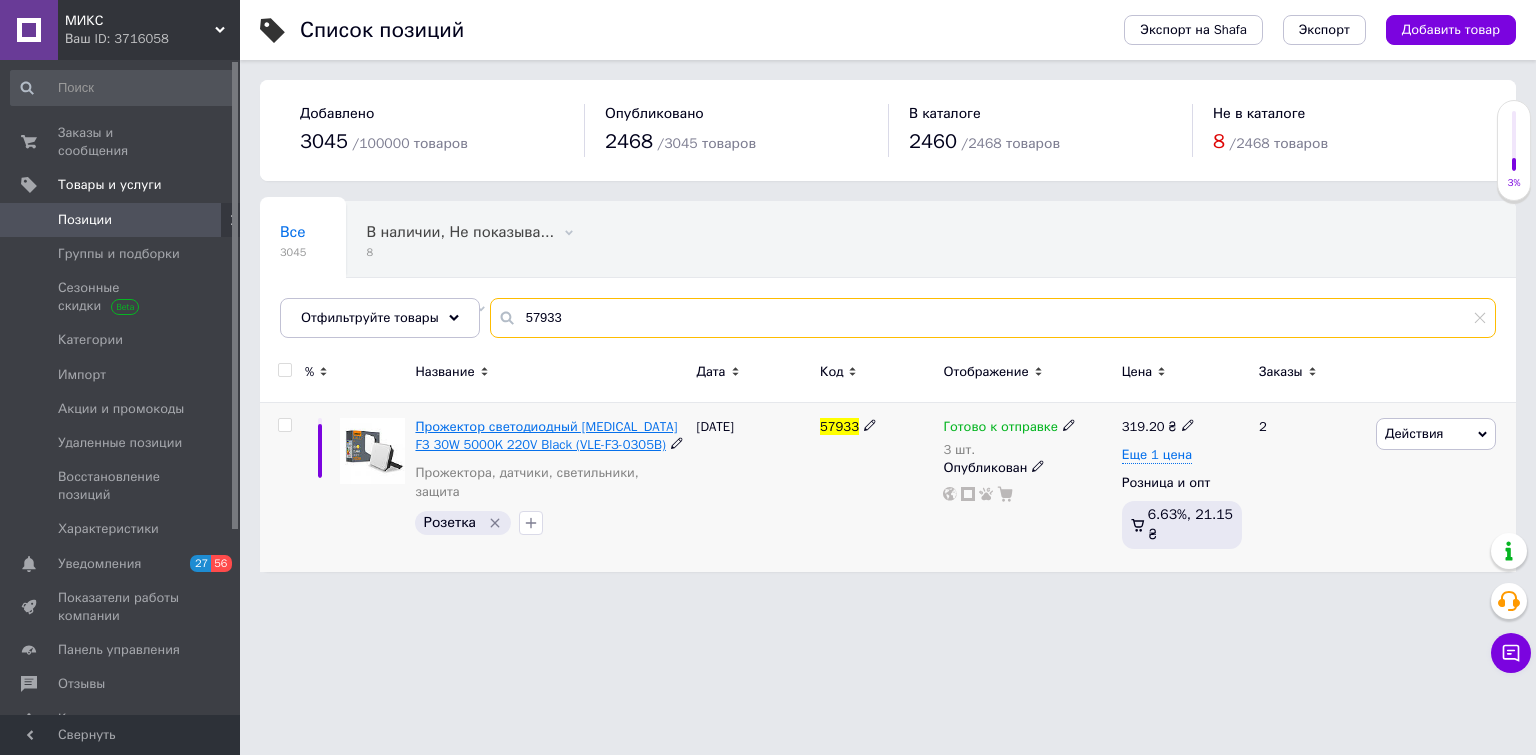 type on "57933" 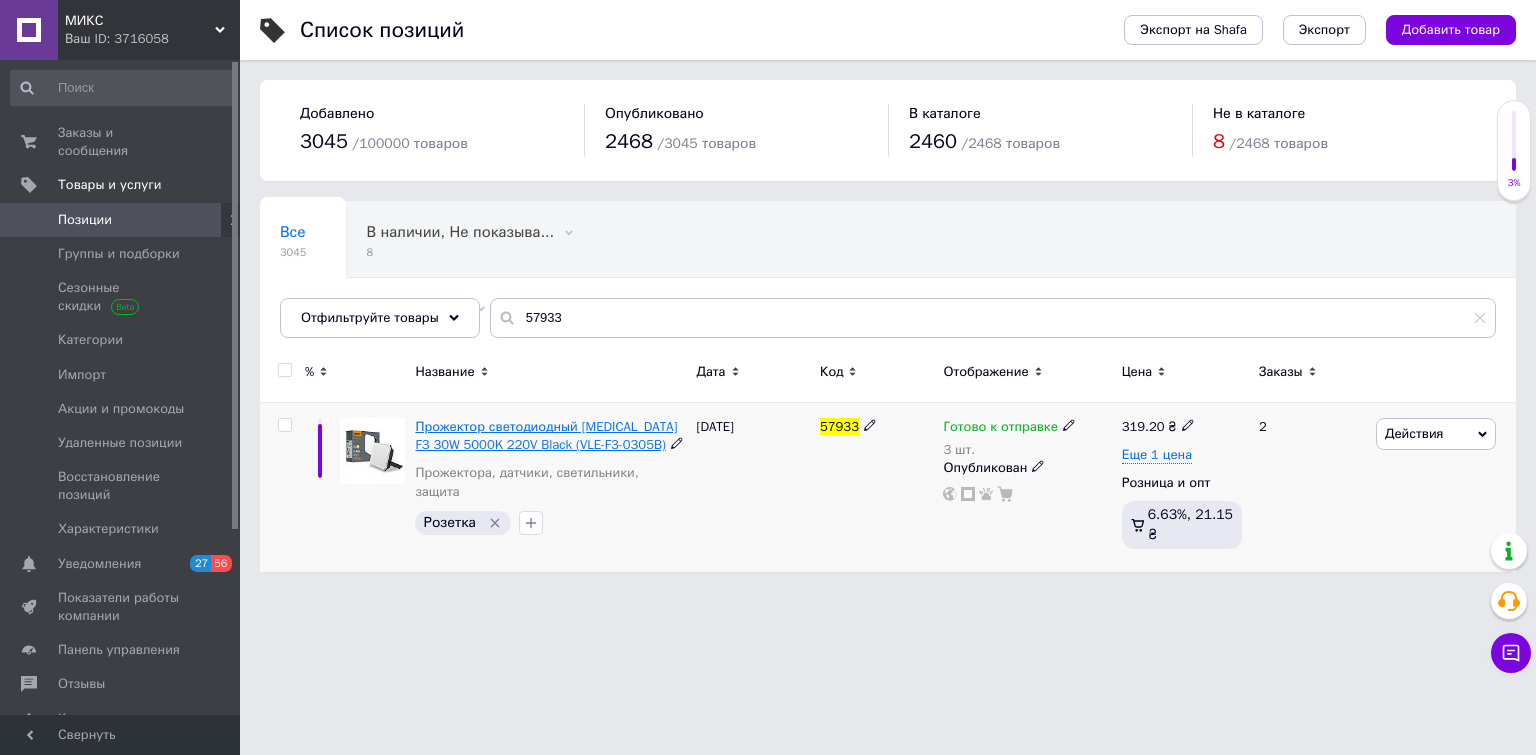 click on "Прожектор светодиодный [MEDICAL_DATA] F3 30W  5000K 220V Black (VLE-F3-0305B)" at bounding box center [546, 435] 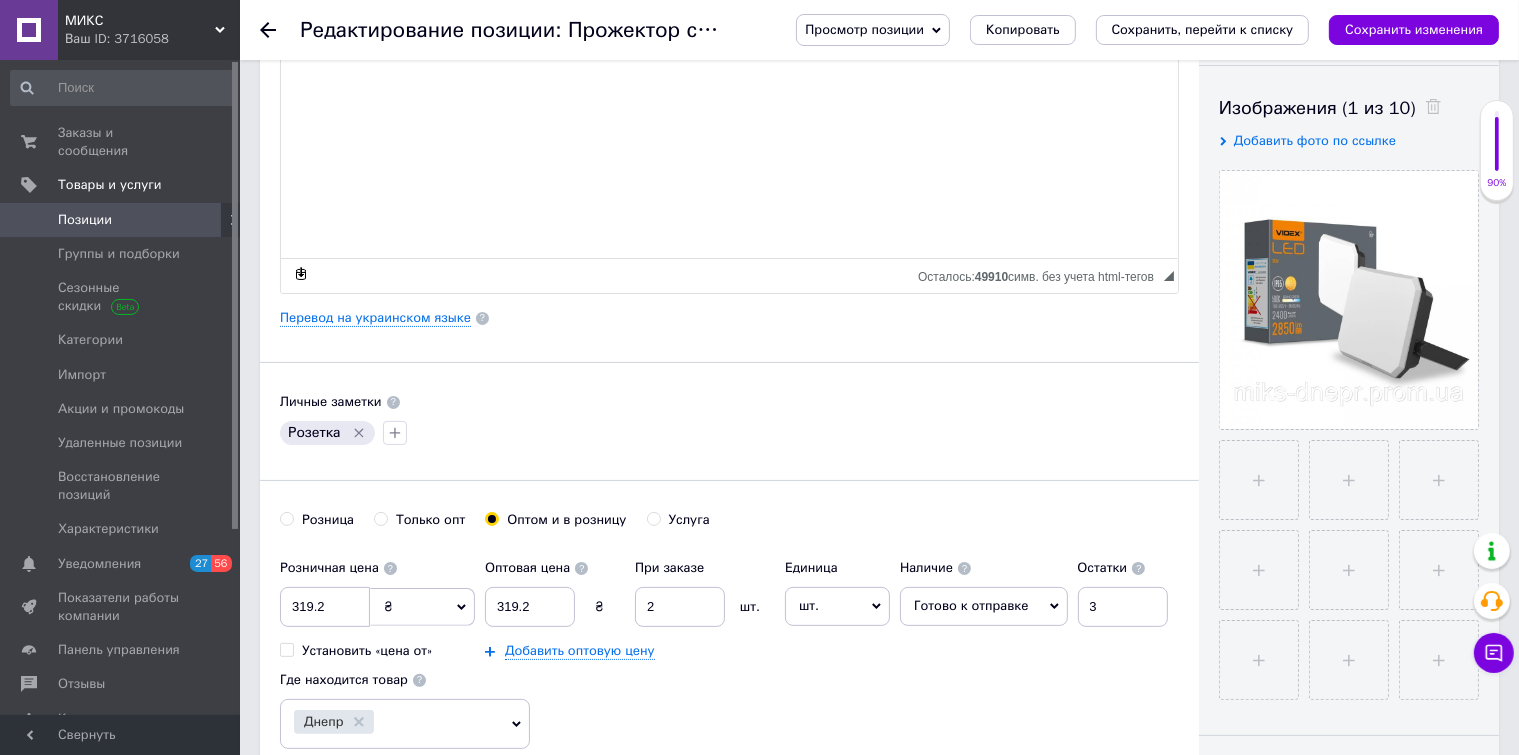 scroll, scrollTop: 400, scrollLeft: 0, axis: vertical 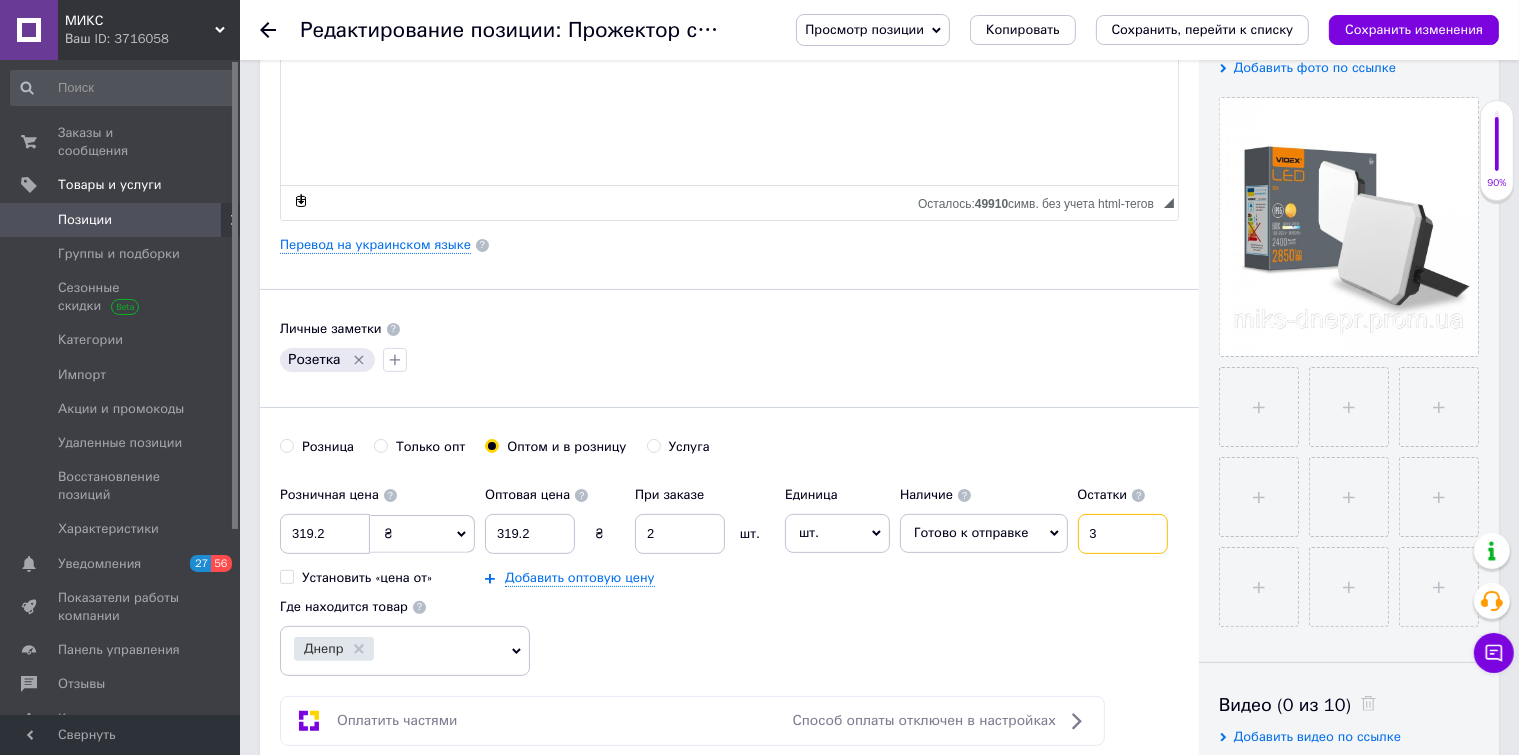 drag, startPoint x: 1107, startPoint y: 536, endPoint x: 1068, endPoint y: 536, distance: 39 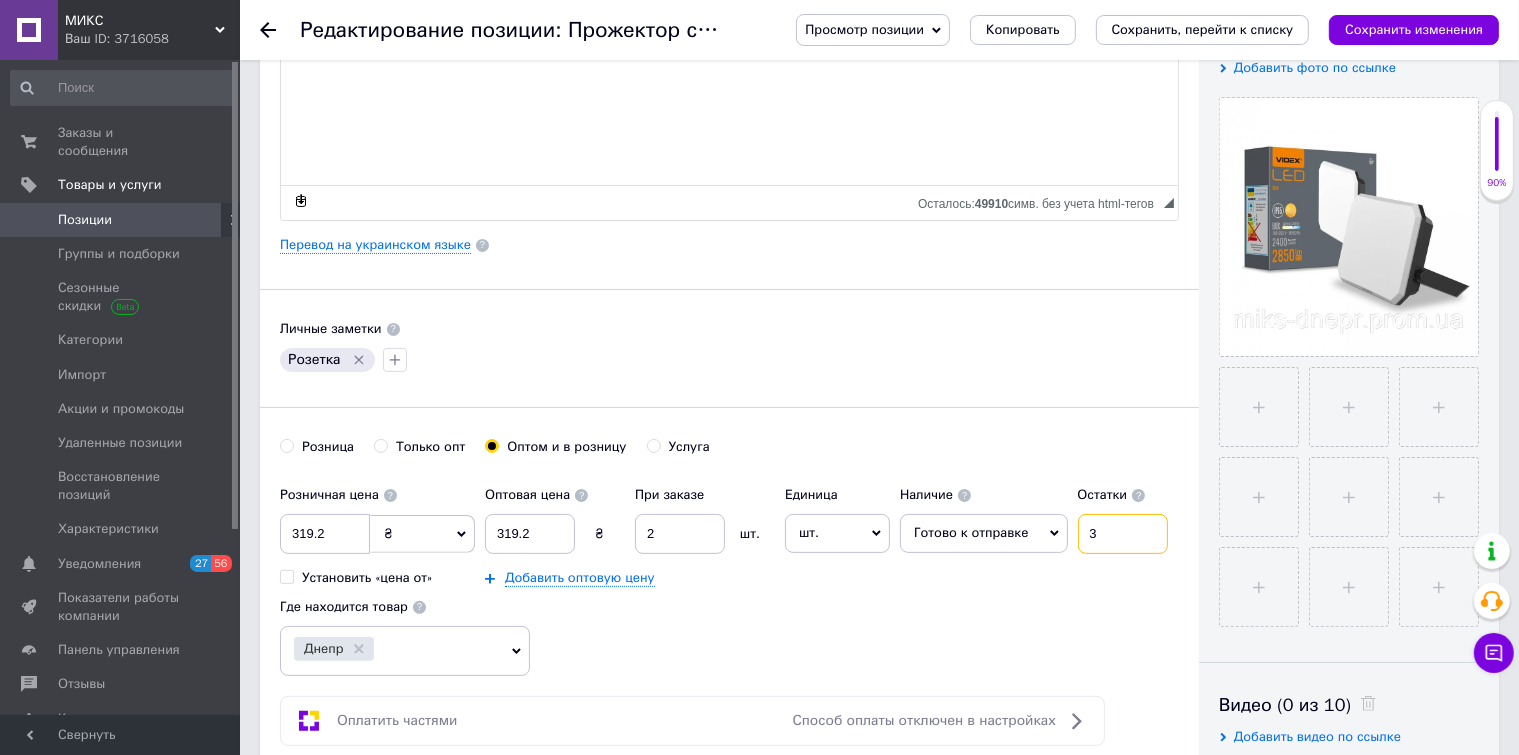 type on "2" 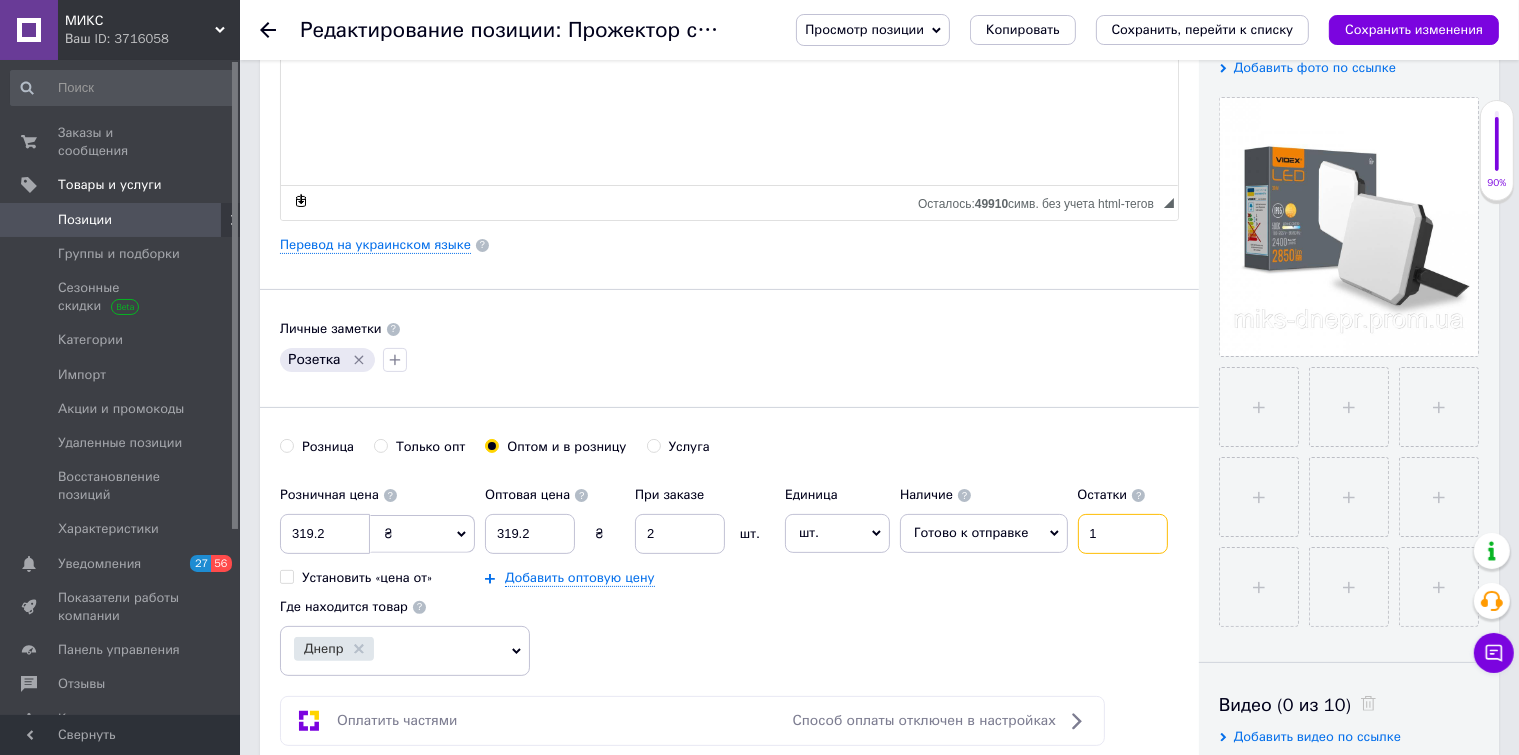 type on "1" 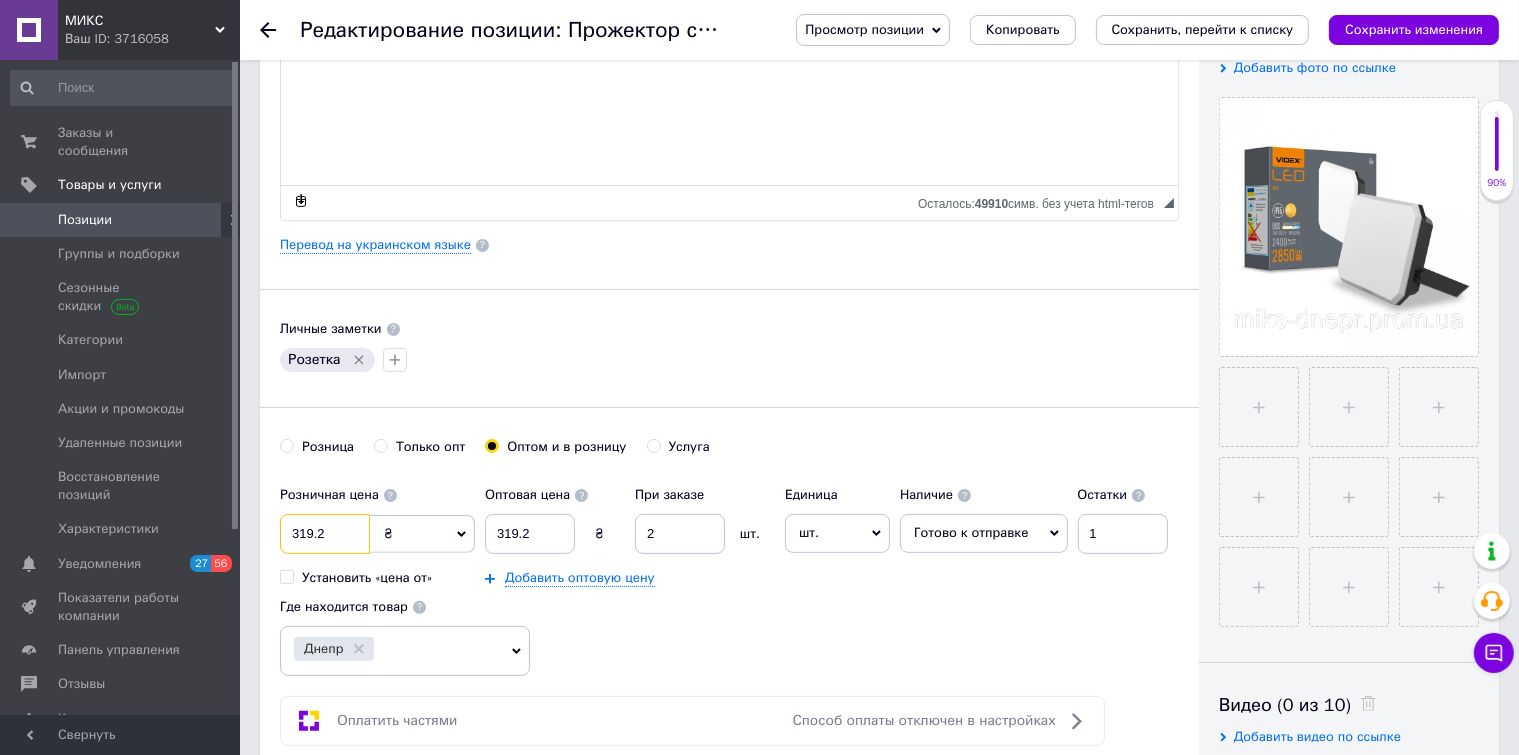 click on "319.2" at bounding box center (325, 534) 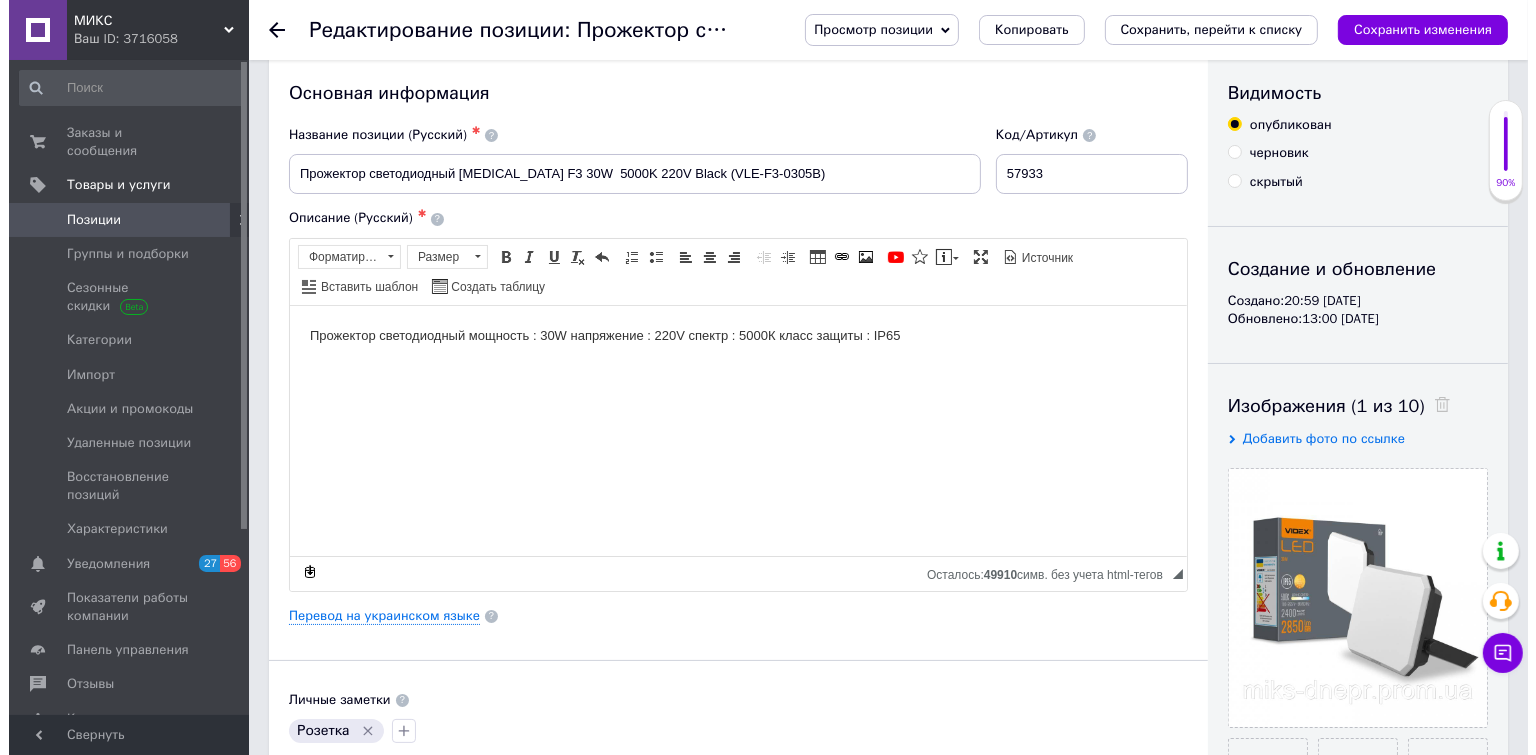 scroll, scrollTop: 0, scrollLeft: 0, axis: both 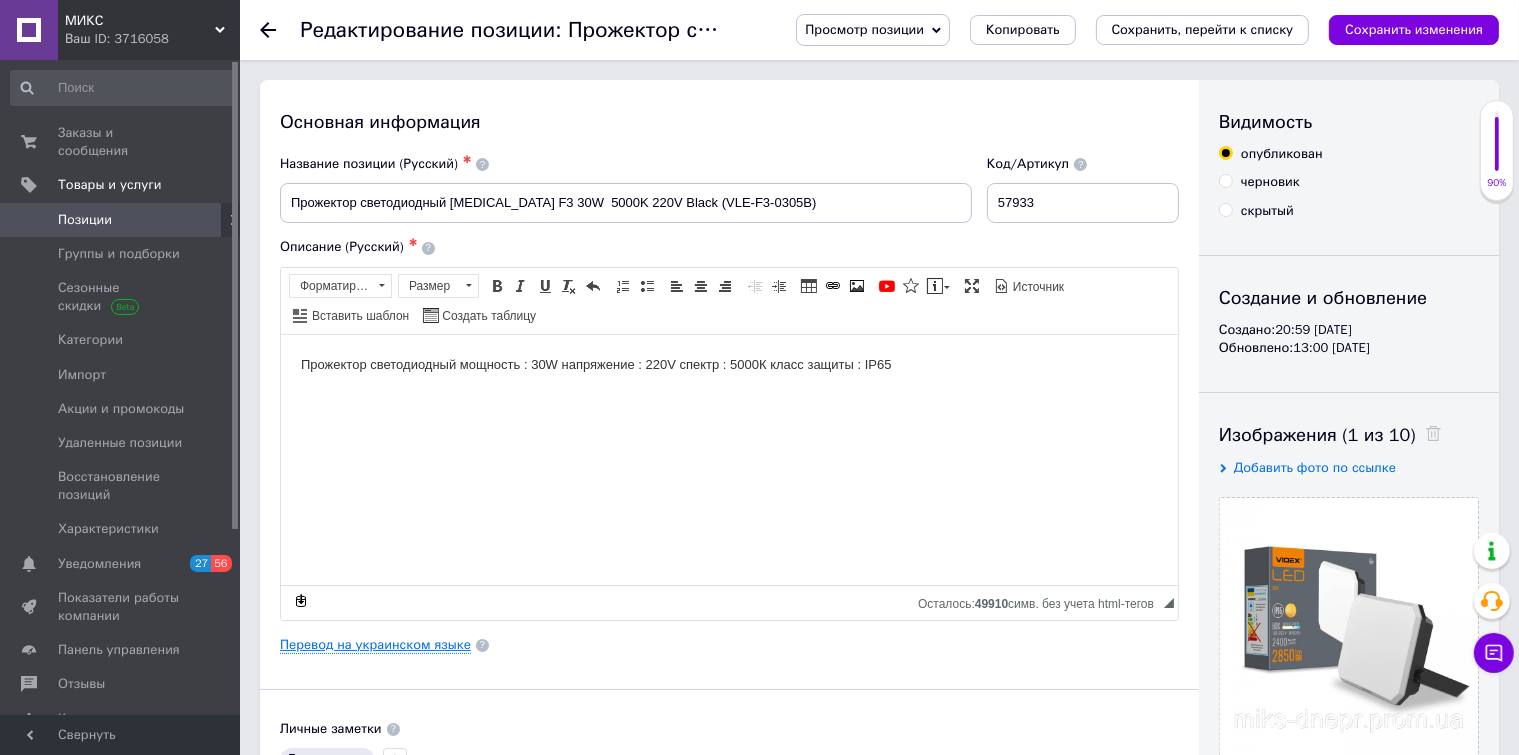 type on "319.21" 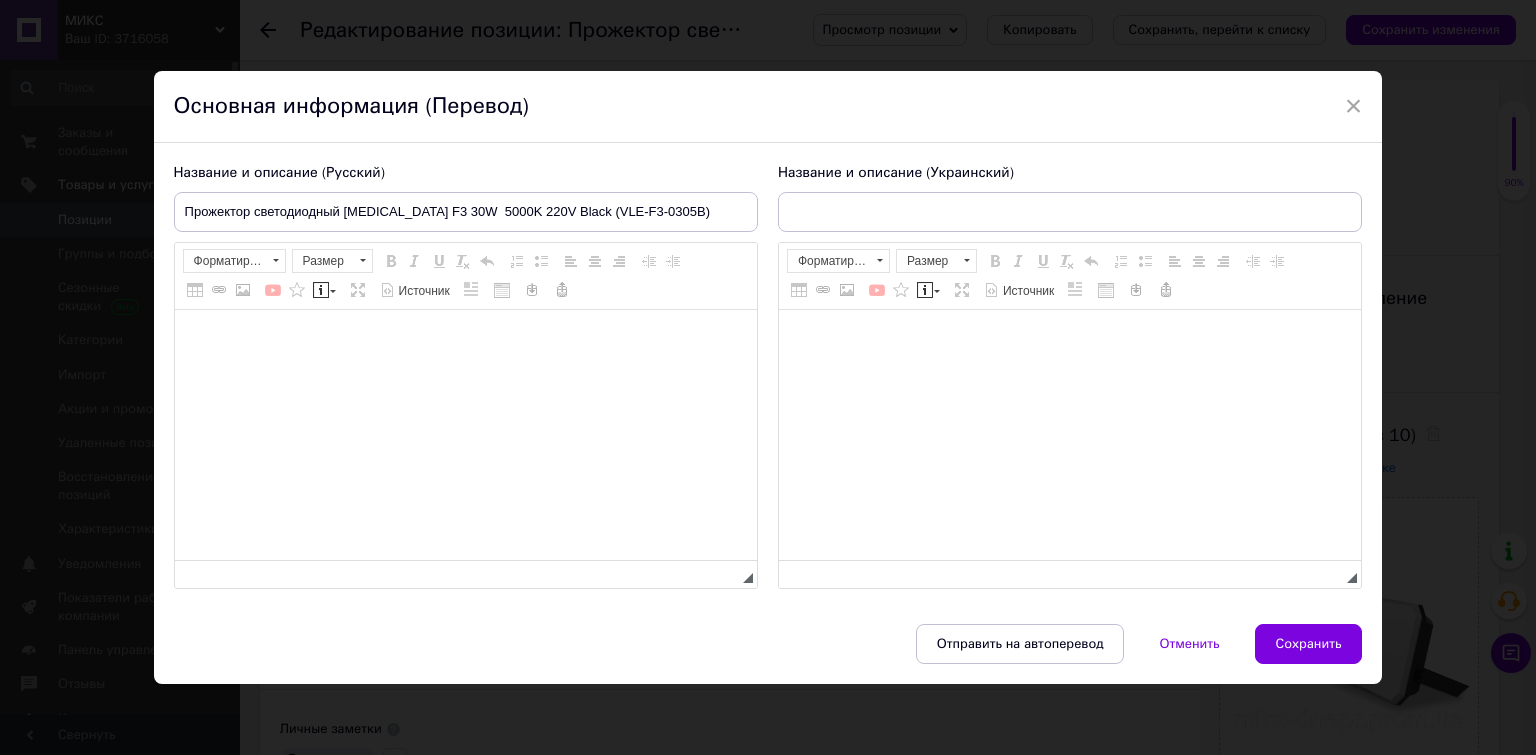 type on "Прожектор світлодіодний [MEDICAL_DATA] F3 30 W 5000 K 220 V Black (VLE-F3-0305B)" 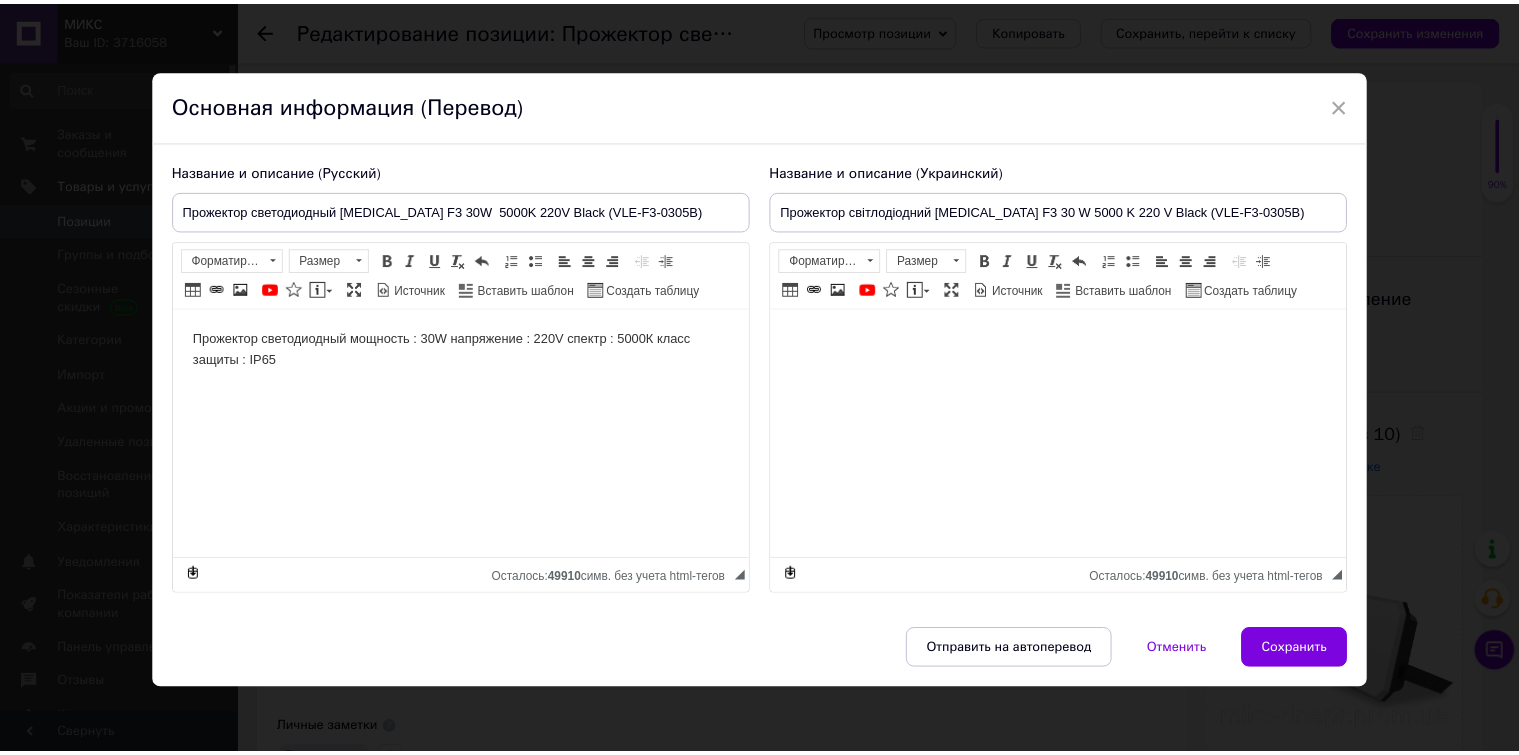 scroll, scrollTop: 0, scrollLeft: 0, axis: both 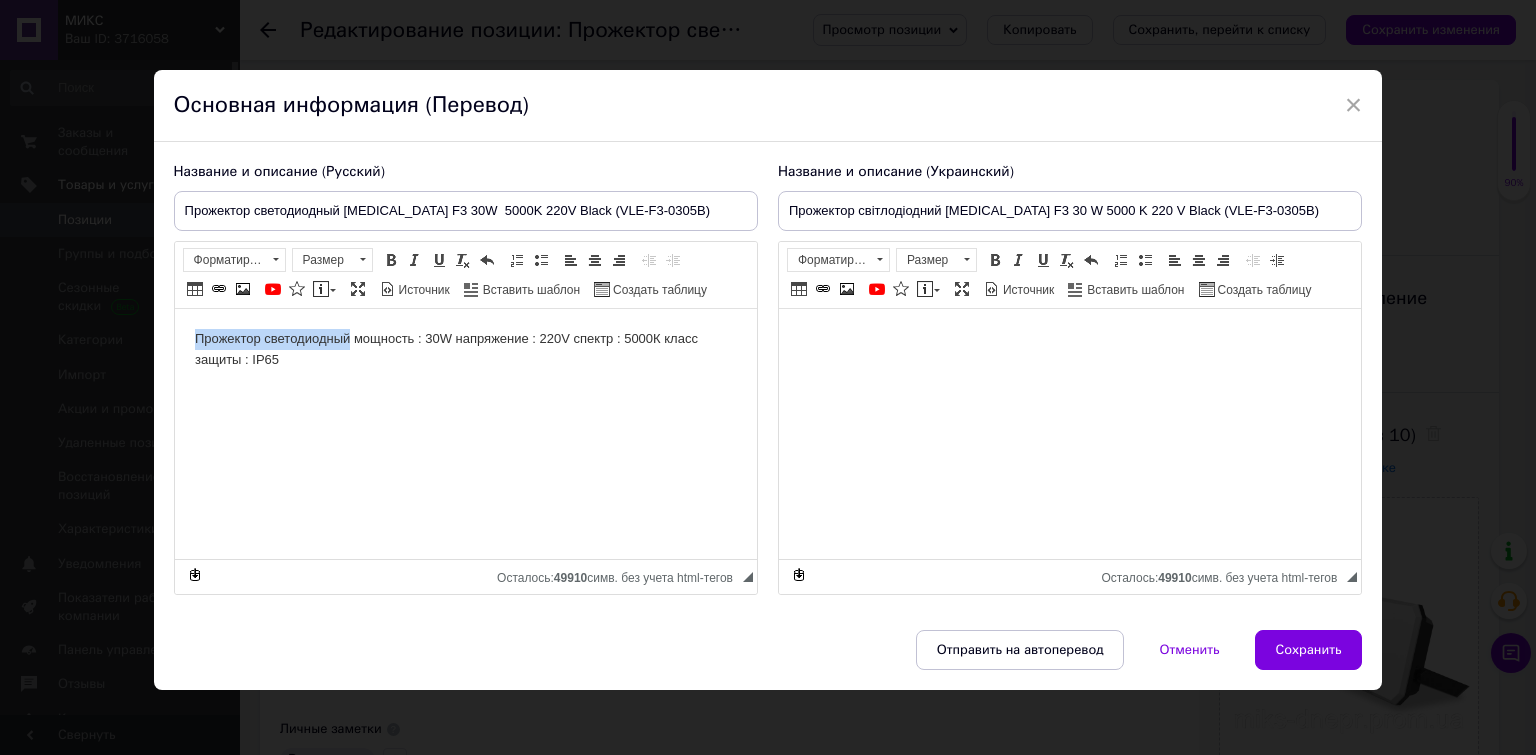 drag, startPoint x: 192, startPoint y: 336, endPoint x: 353, endPoint y: 333, distance: 161.02795 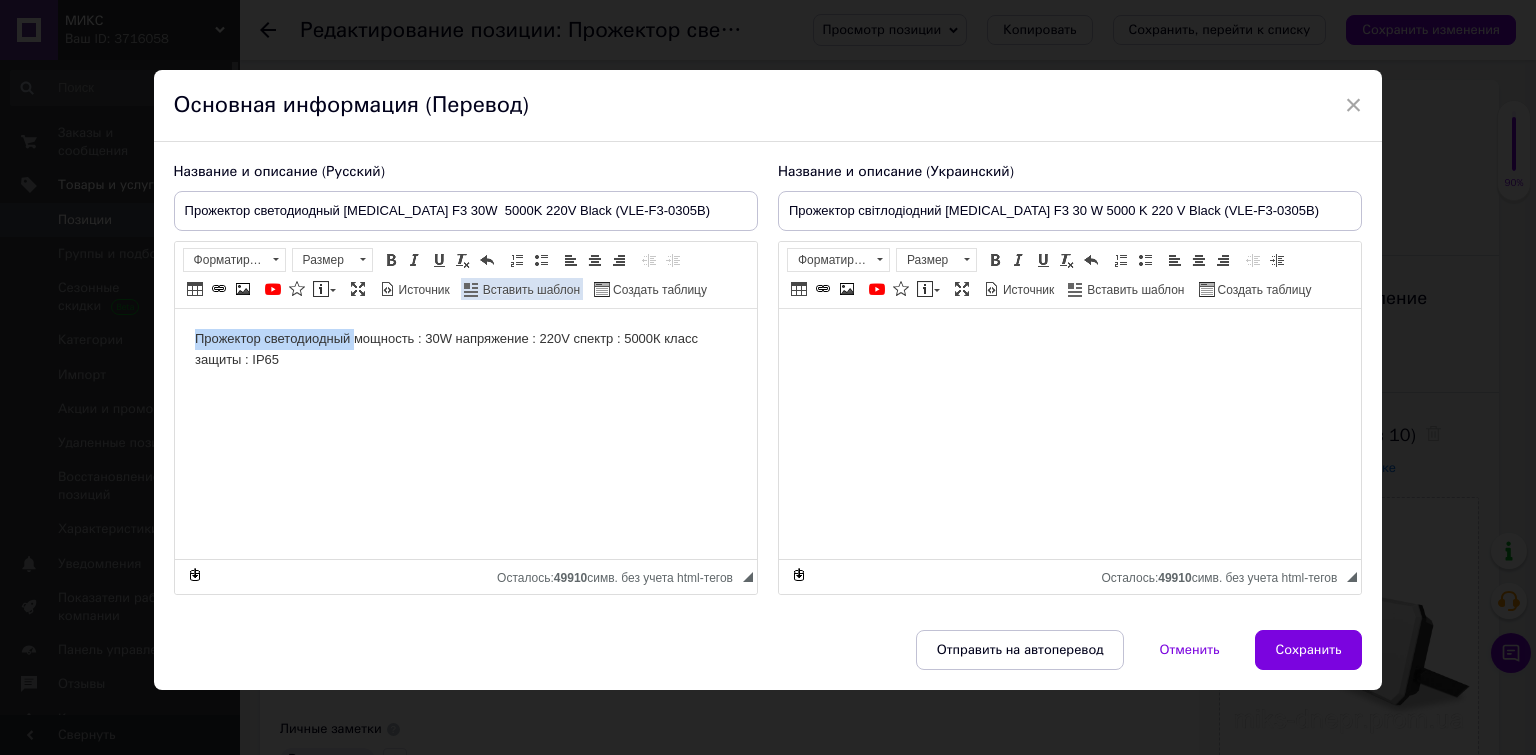 click at bounding box center (391, 260) 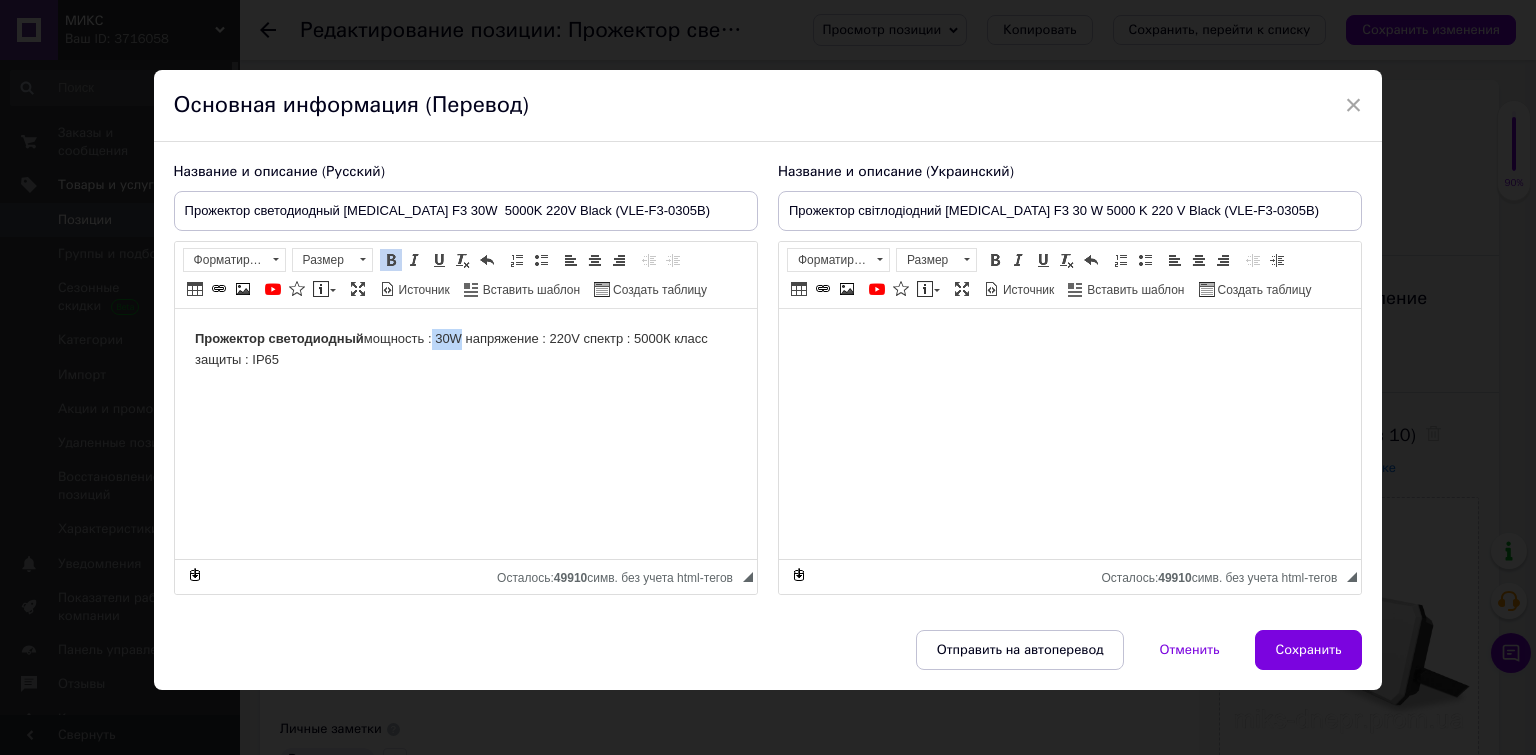 drag, startPoint x: 433, startPoint y: 340, endPoint x: 461, endPoint y: 341, distance: 28.01785 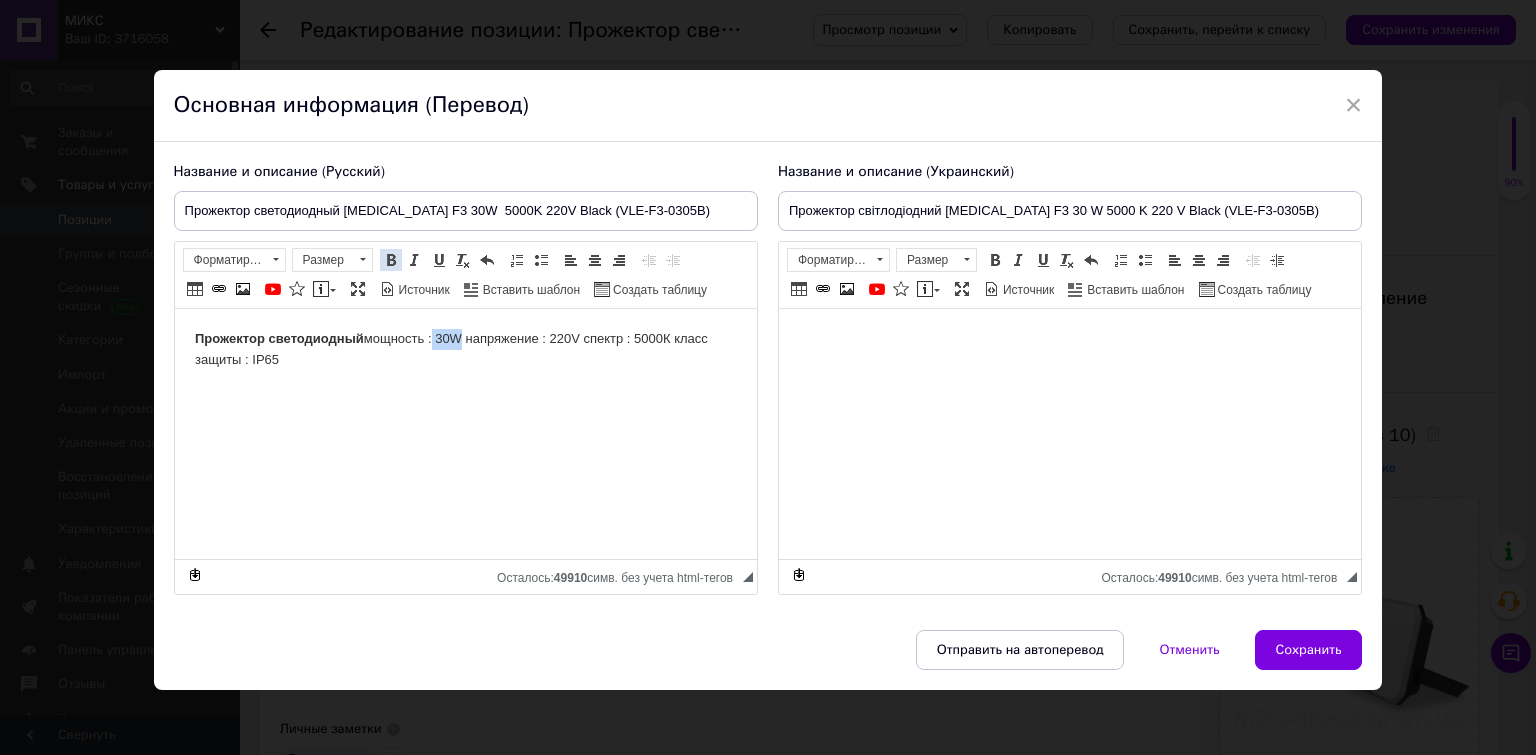click at bounding box center (391, 260) 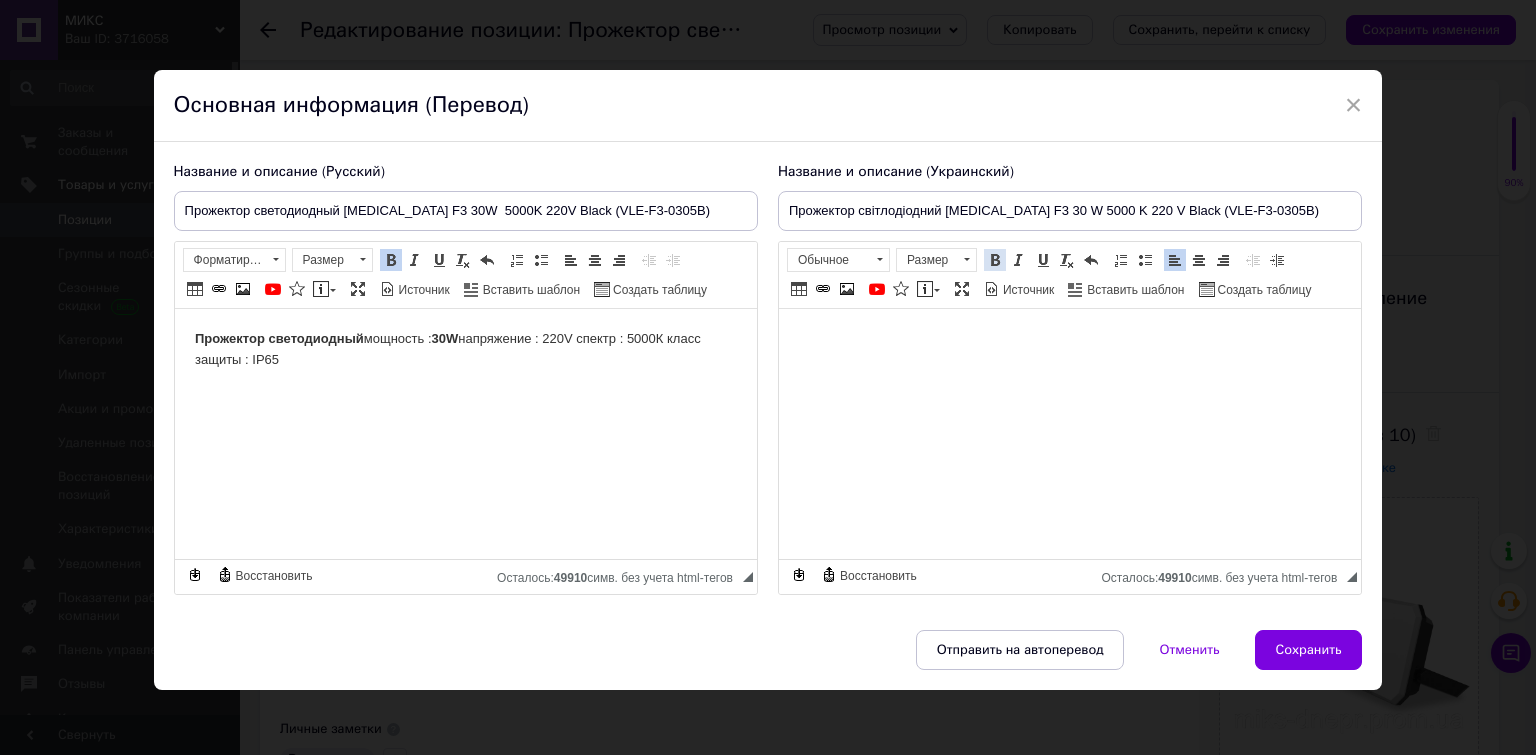 click at bounding box center [995, 260] 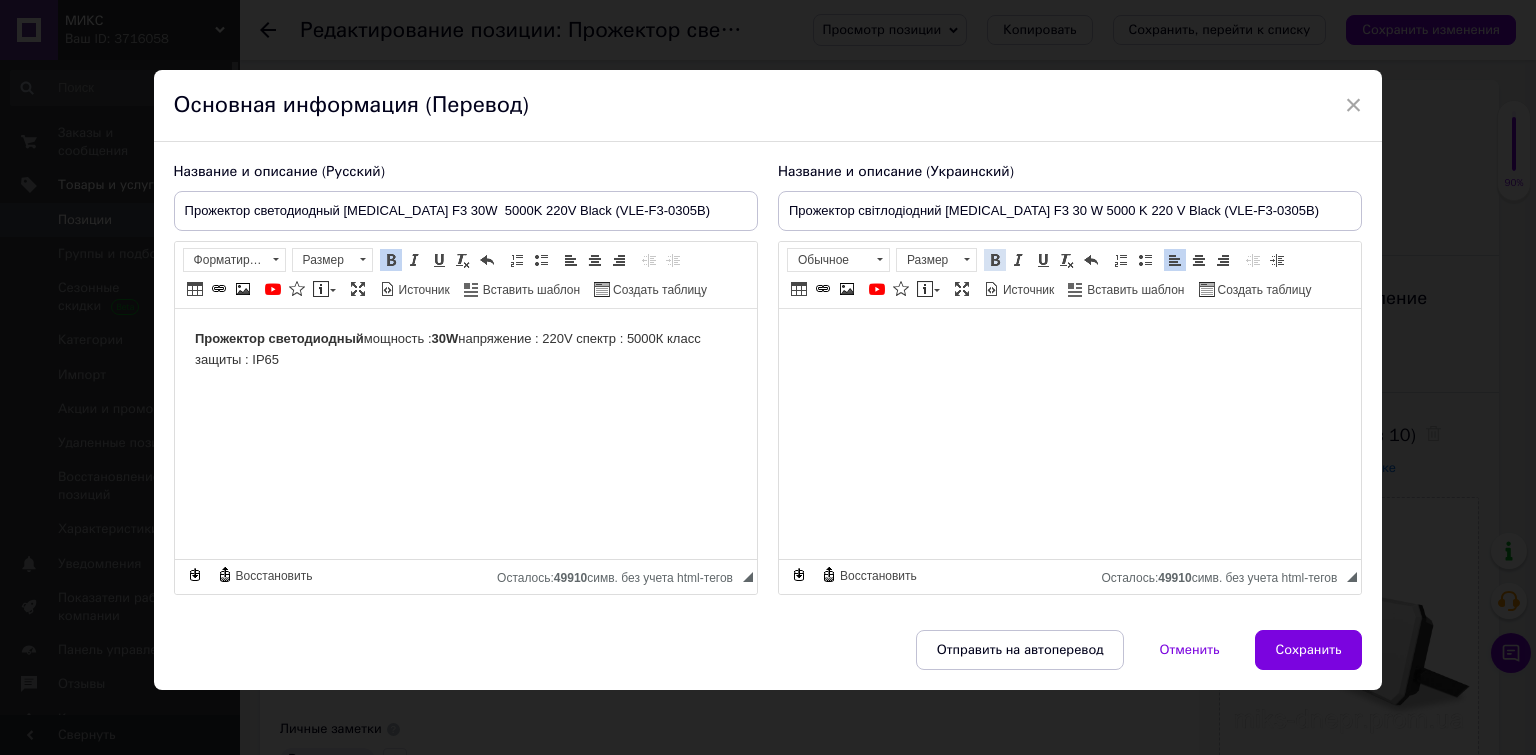click at bounding box center [995, 260] 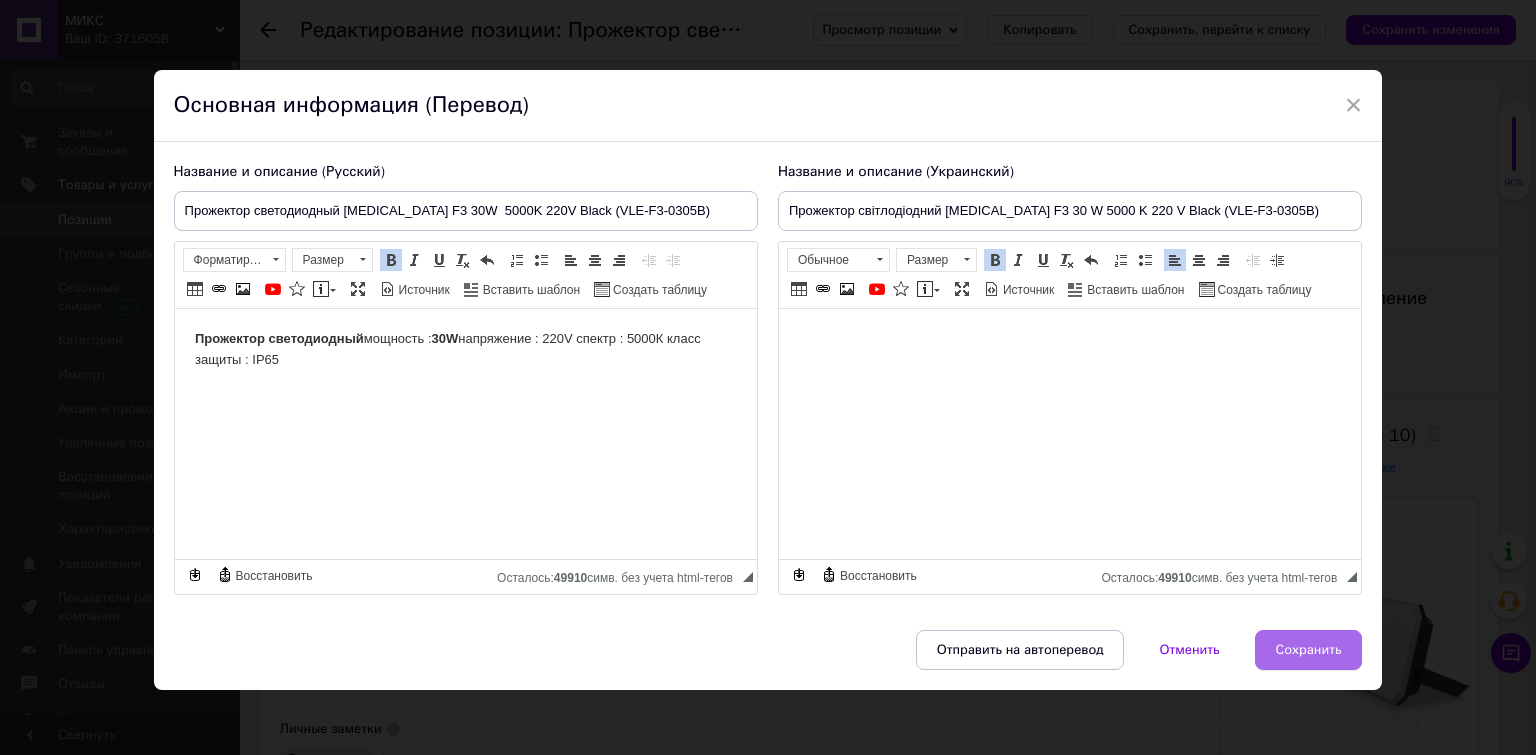 click on "Сохранить" at bounding box center [1309, 650] 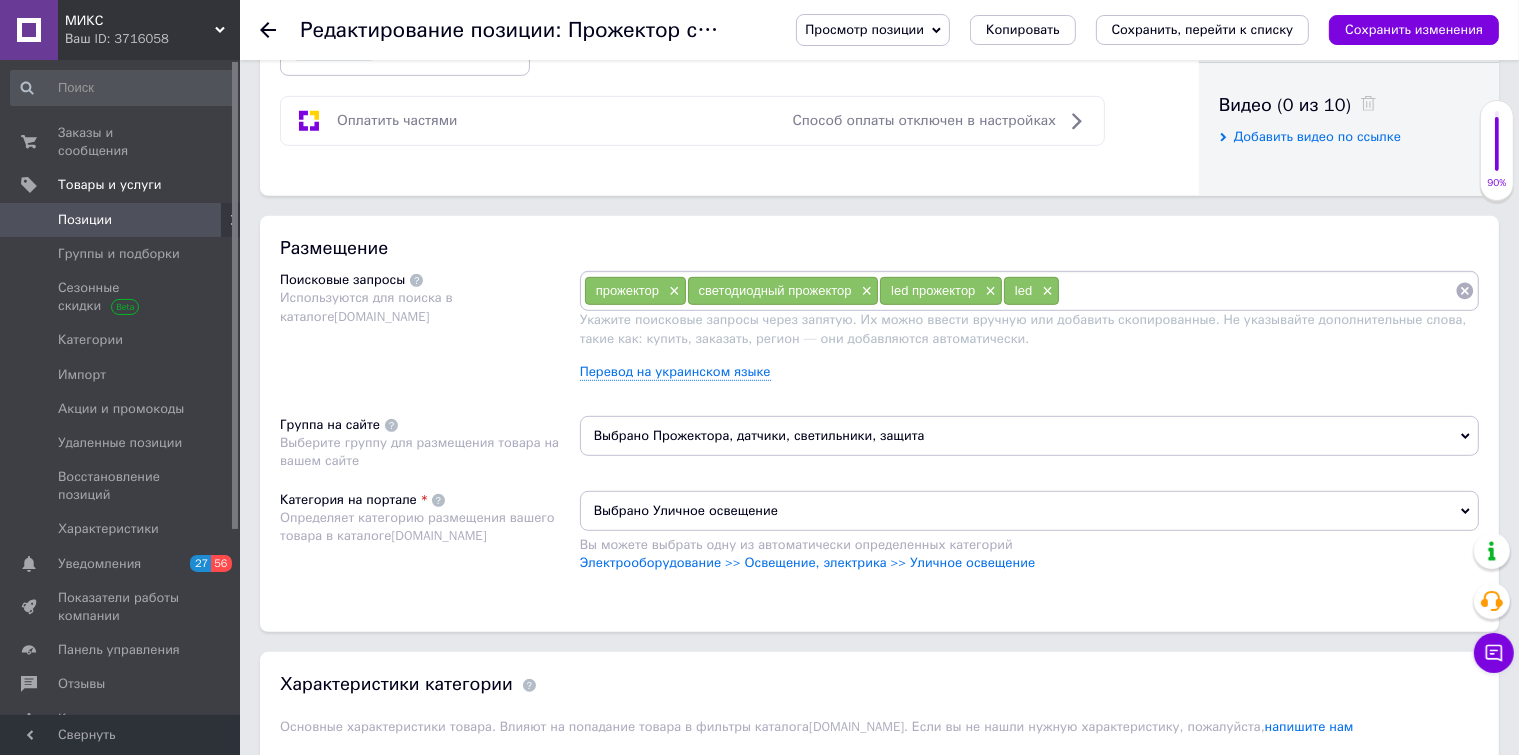 scroll, scrollTop: 1300, scrollLeft: 0, axis: vertical 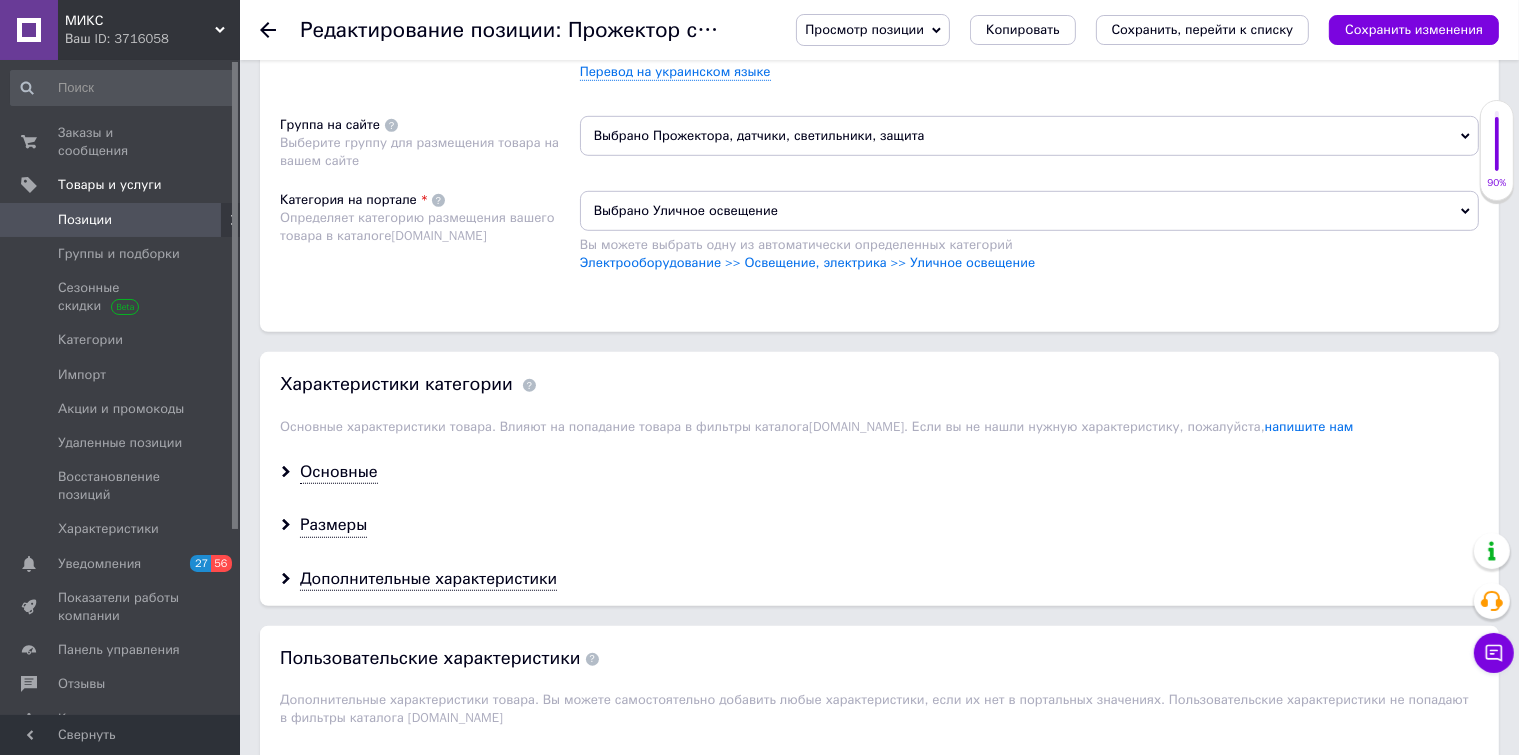 drag, startPoint x: 527, startPoint y: 511, endPoint x: 752, endPoint y: 743, distance: 323.1857 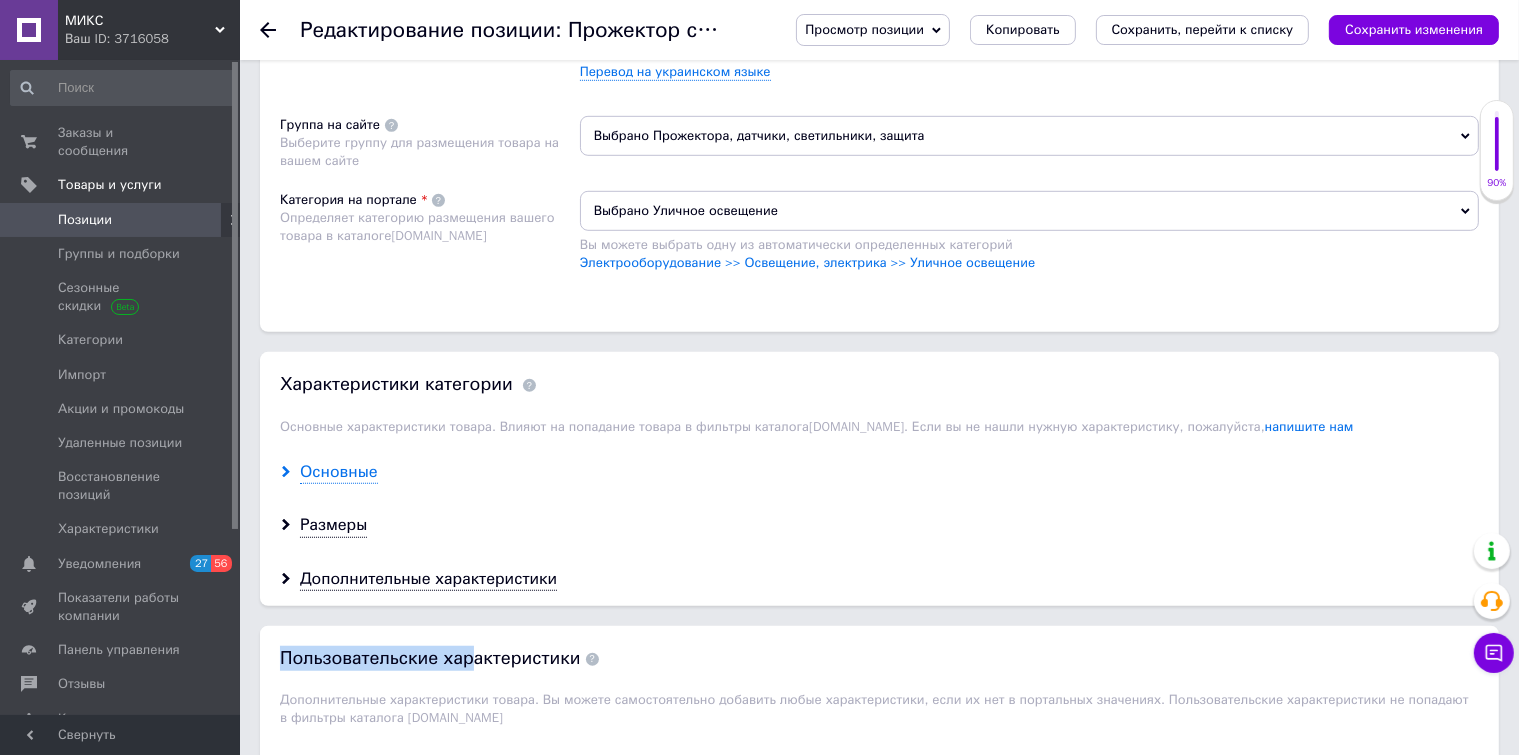 click on "Основные" at bounding box center [339, 472] 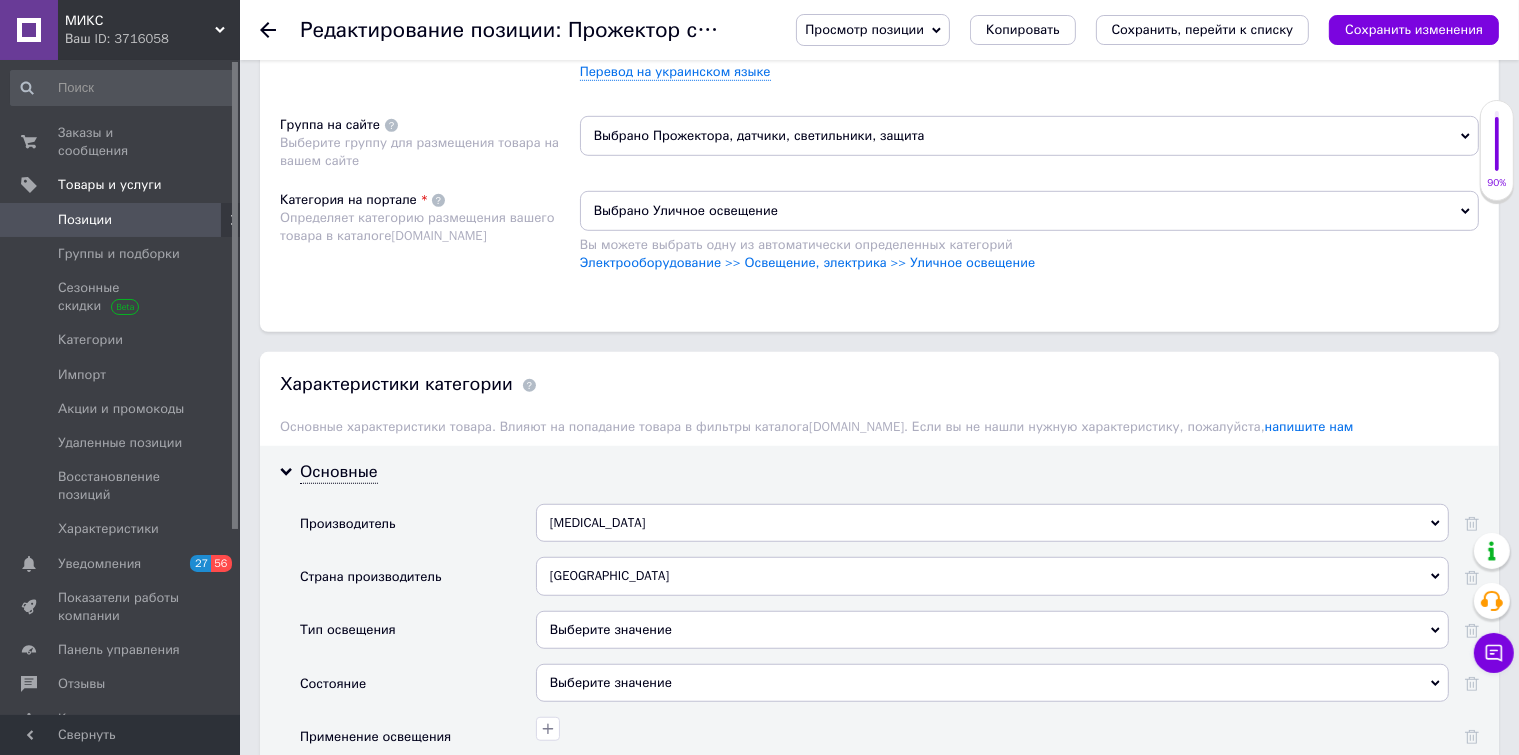 scroll, scrollTop: 1500, scrollLeft: 0, axis: vertical 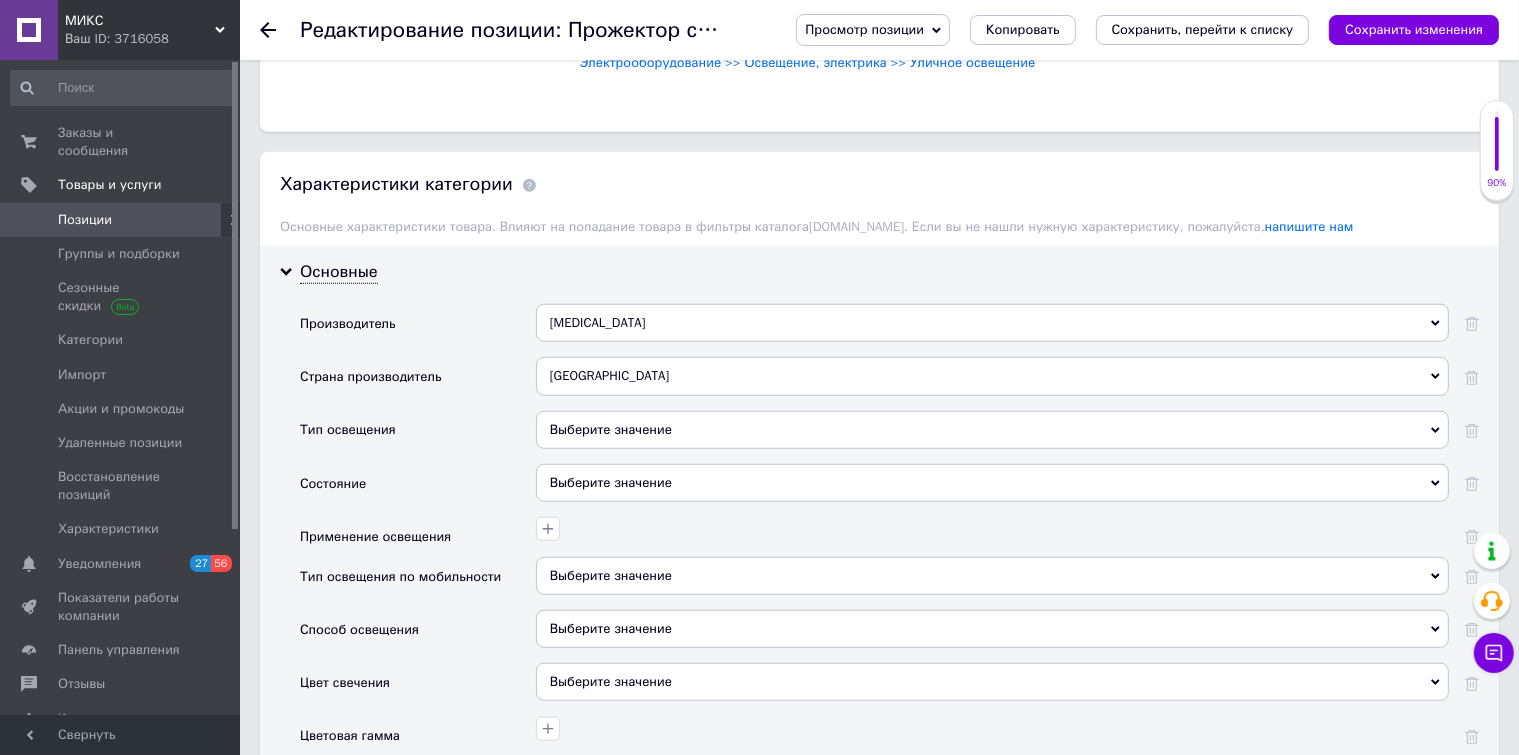 click on "Выберите значение" at bounding box center [992, 430] 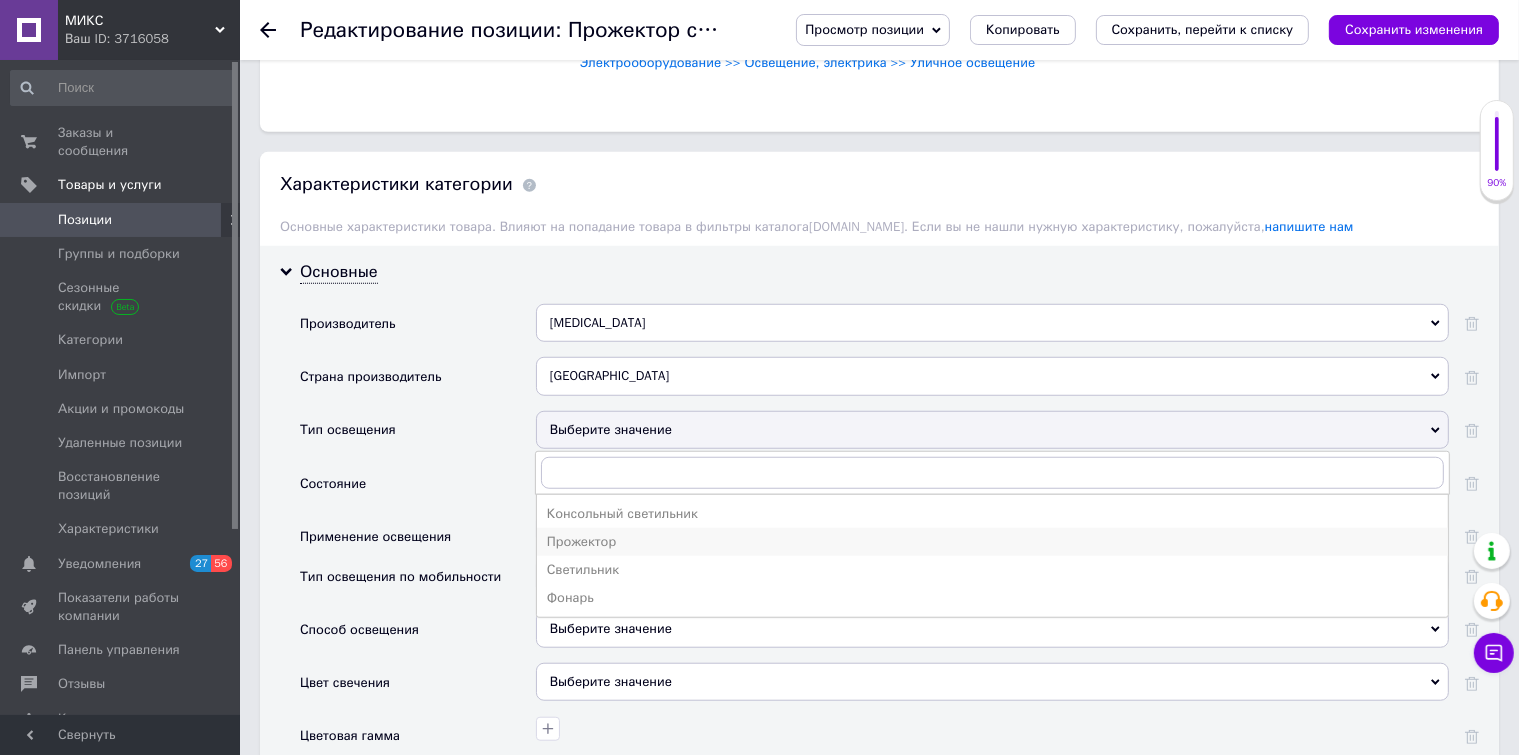 click on "Прожектор" at bounding box center (992, 542) 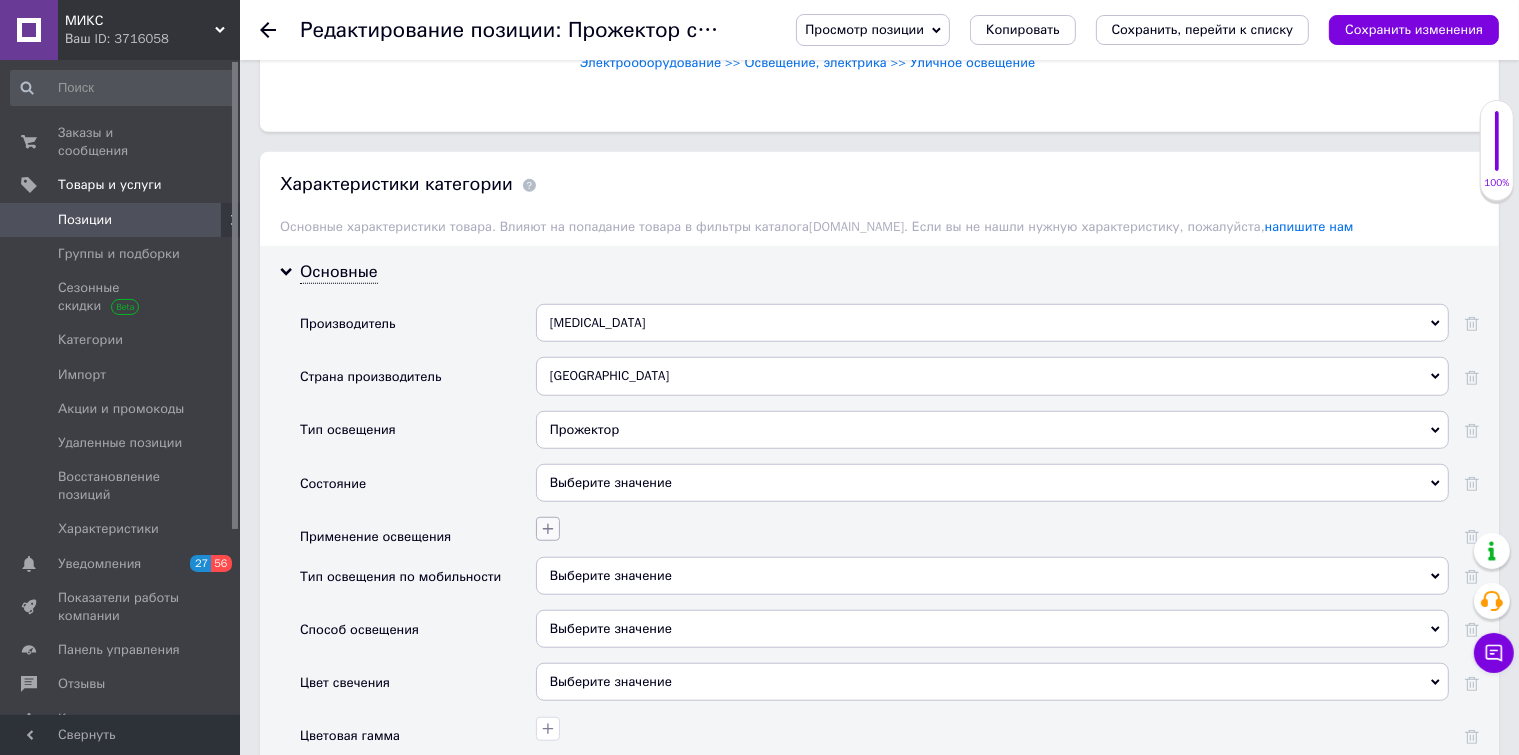 click 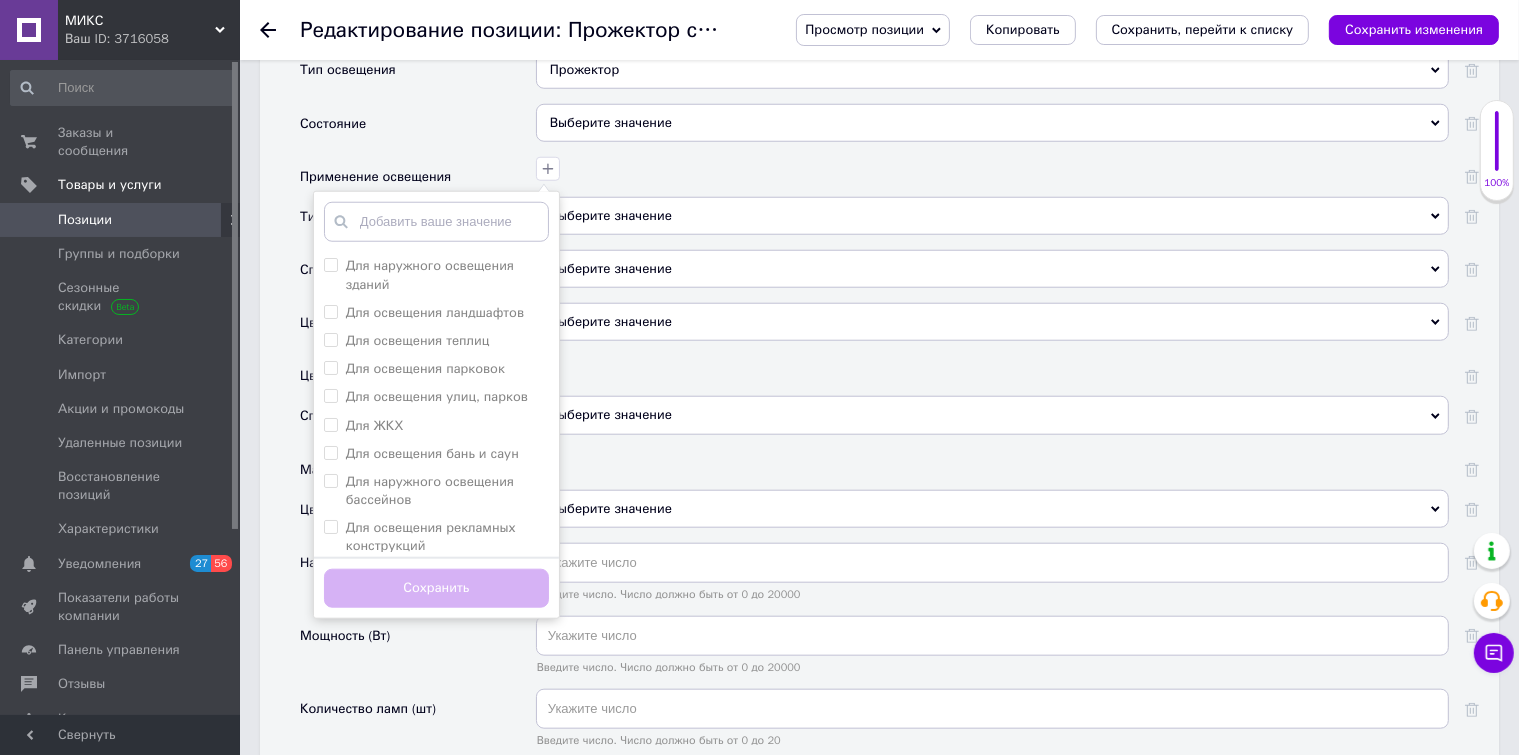 scroll, scrollTop: 1900, scrollLeft: 0, axis: vertical 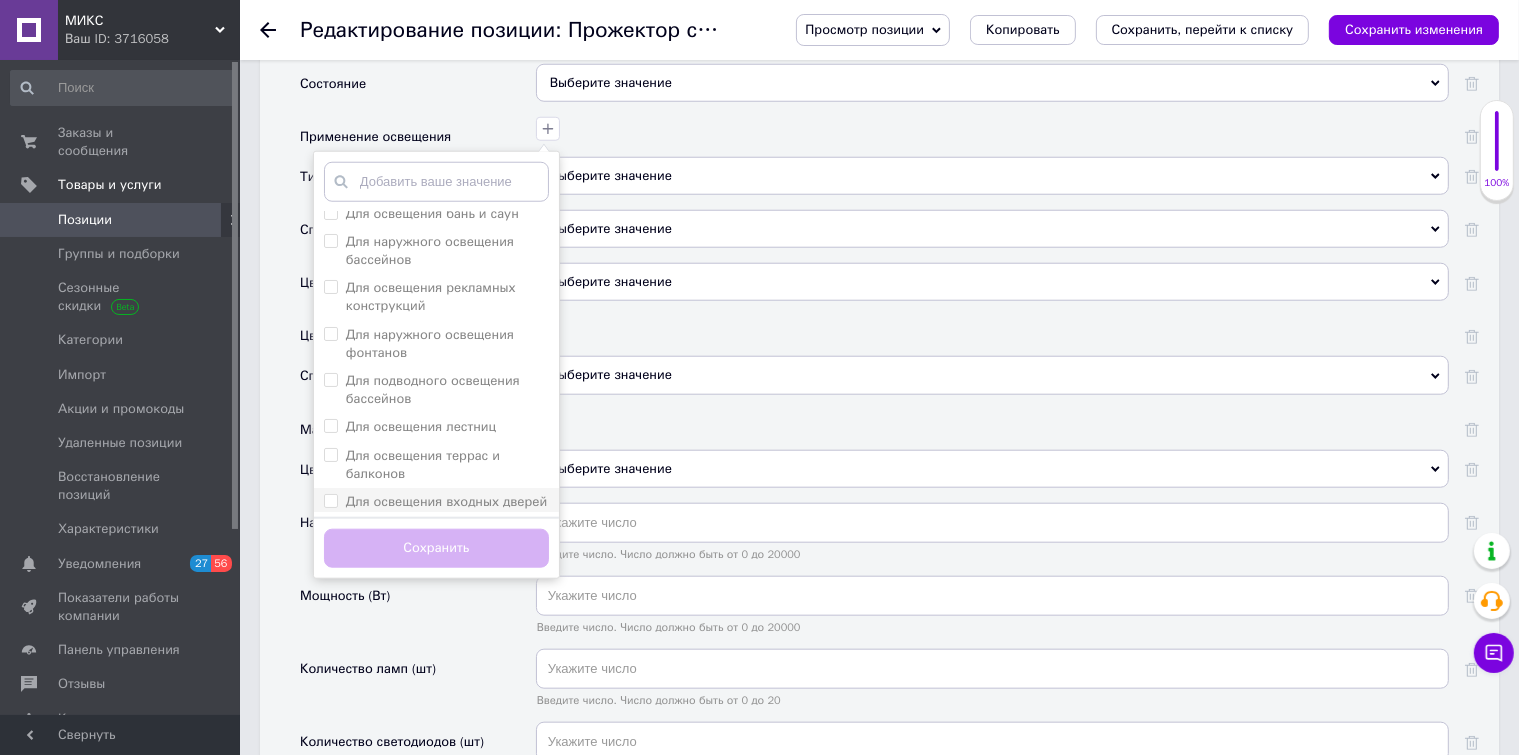 click on "Для освещения входных дверей и ворот" at bounding box center (330, 500) 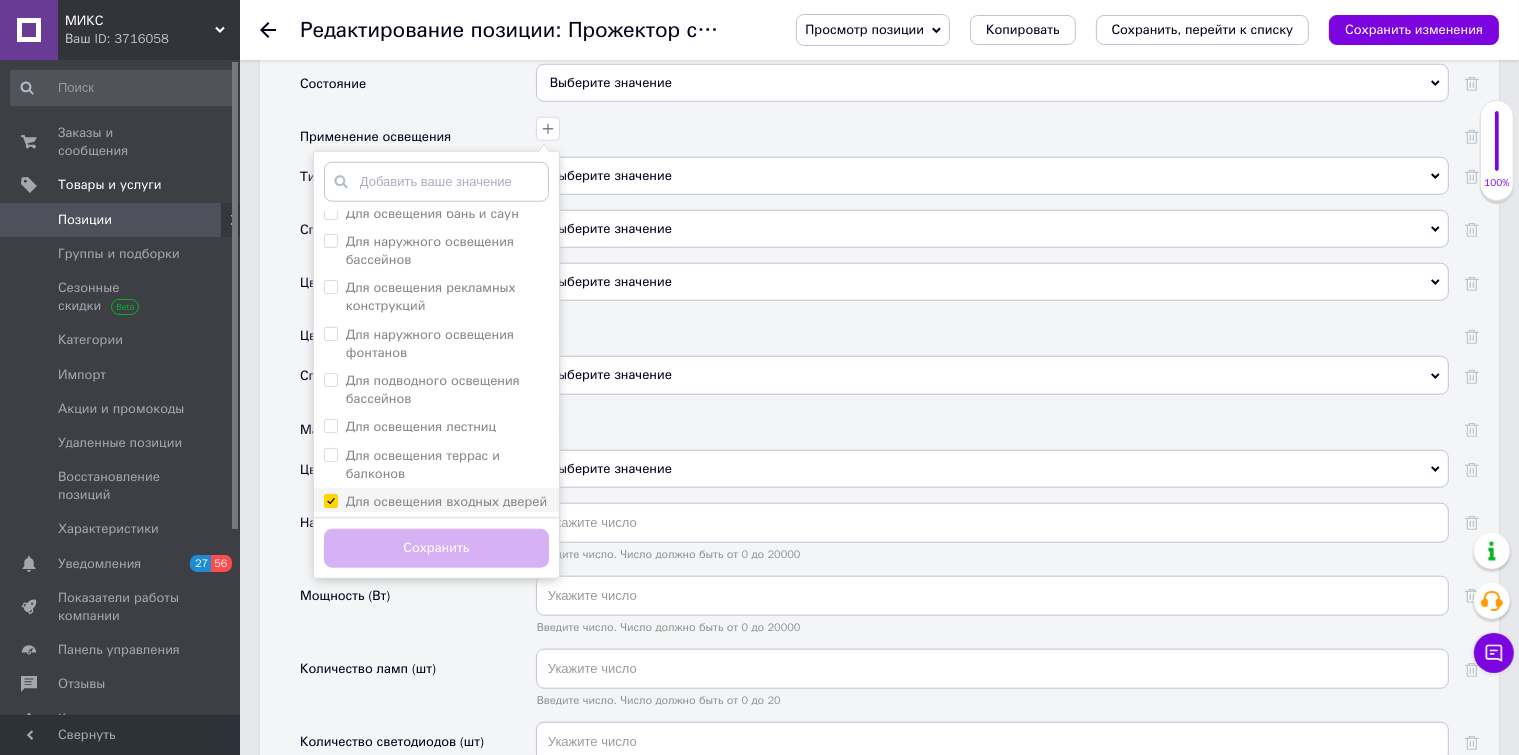 checkbox on "true" 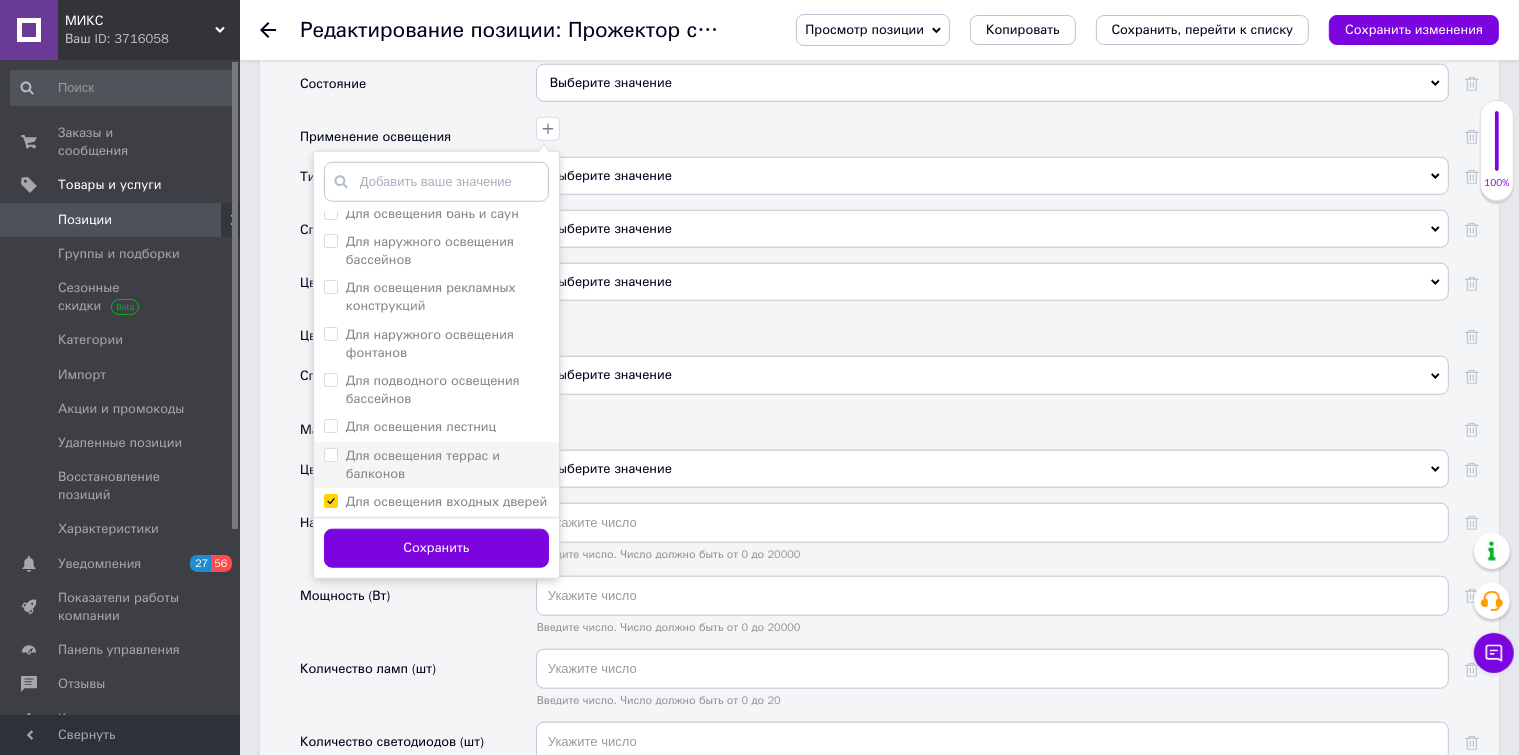 click on "Для освещения террас и балконов" at bounding box center [330, 454] 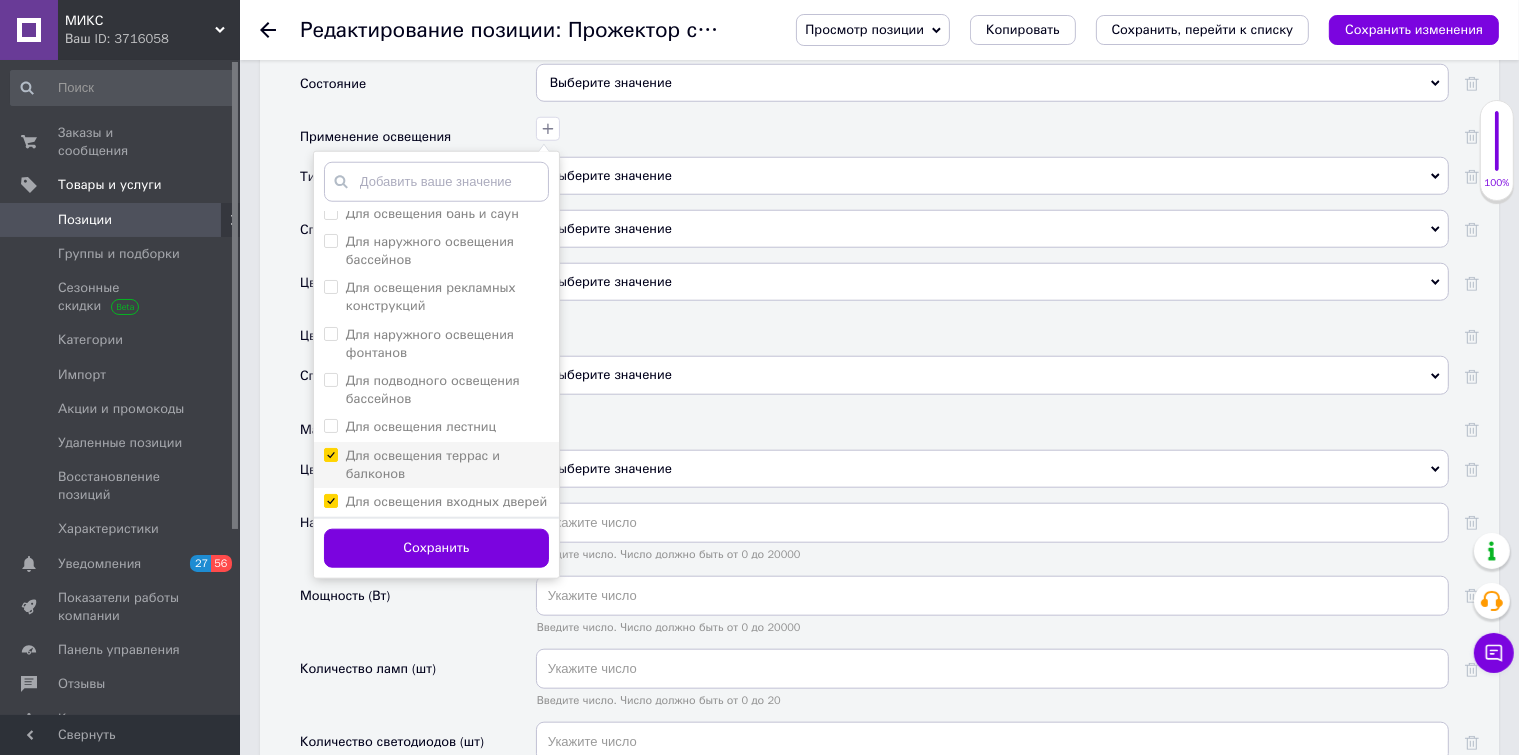 checkbox on "true" 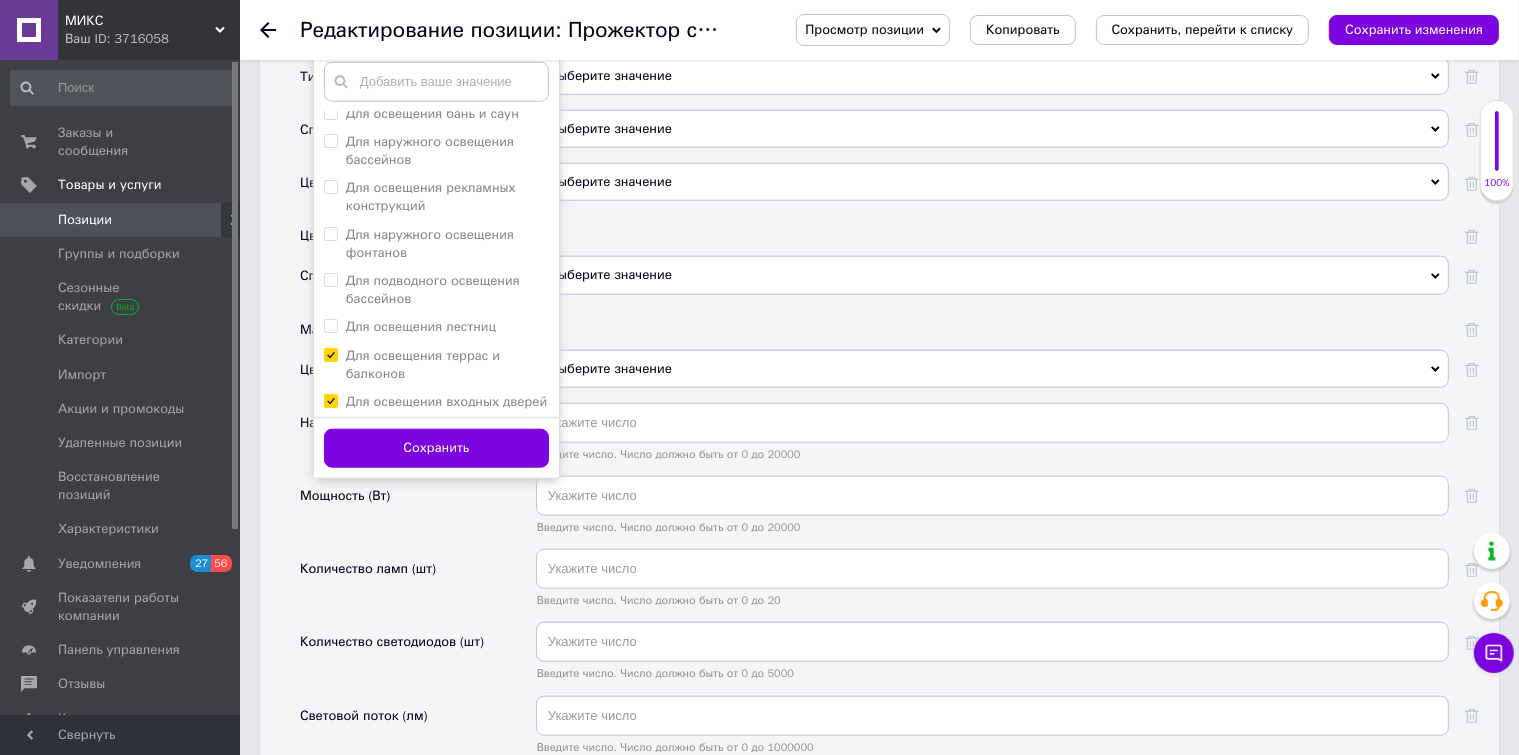 scroll, scrollTop: 2000, scrollLeft: 0, axis: vertical 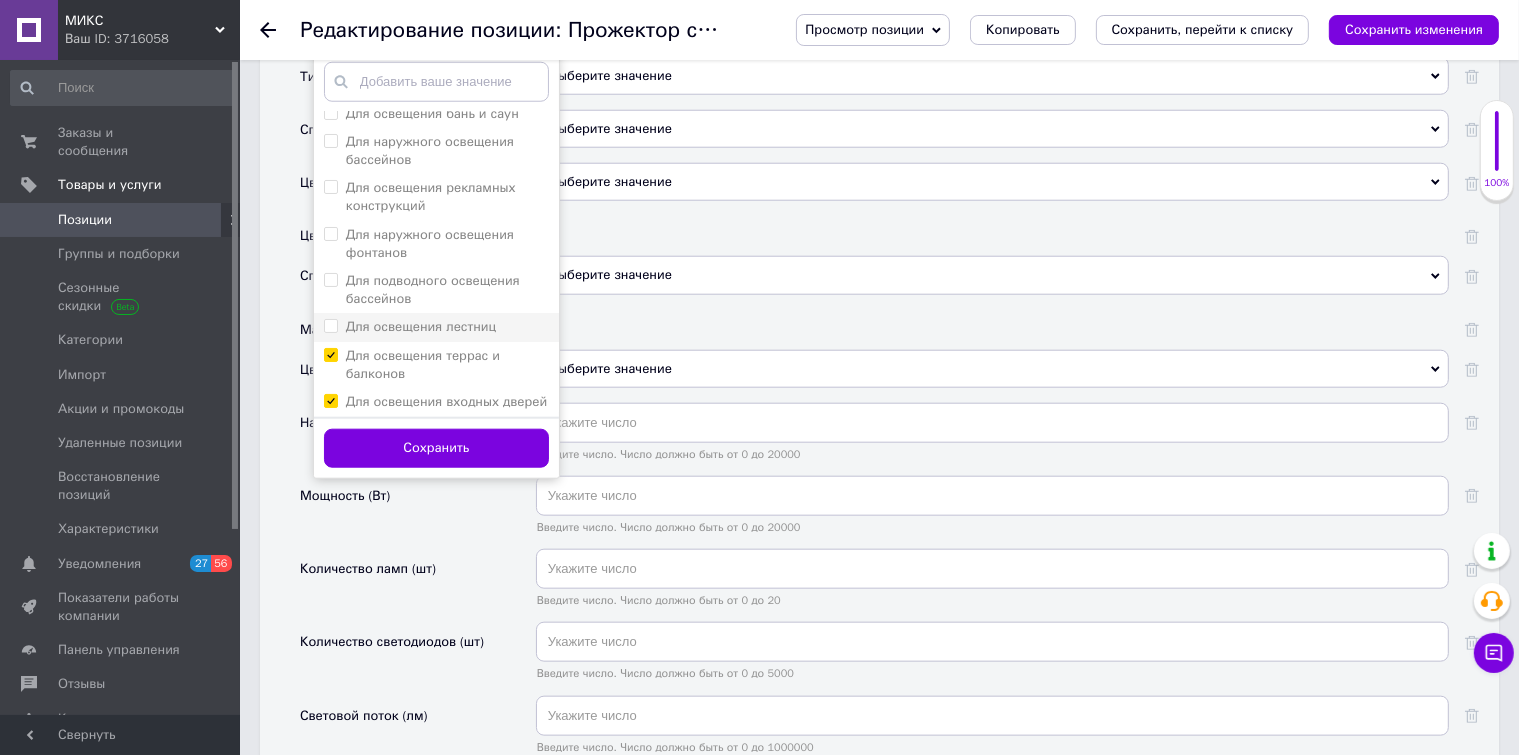 click on "Для освещения лестниц" at bounding box center [330, 325] 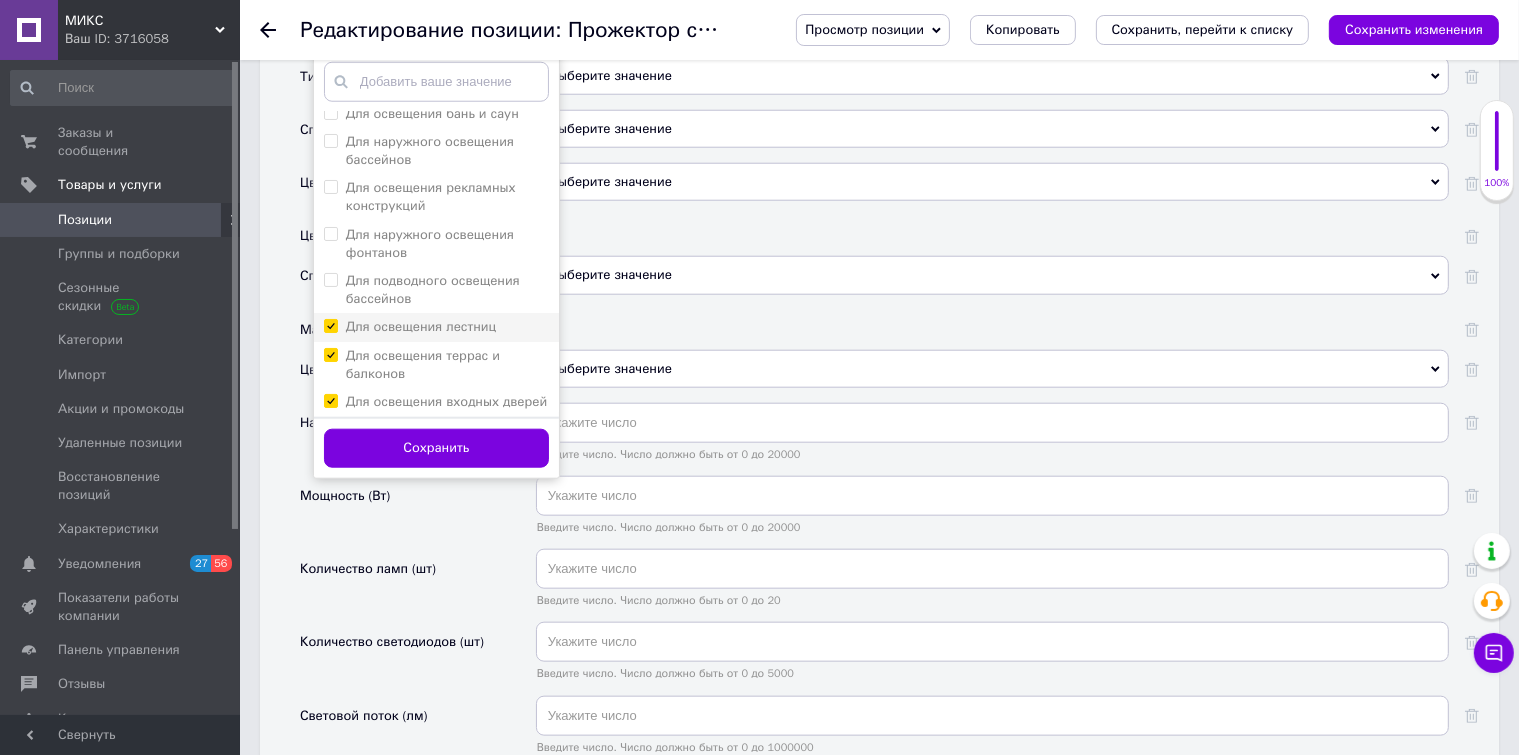 checkbox on "true" 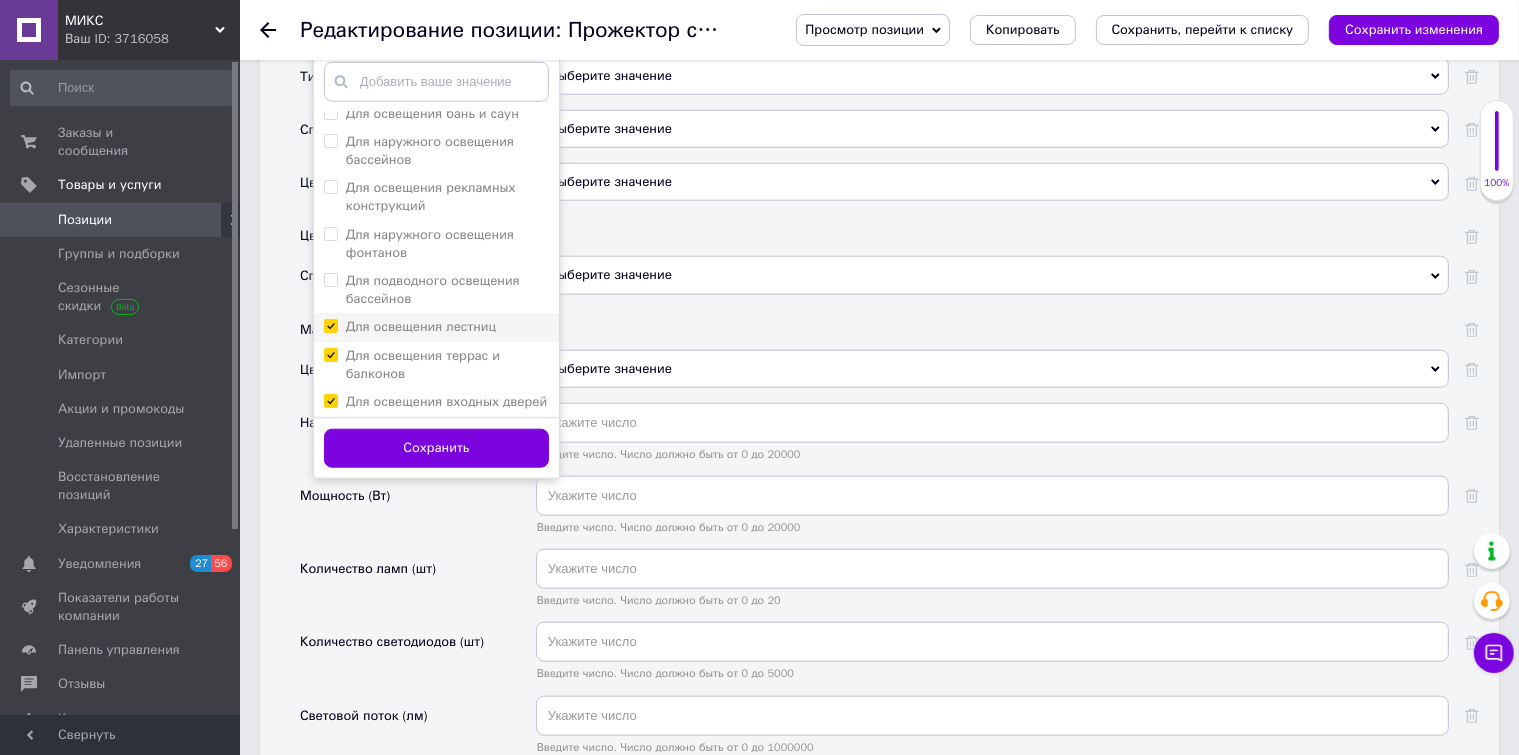 scroll, scrollTop: 100, scrollLeft: 0, axis: vertical 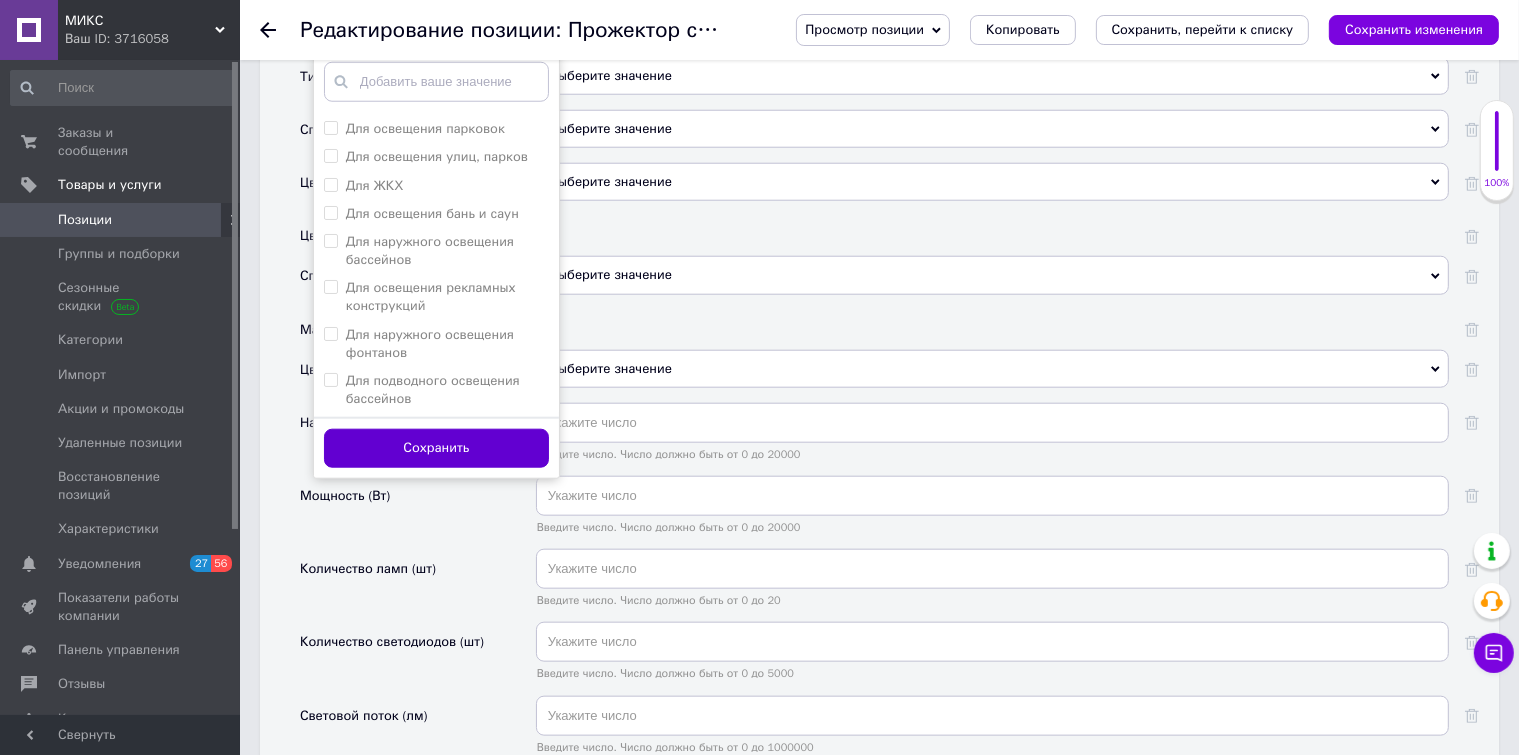 click on "Сохранить" at bounding box center (436, 448) 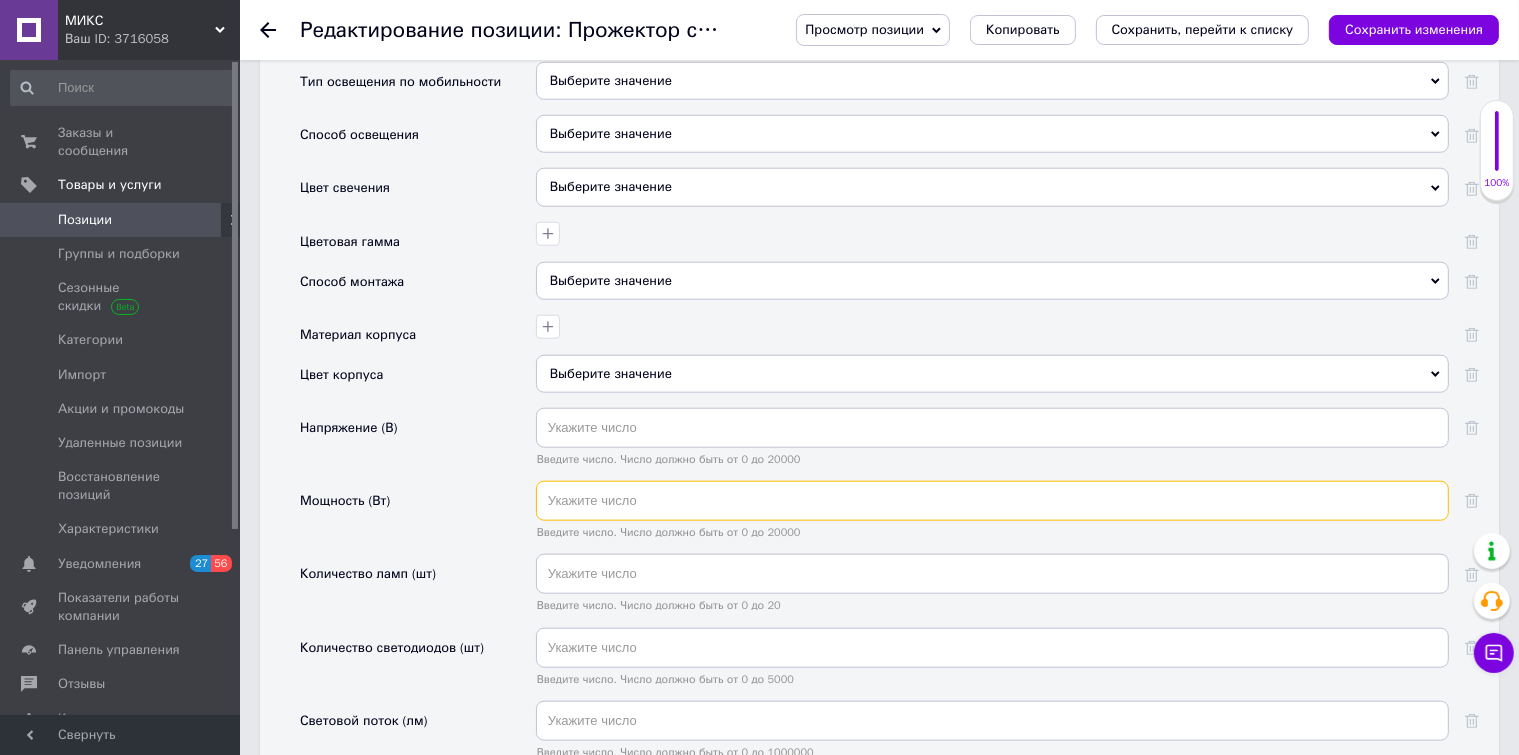 click at bounding box center [992, 501] 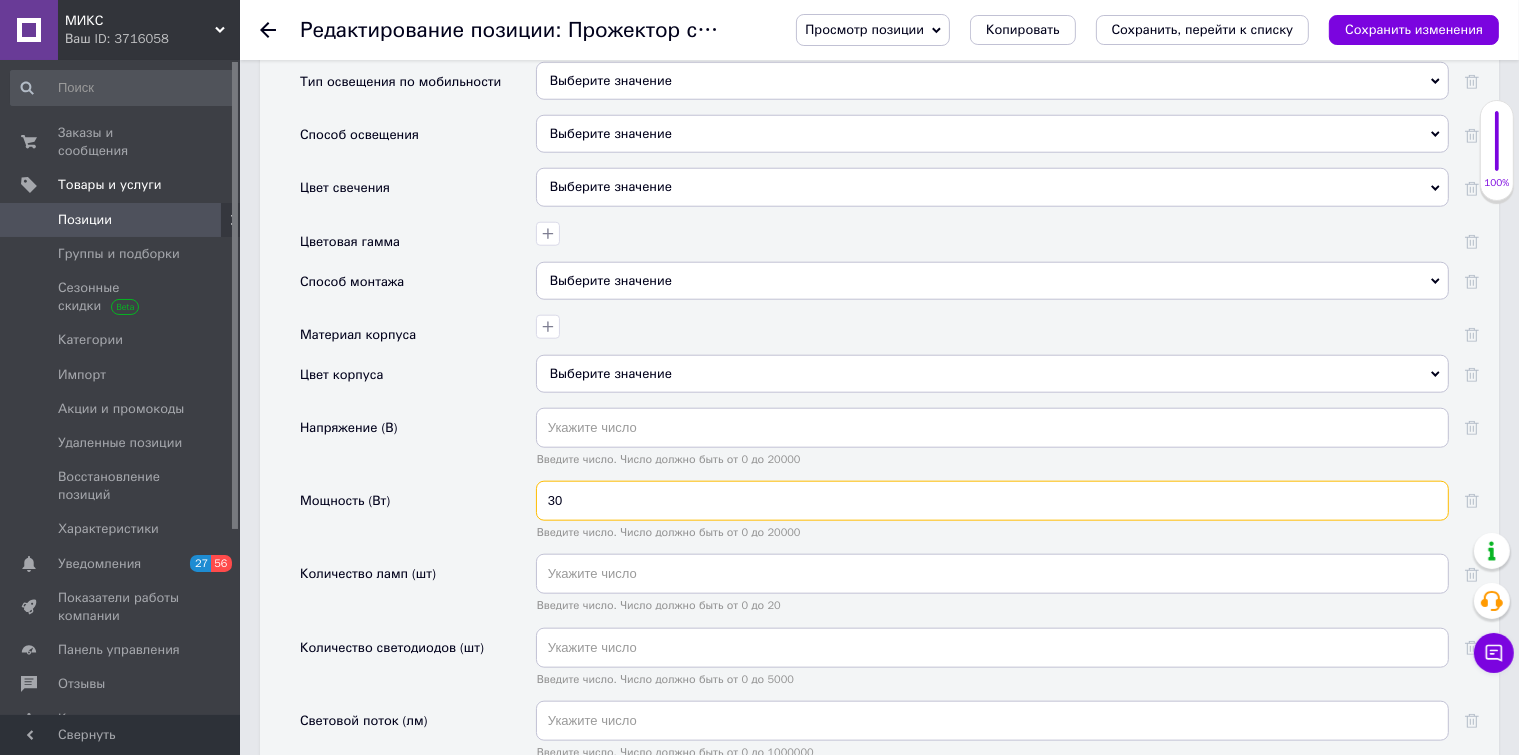 type on "30" 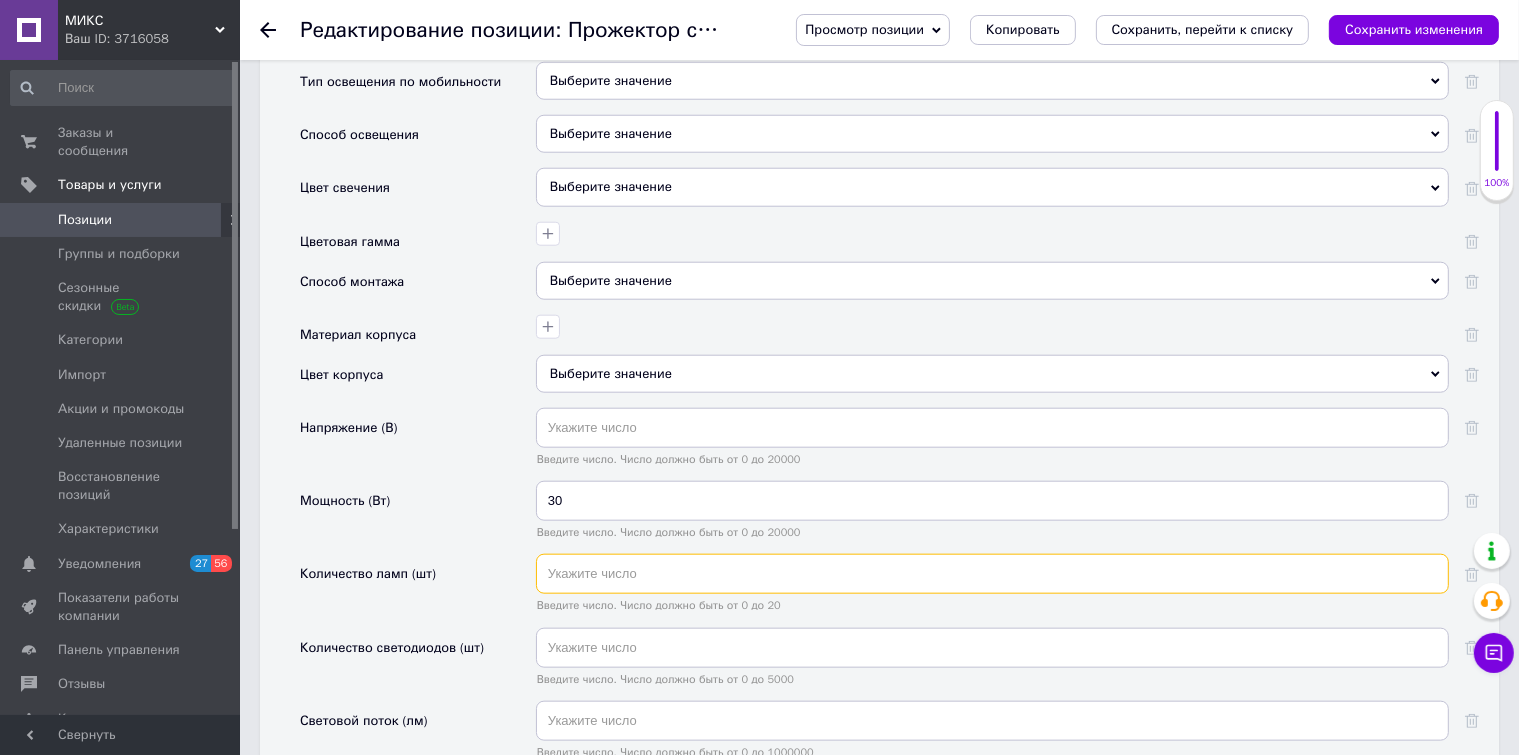 click at bounding box center (992, 574) 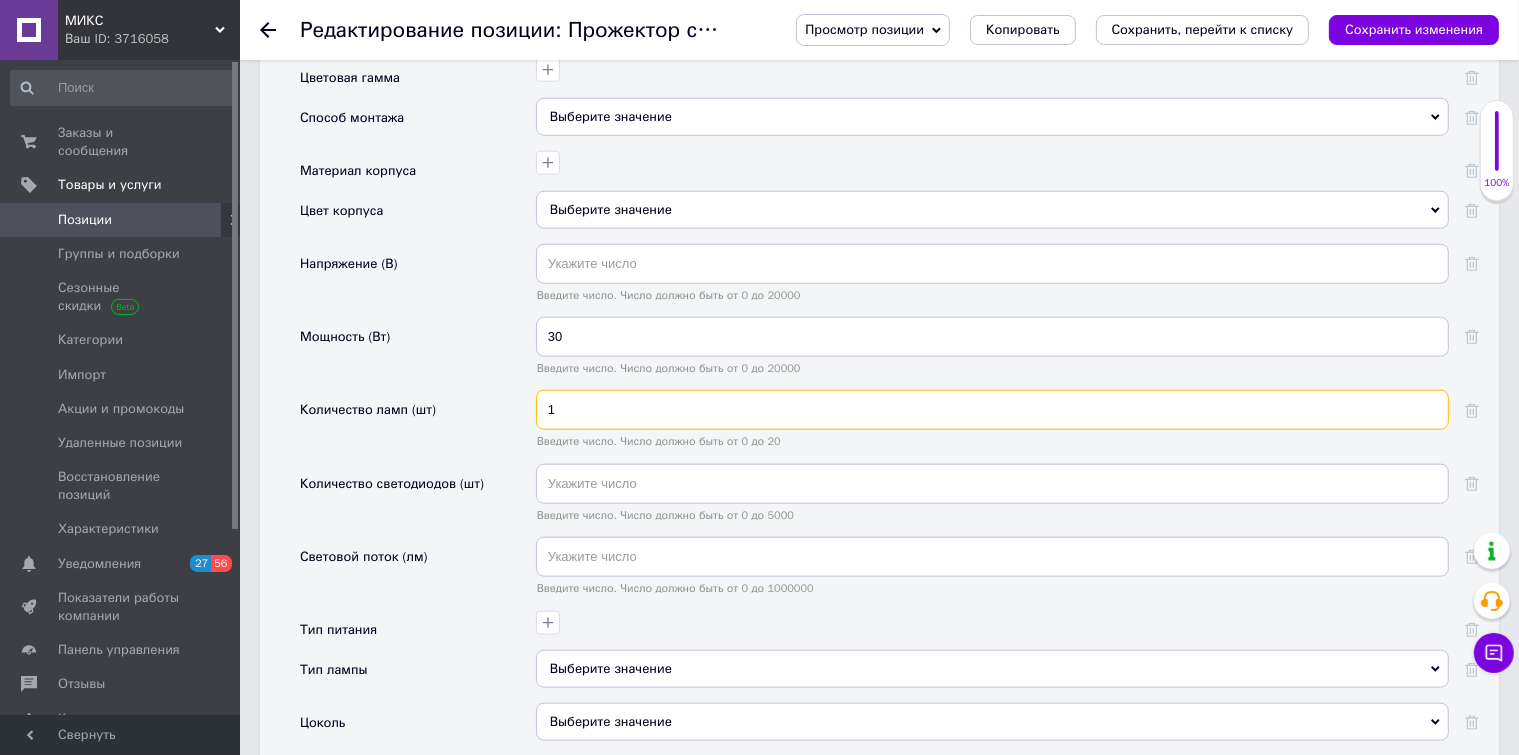 scroll, scrollTop: 2300, scrollLeft: 0, axis: vertical 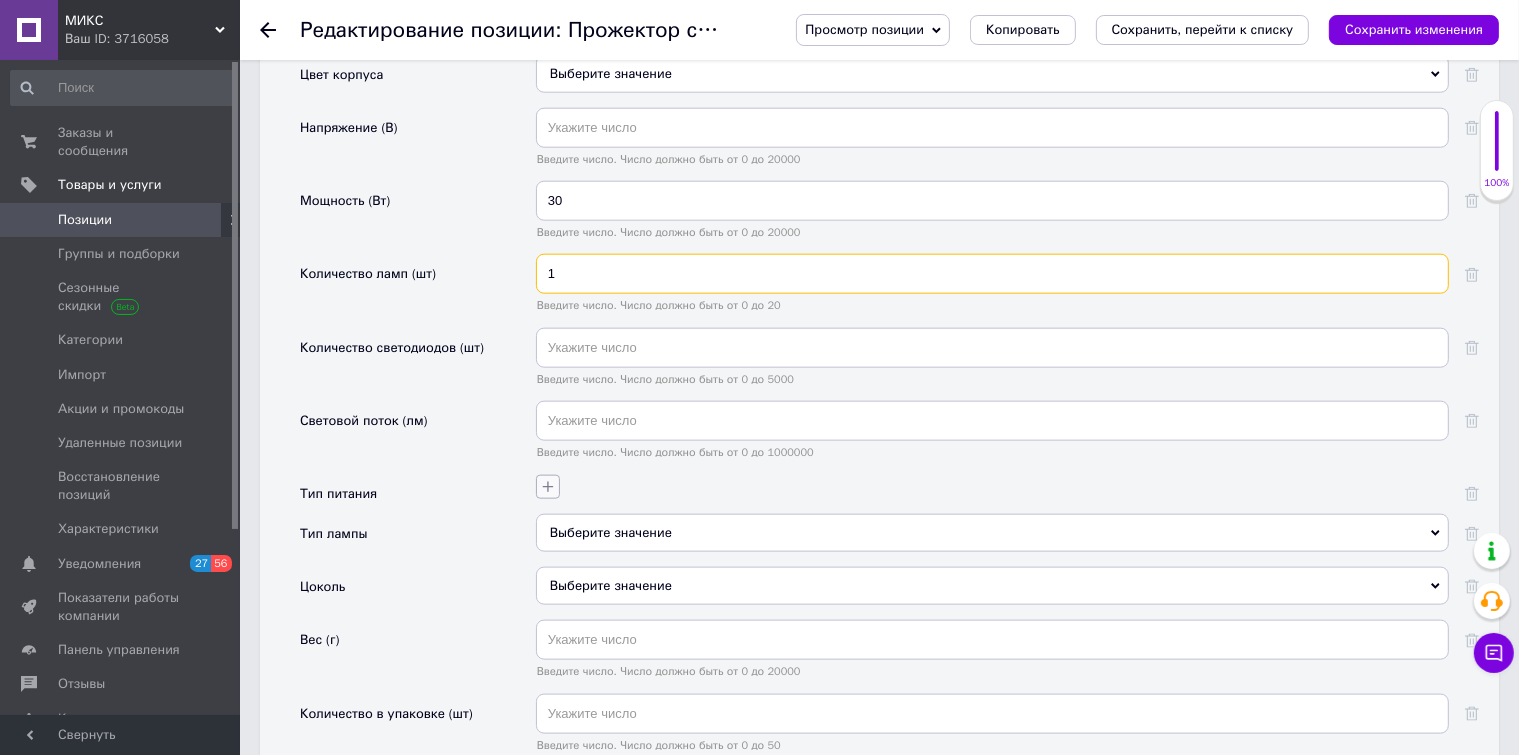 type on "1" 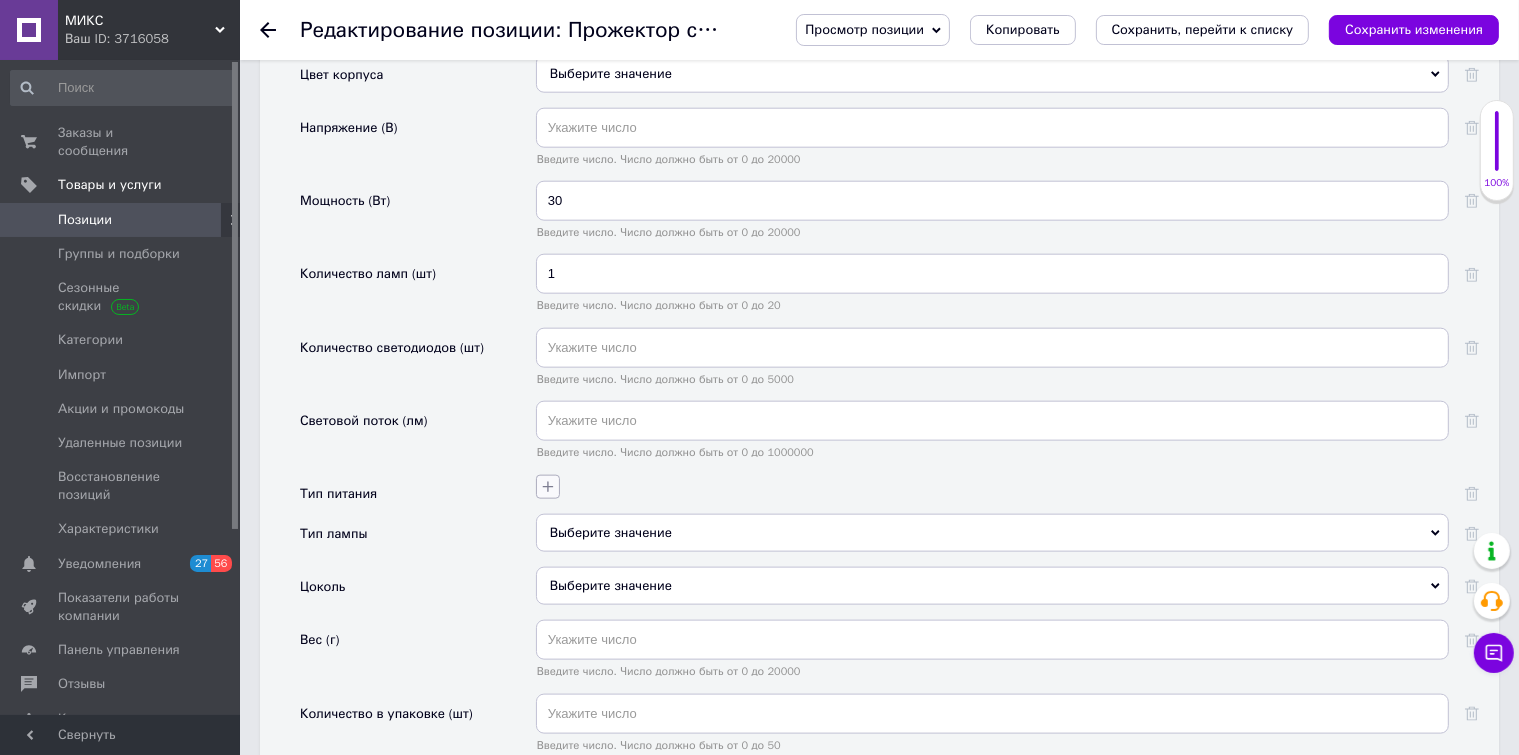 click 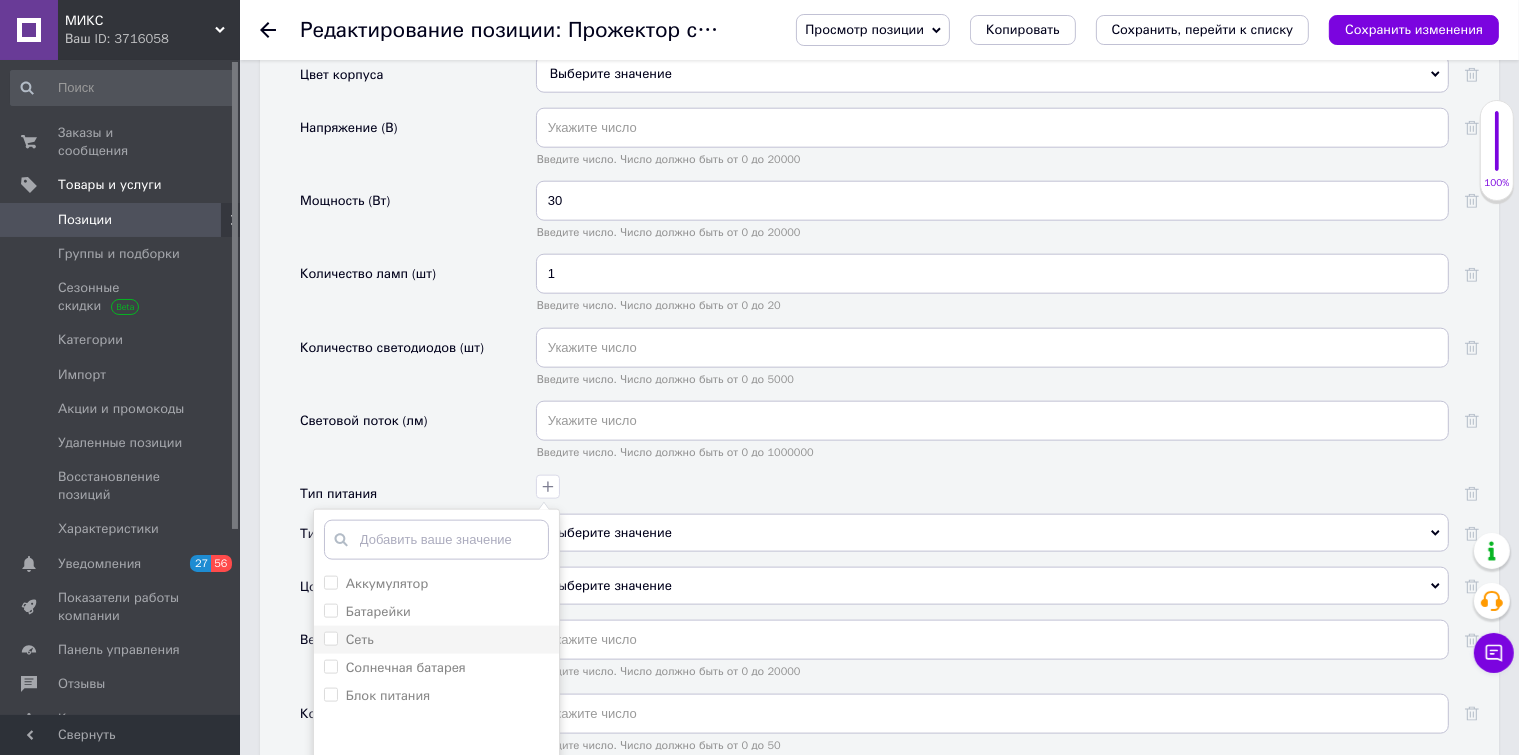 click on "Сеть" at bounding box center (360, 639) 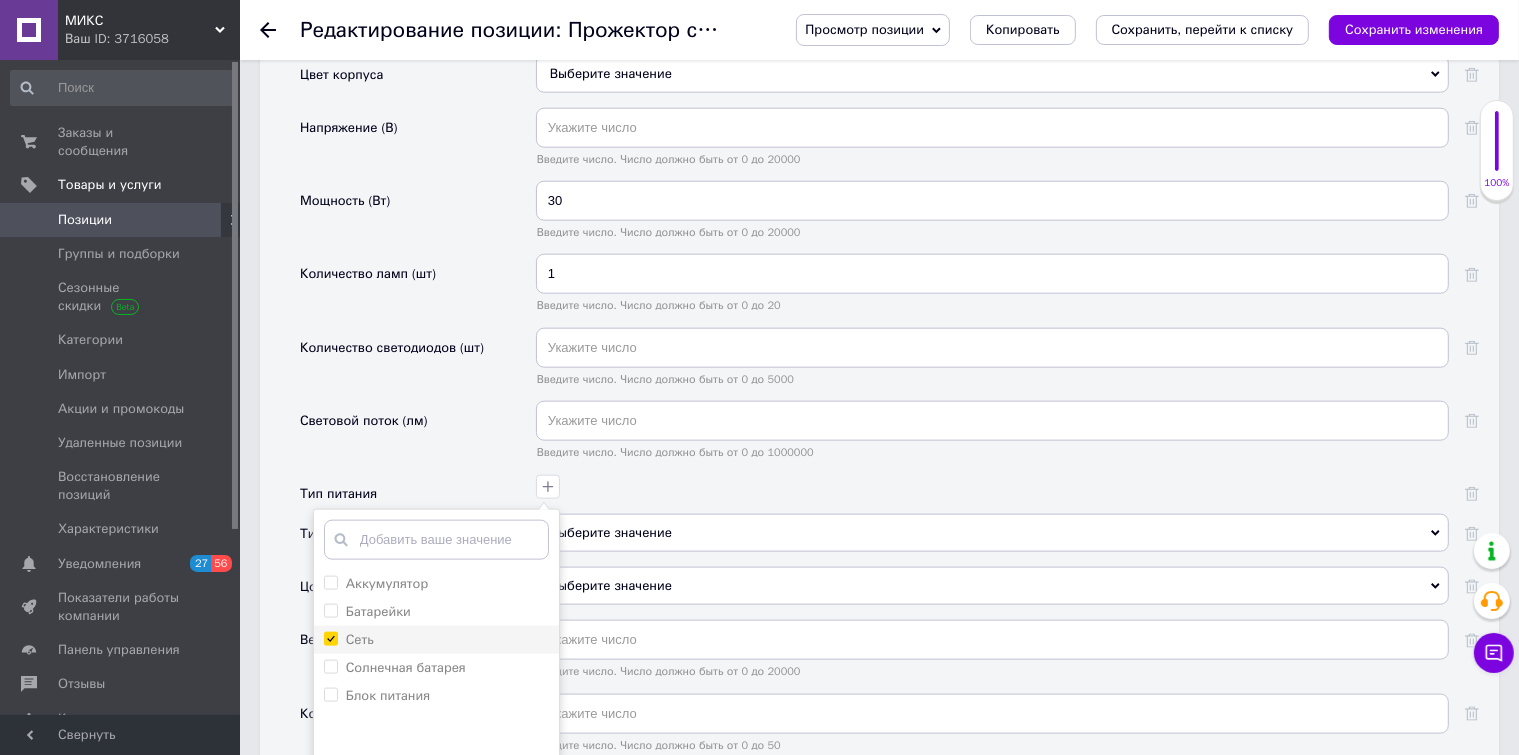 checkbox on "true" 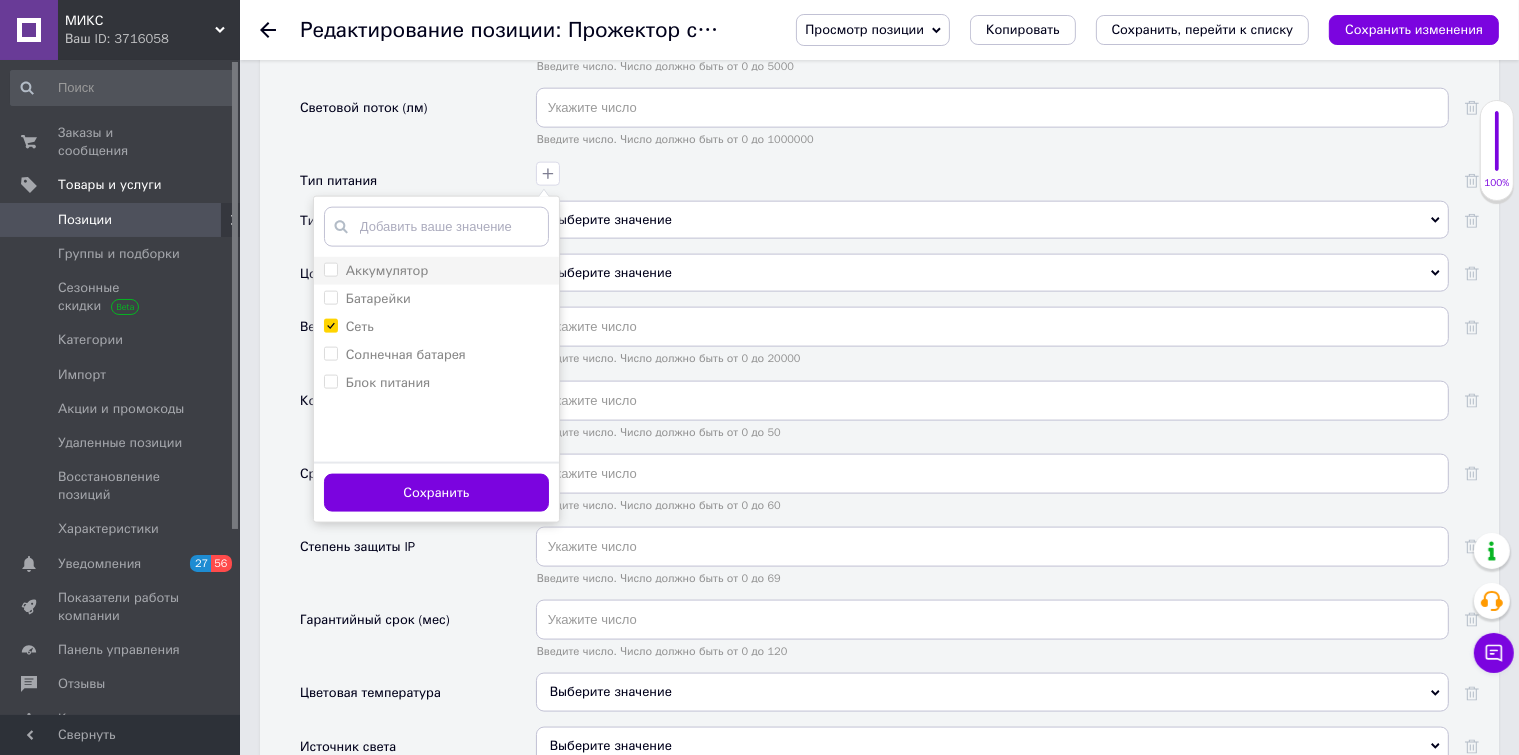 scroll, scrollTop: 2700, scrollLeft: 0, axis: vertical 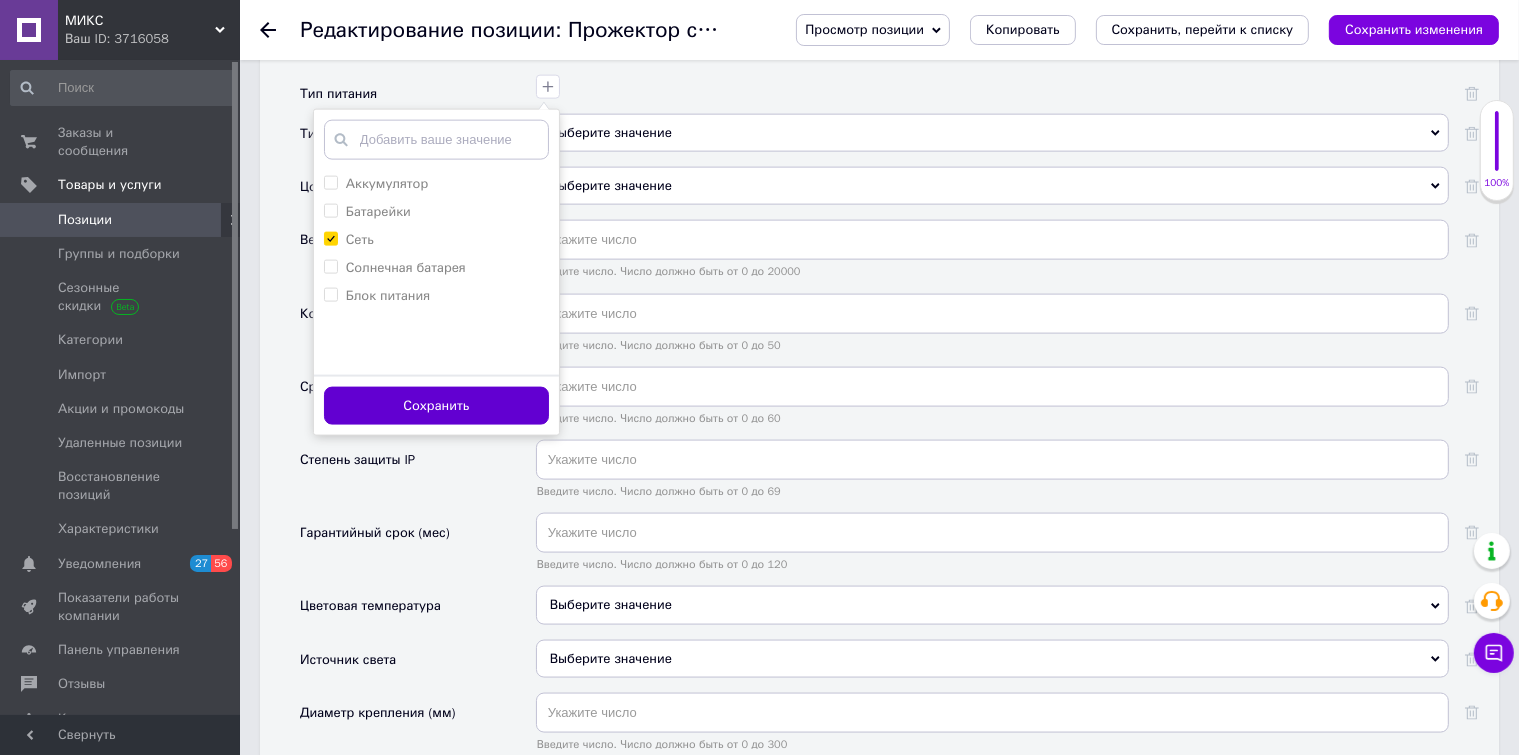 click on "Сохранить" at bounding box center (436, 406) 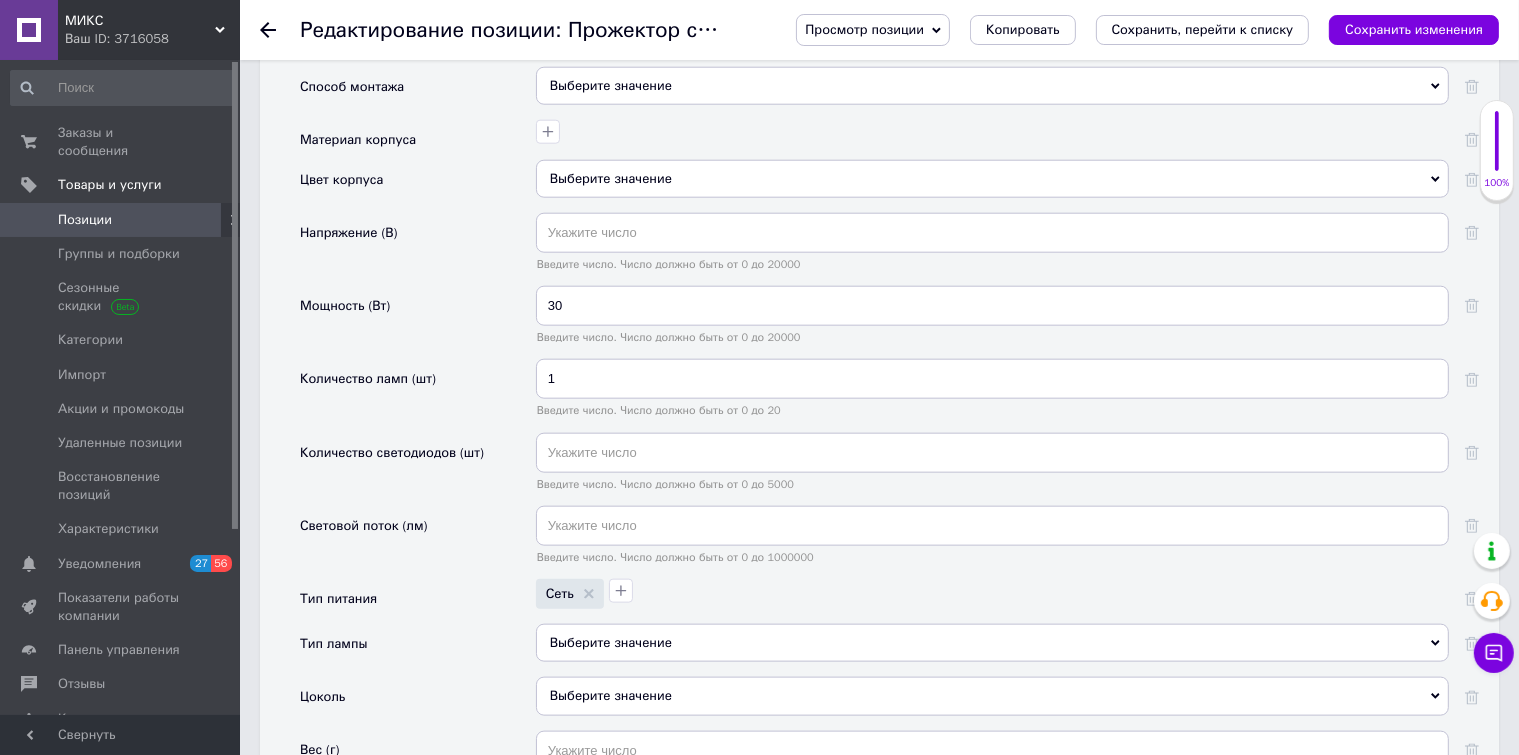 scroll, scrollTop: 2100, scrollLeft: 0, axis: vertical 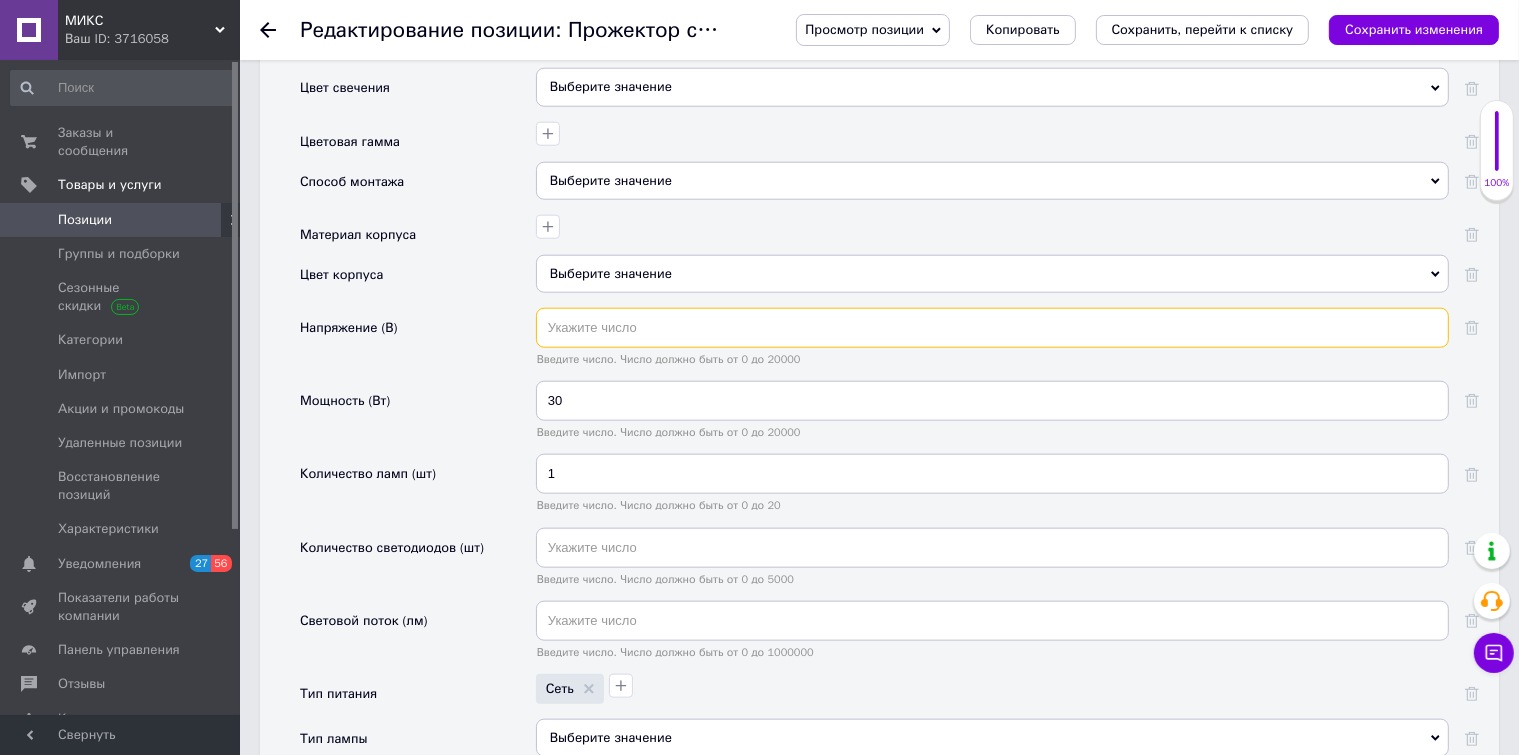 click at bounding box center (992, 328) 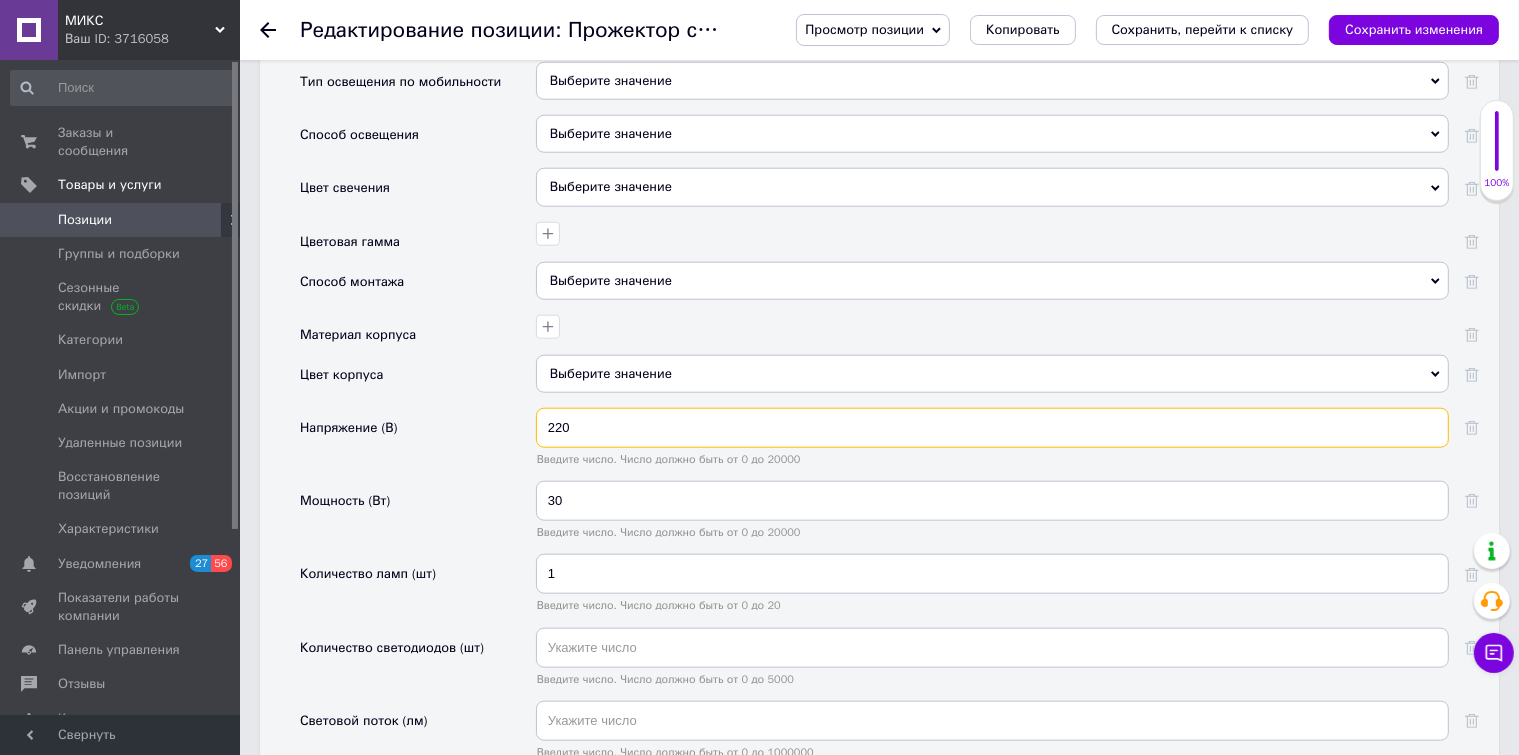 scroll, scrollTop: 1900, scrollLeft: 0, axis: vertical 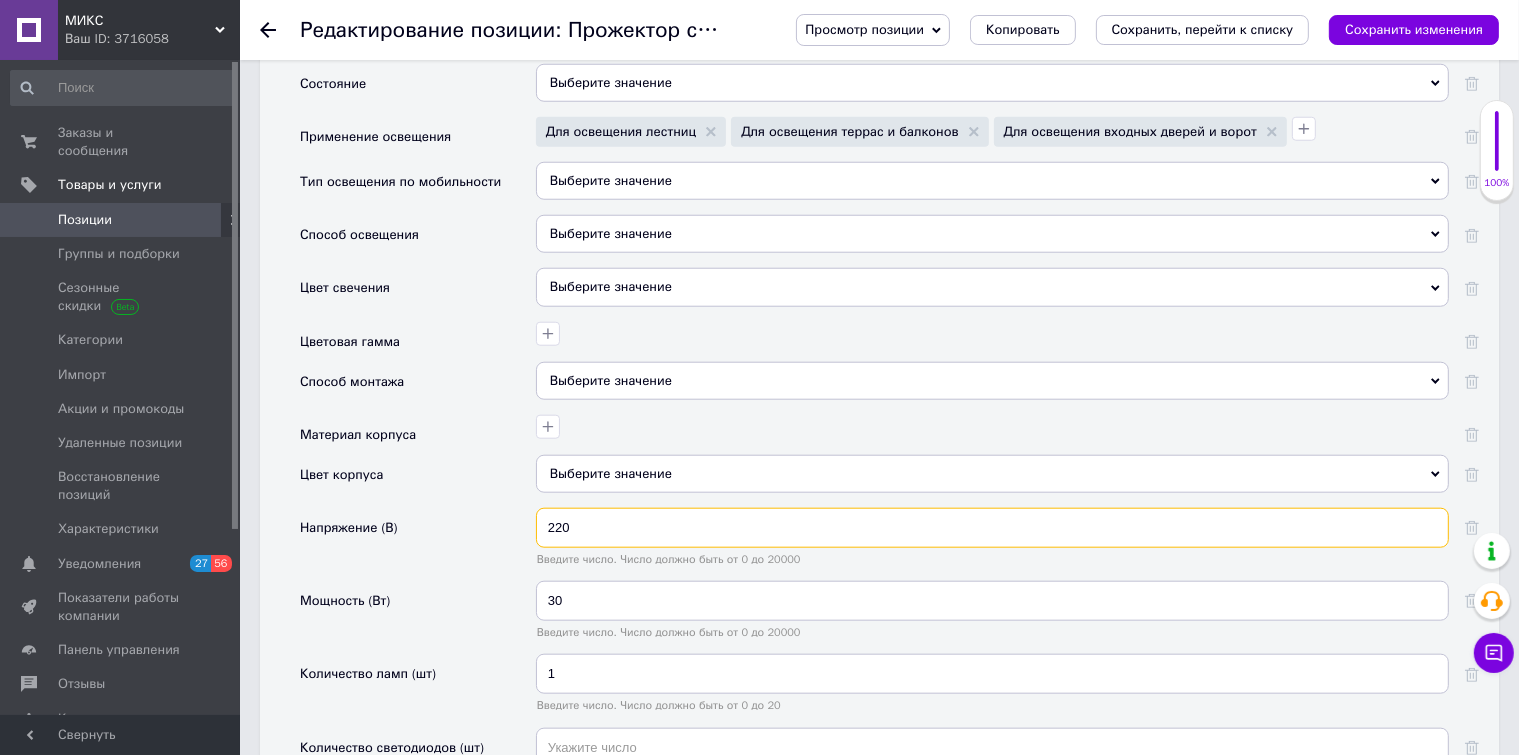 type on "220" 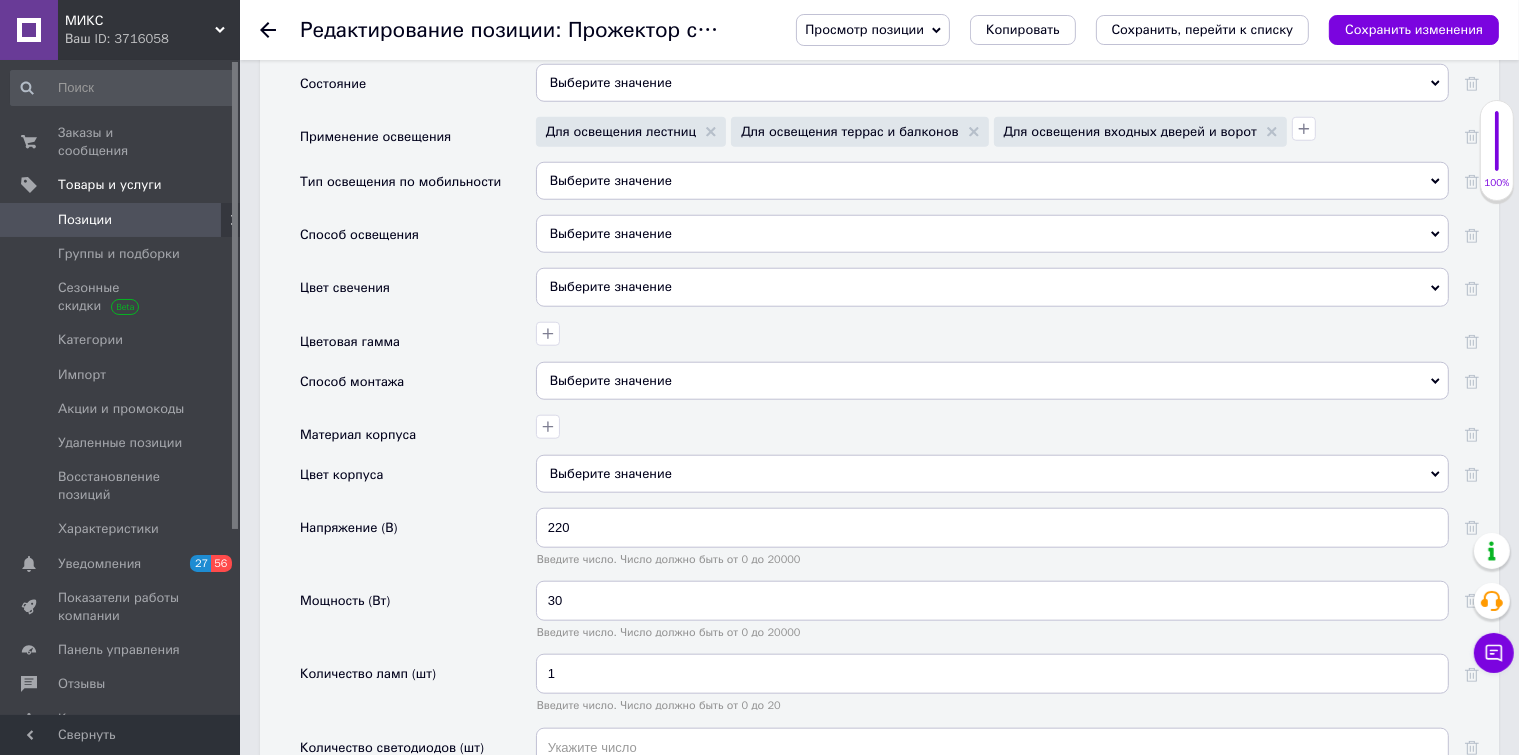 click on "Выберите значение" at bounding box center [992, 234] 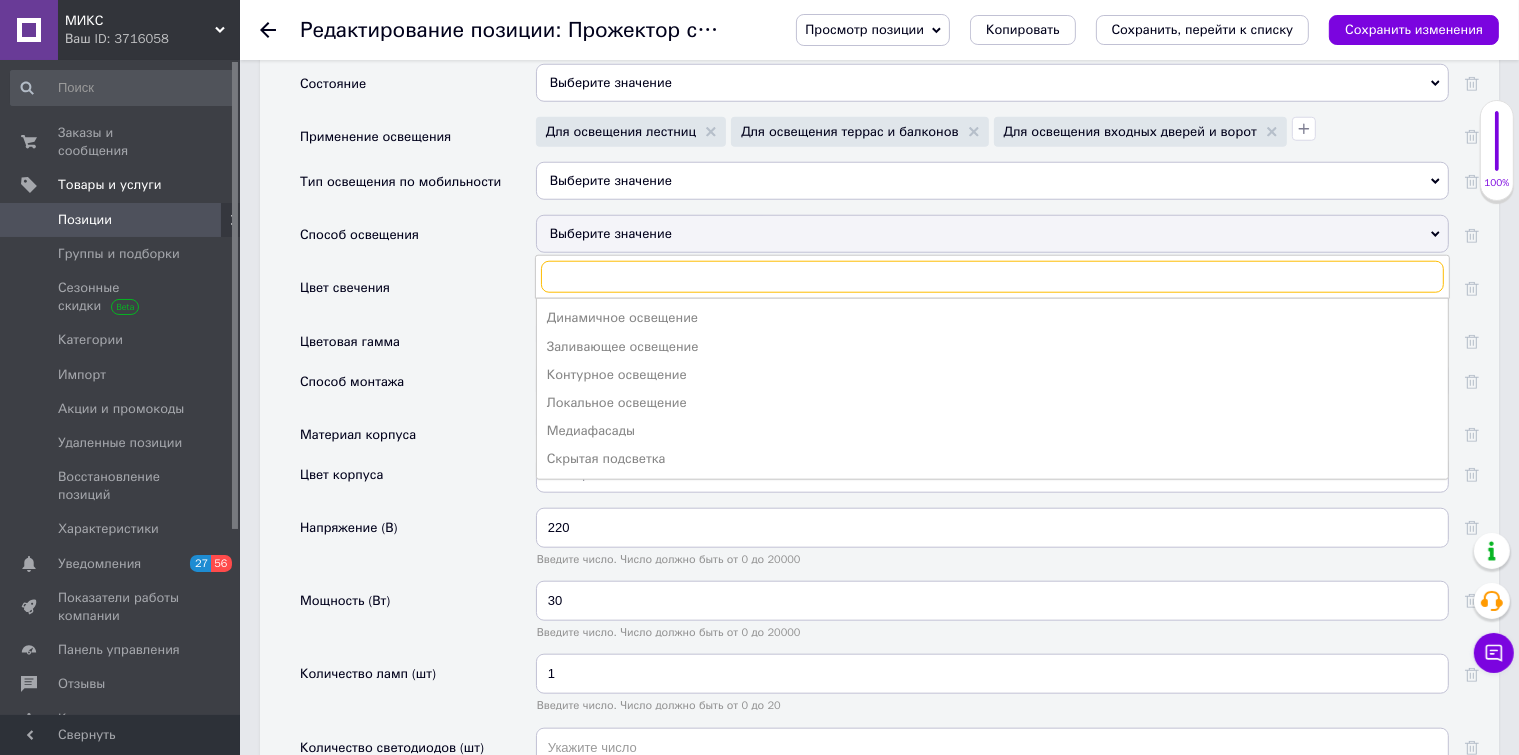 scroll, scrollTop: 1800, scrollLeft: 0, axis: vertical 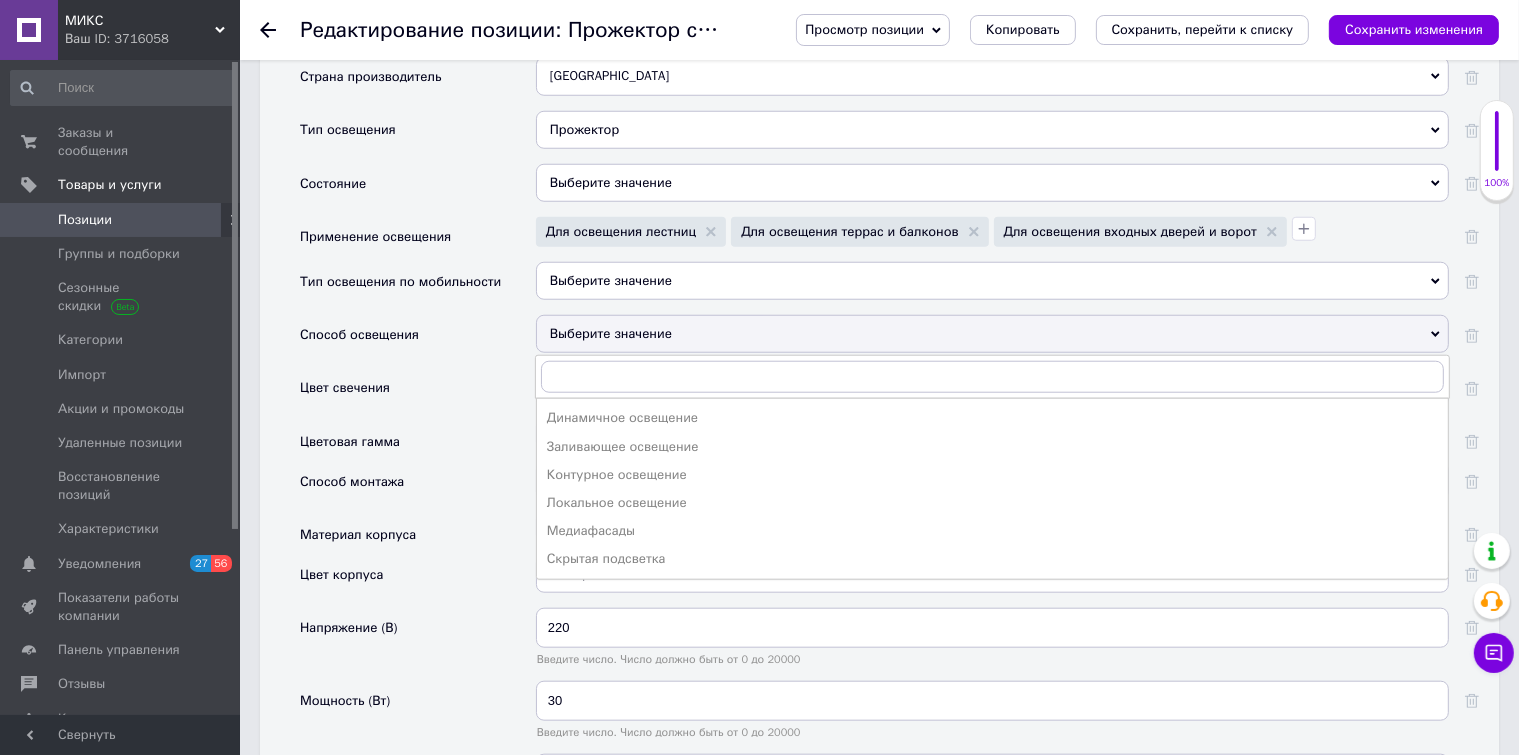 click on "Выберите значение" at bounding box center (992, 183) 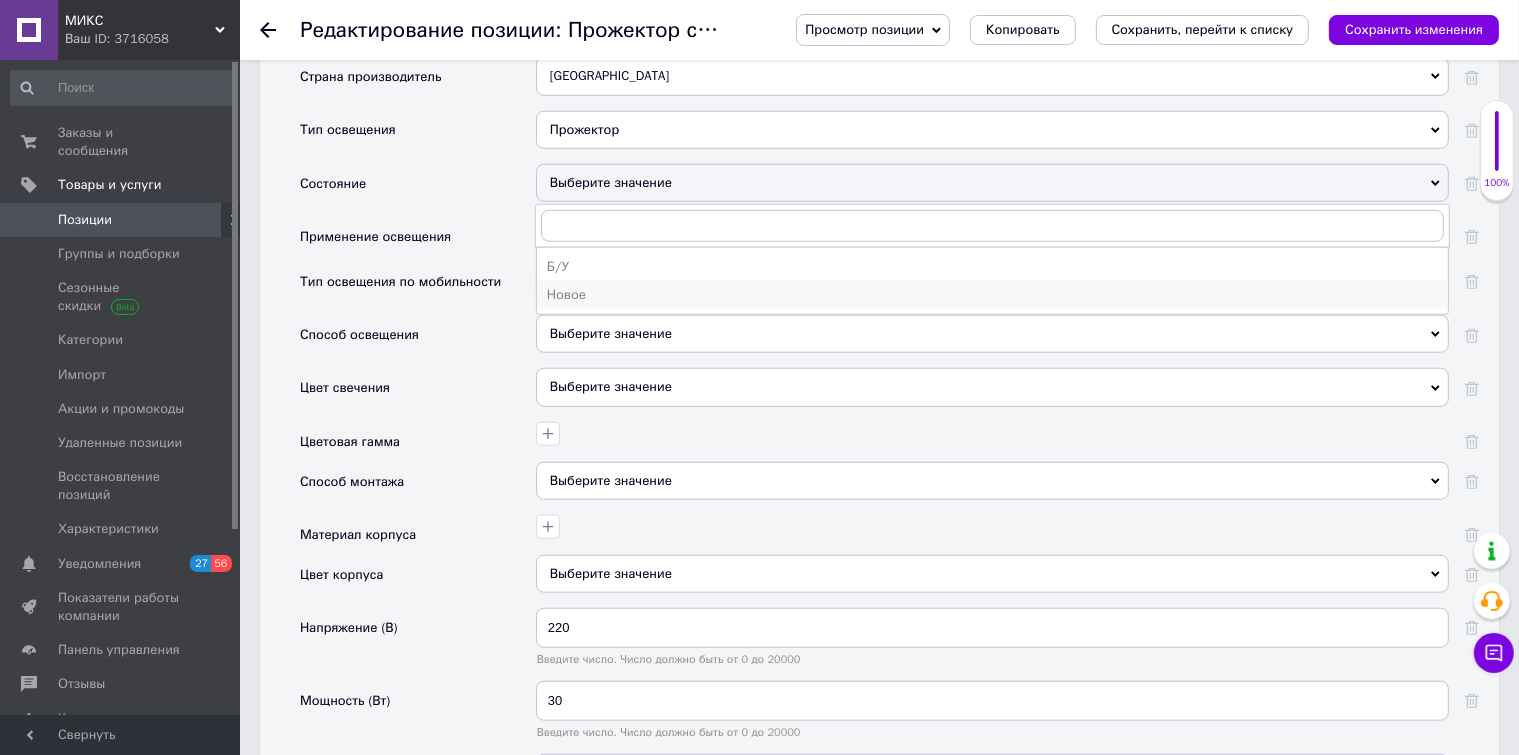 click on "Новое" at bounding box center (992, 295) 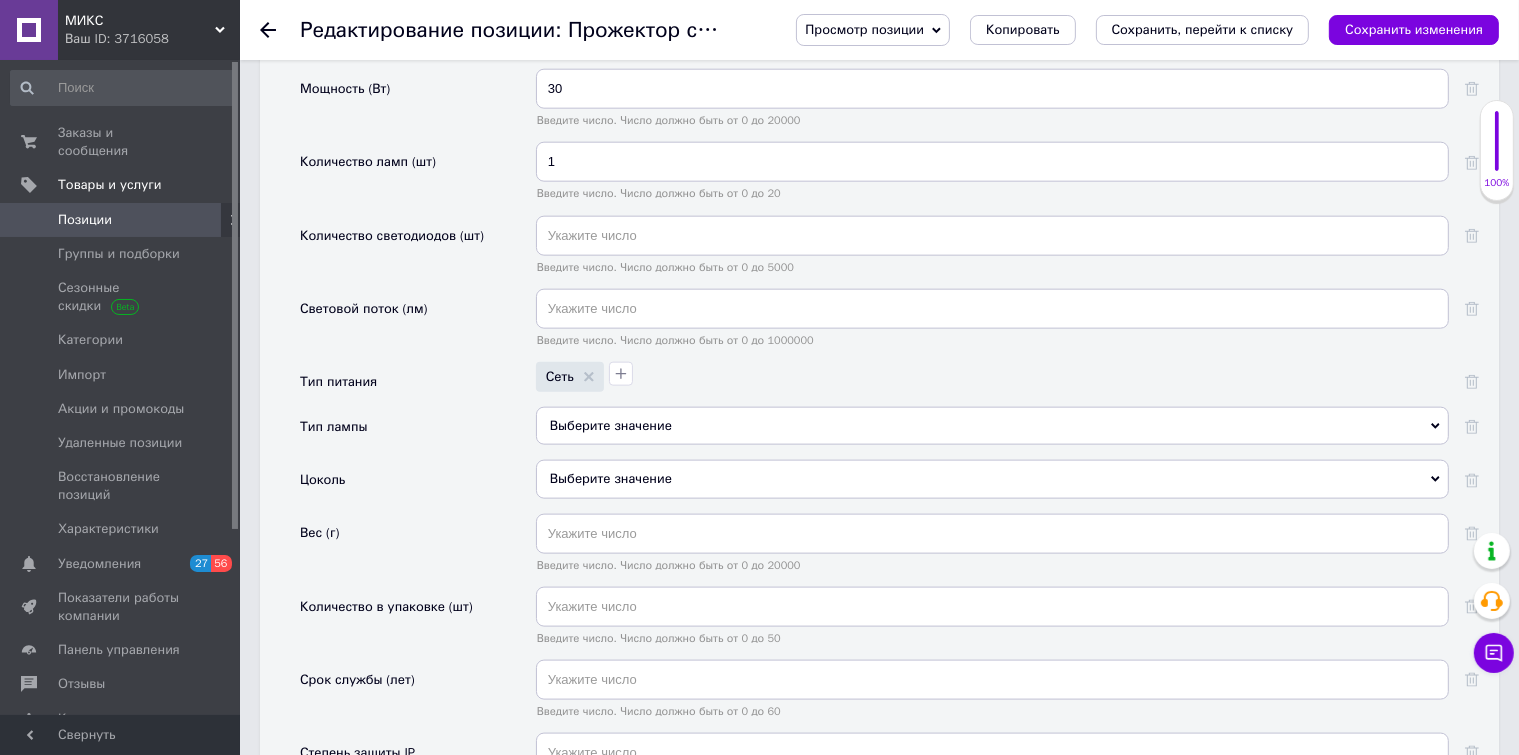 scroll, scrollTop: 2600, scrollLeft: 0, axis: vertical 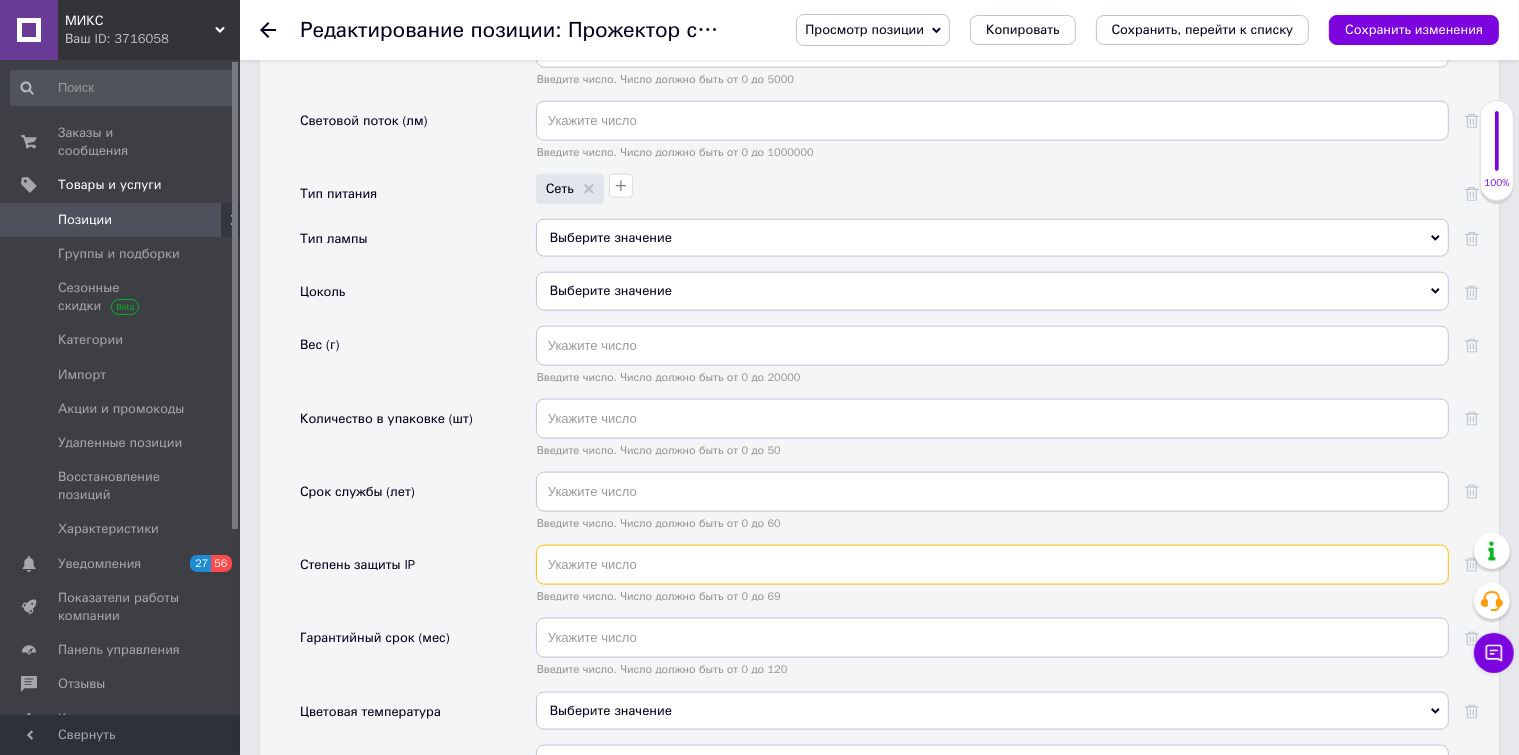 click at bounding box center (992, 565) 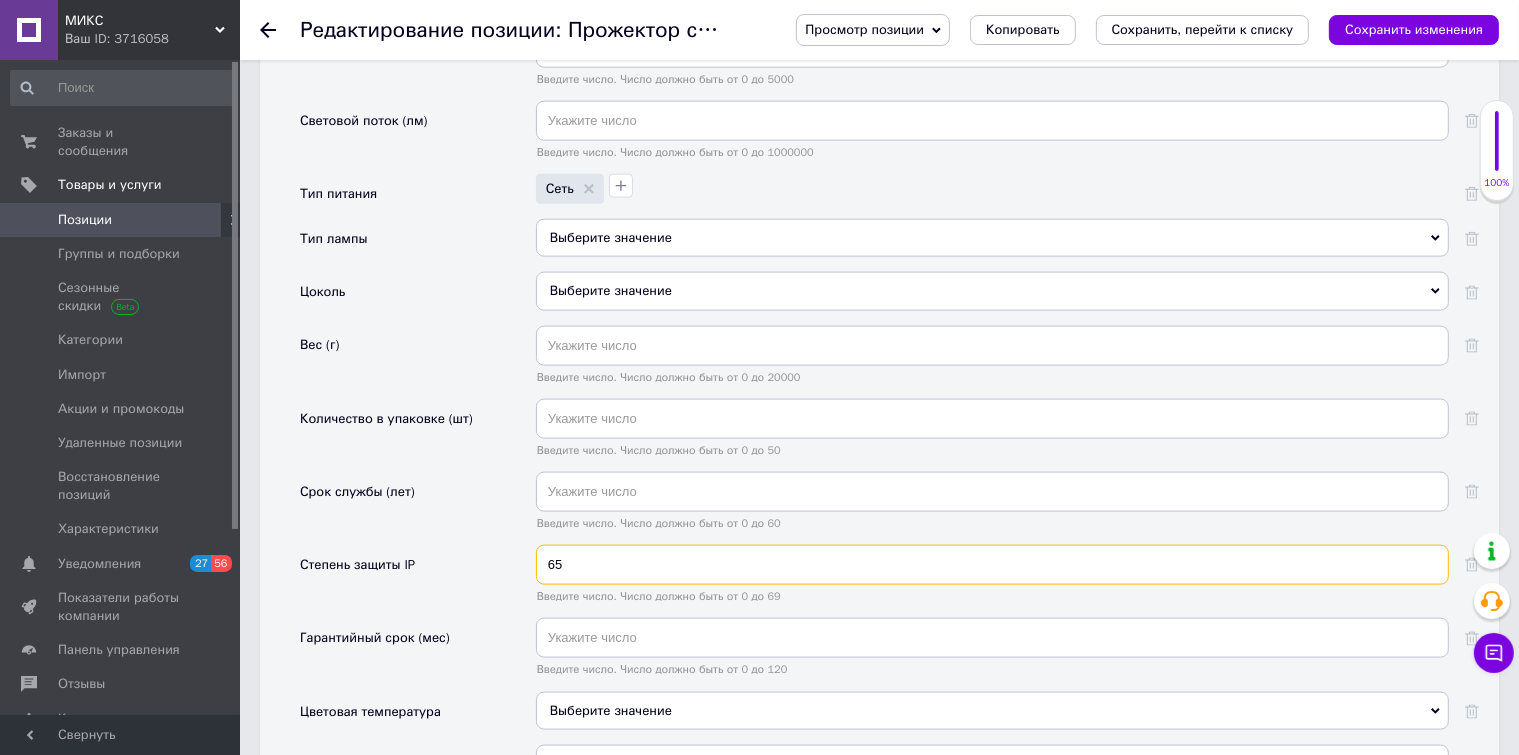 type on "65" 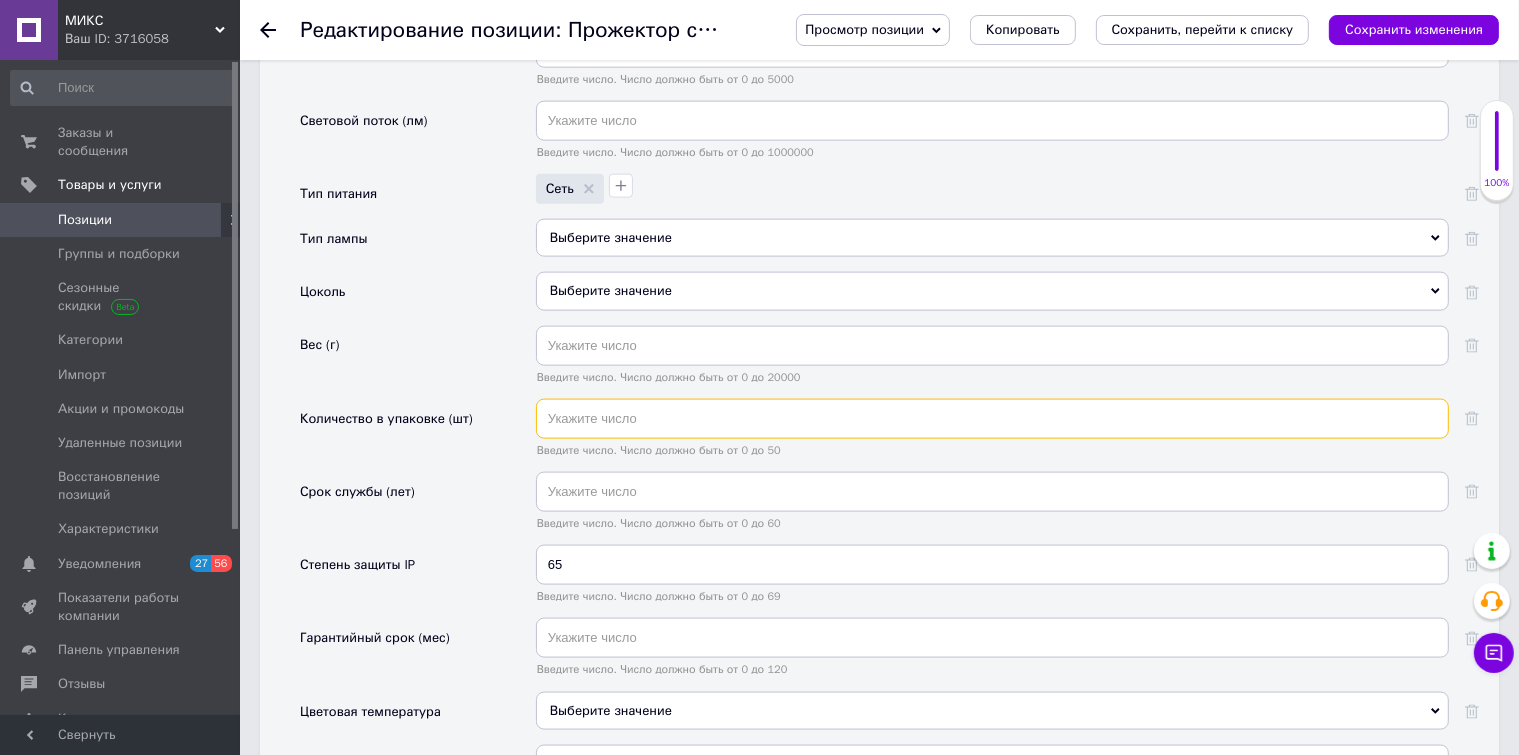click at bounding box center [992, 419] 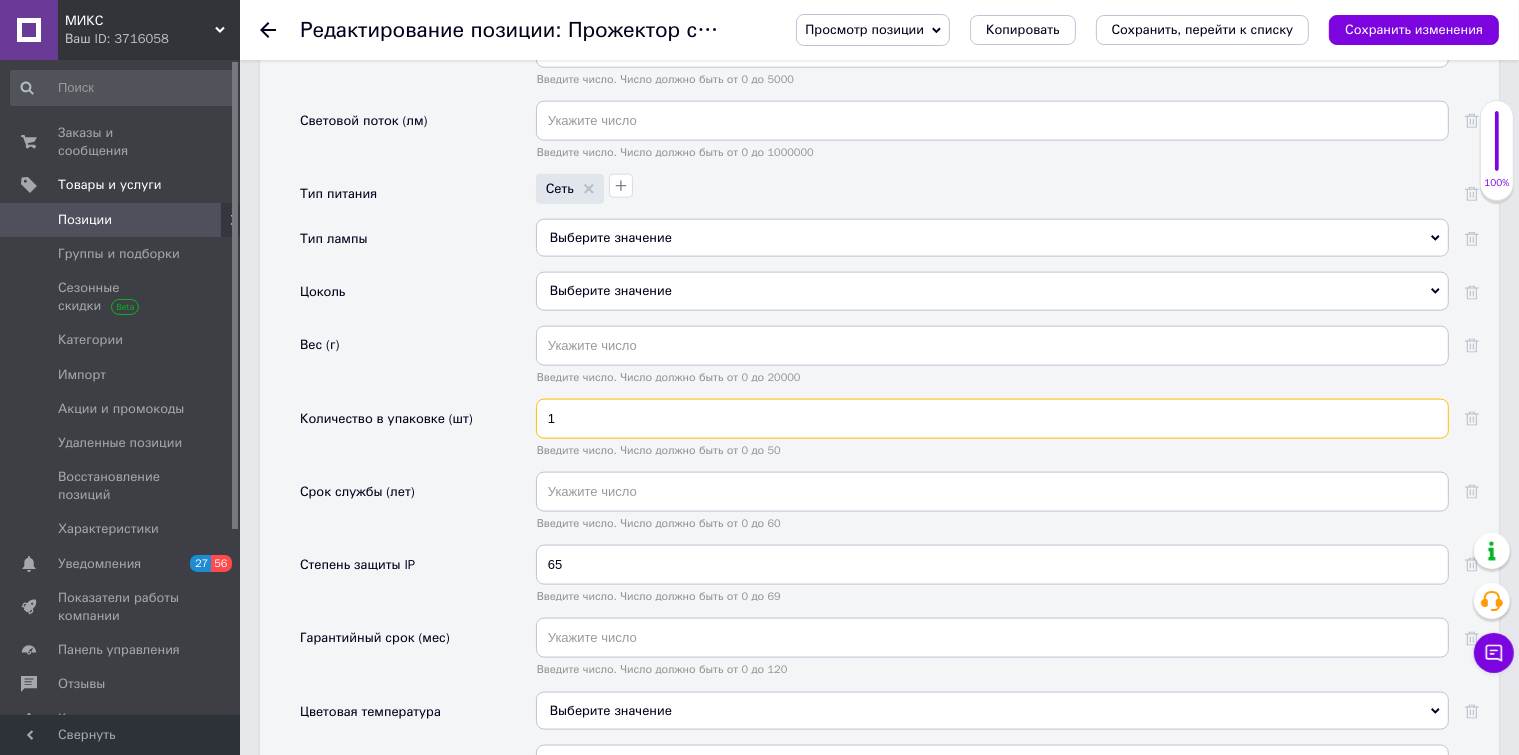 type on "1" 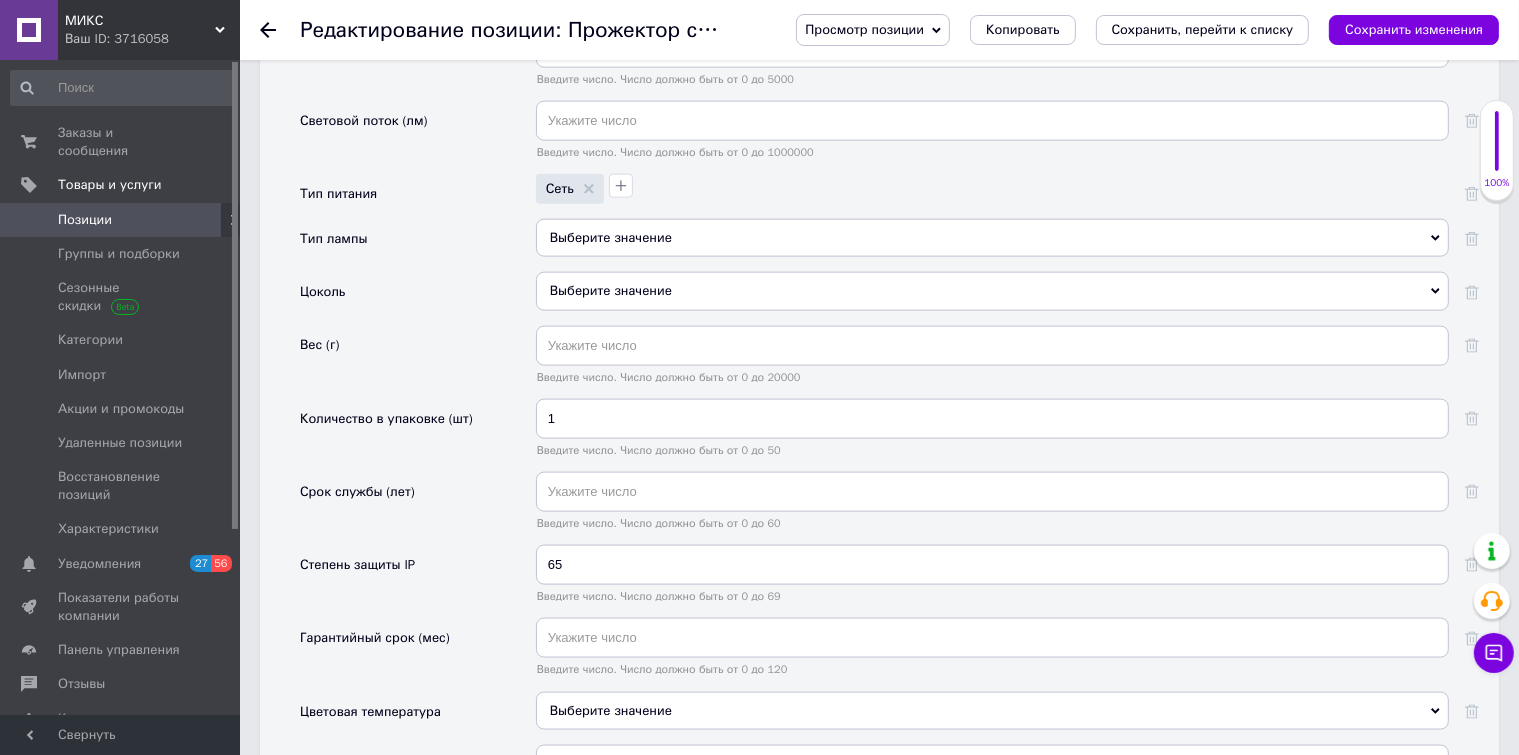 click on "Выберите значение" at bounding box center (992, 238) 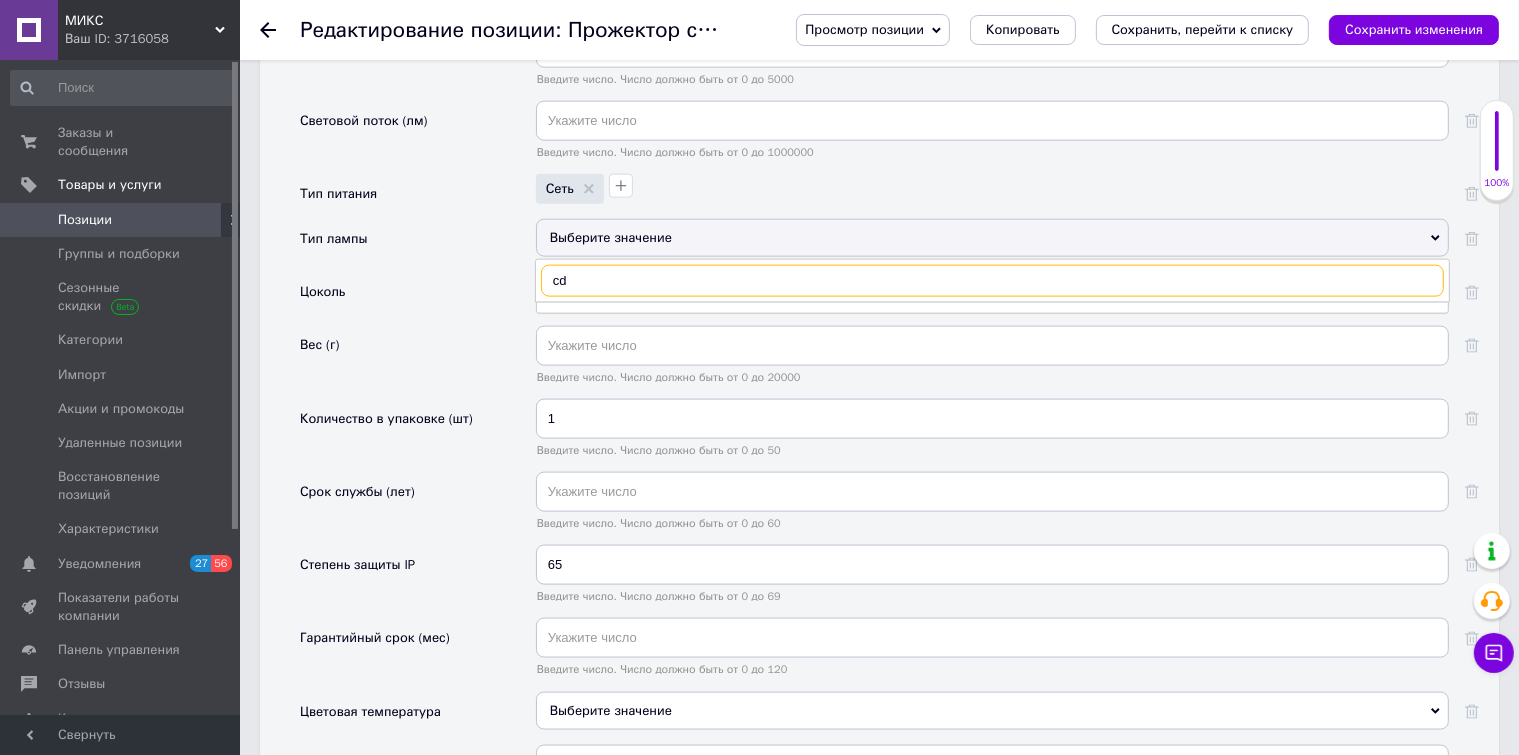 type on "c" 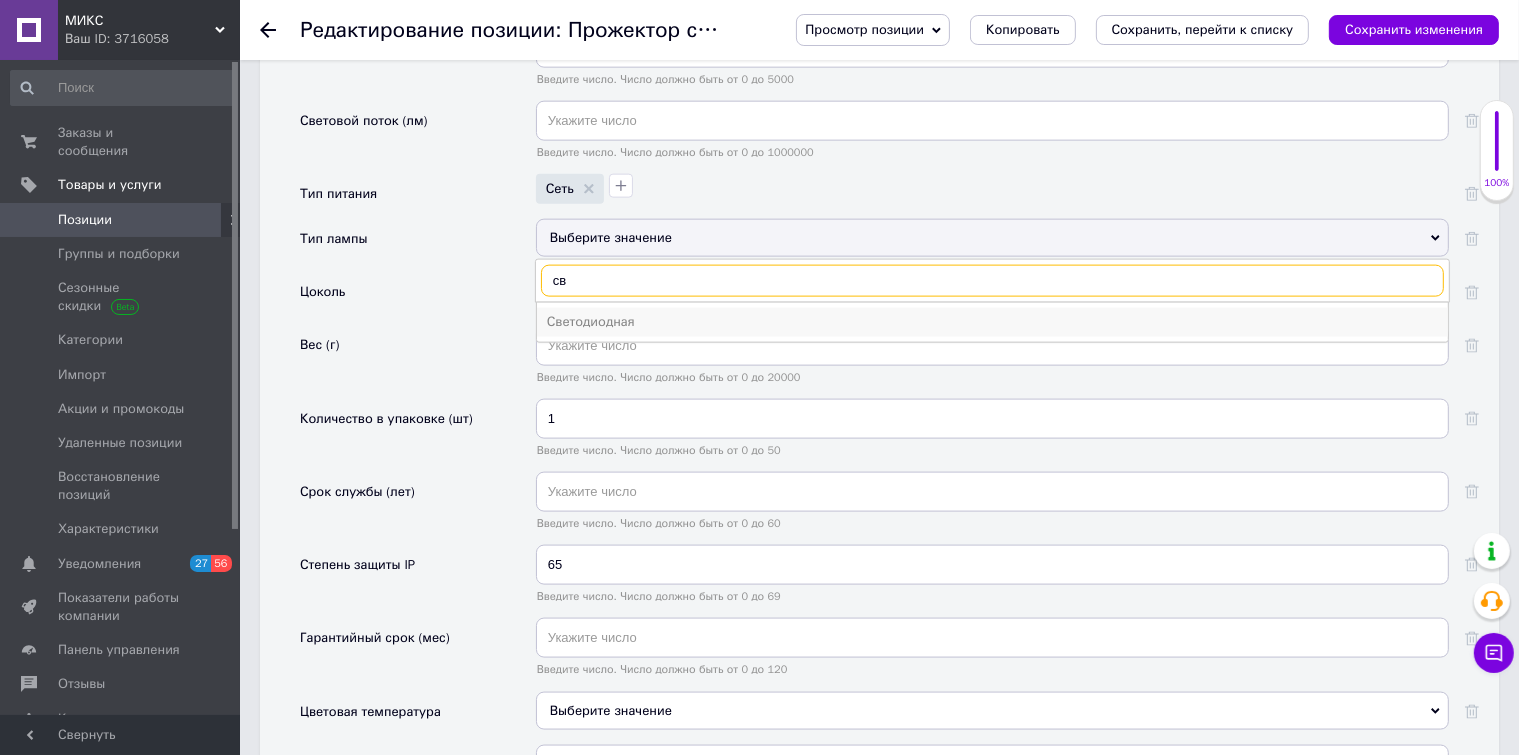 type on "св" 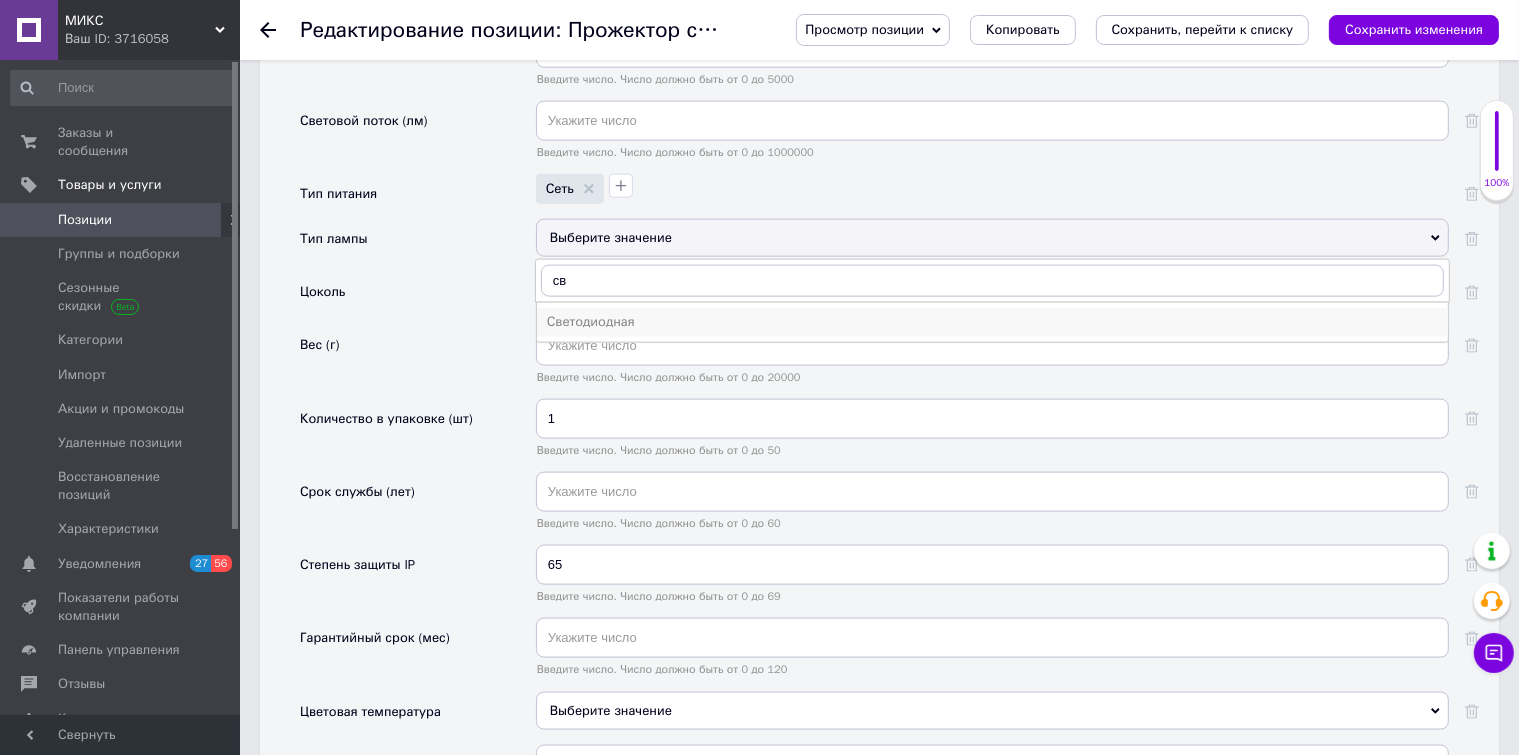 click on "Светодиодная" at bounding box center (992, 322) 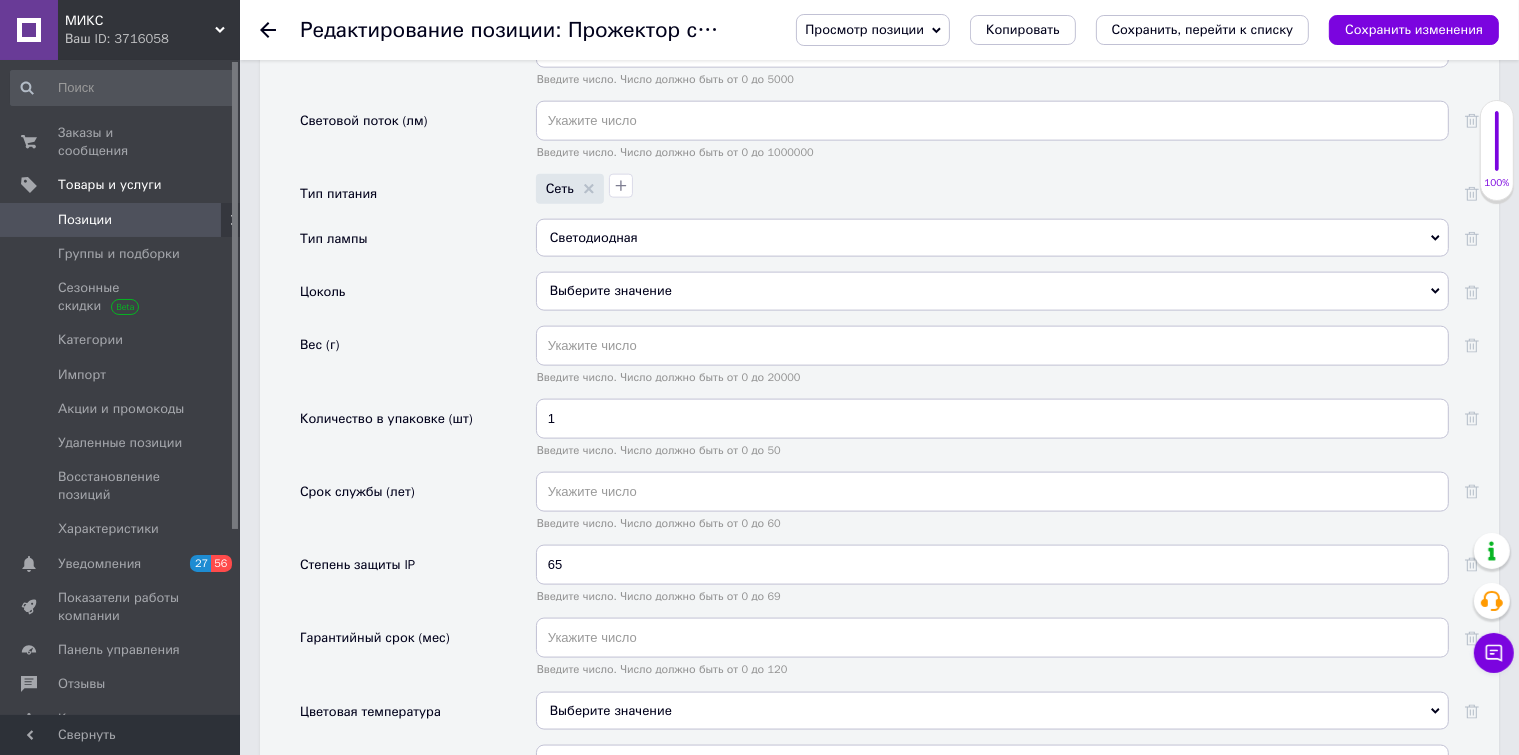 click on "Сохранить, перейти к списку" at bounding box center [1203, 29] 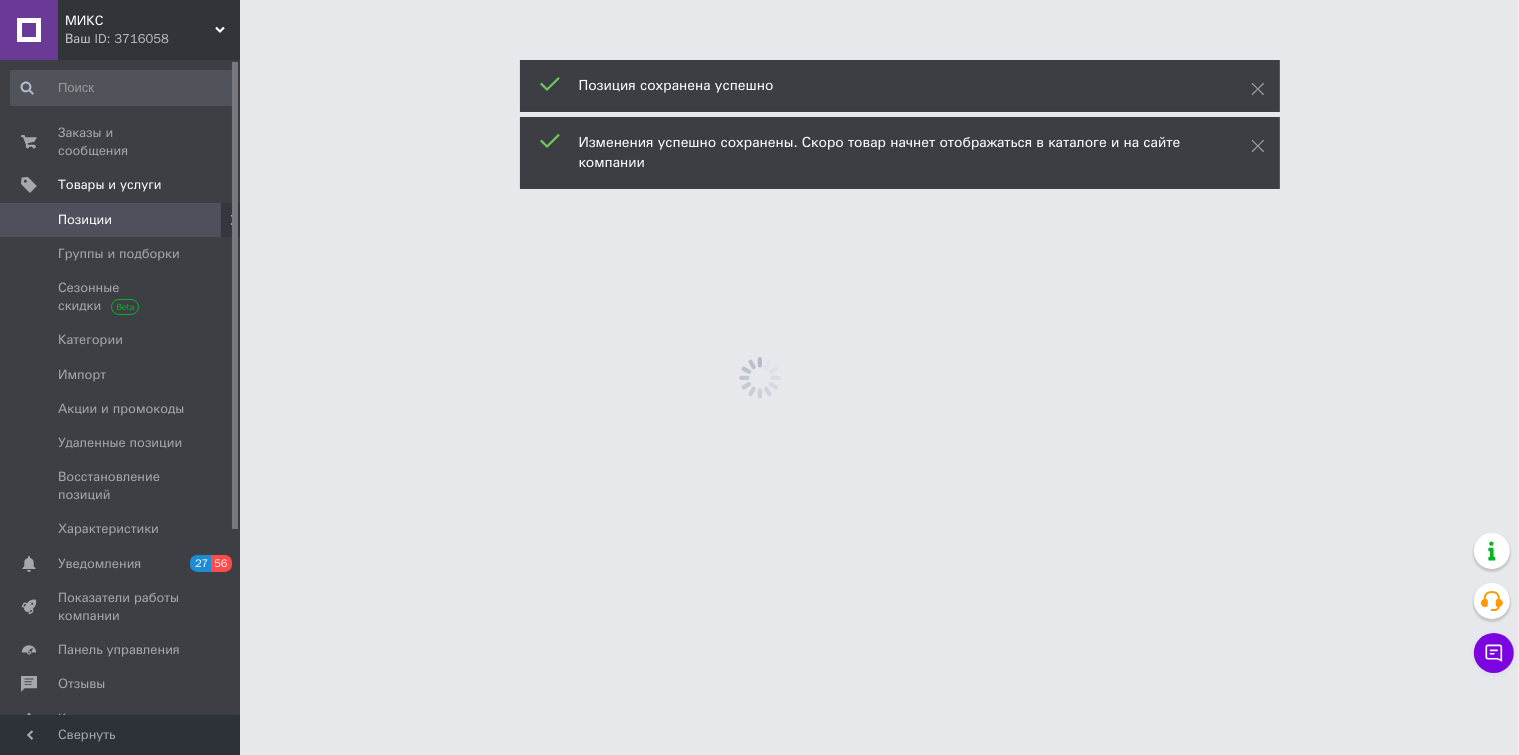 scroll, scrollTop: 0, scrollLeft: 0, axis: both 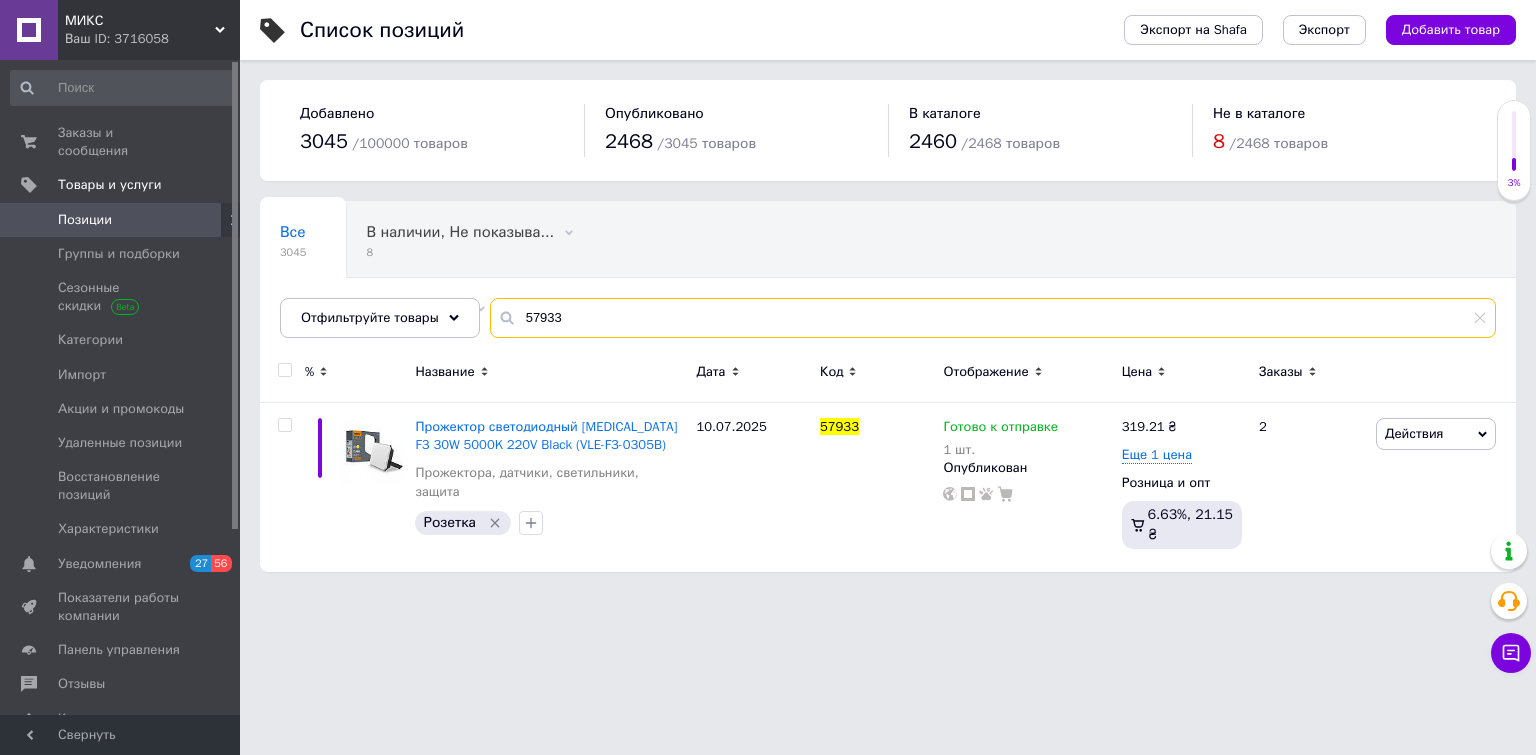 drag, startPoint x: 560, startPoint y: 314, endPoint x: 507, endPoint y: 316, distance: 53.037724 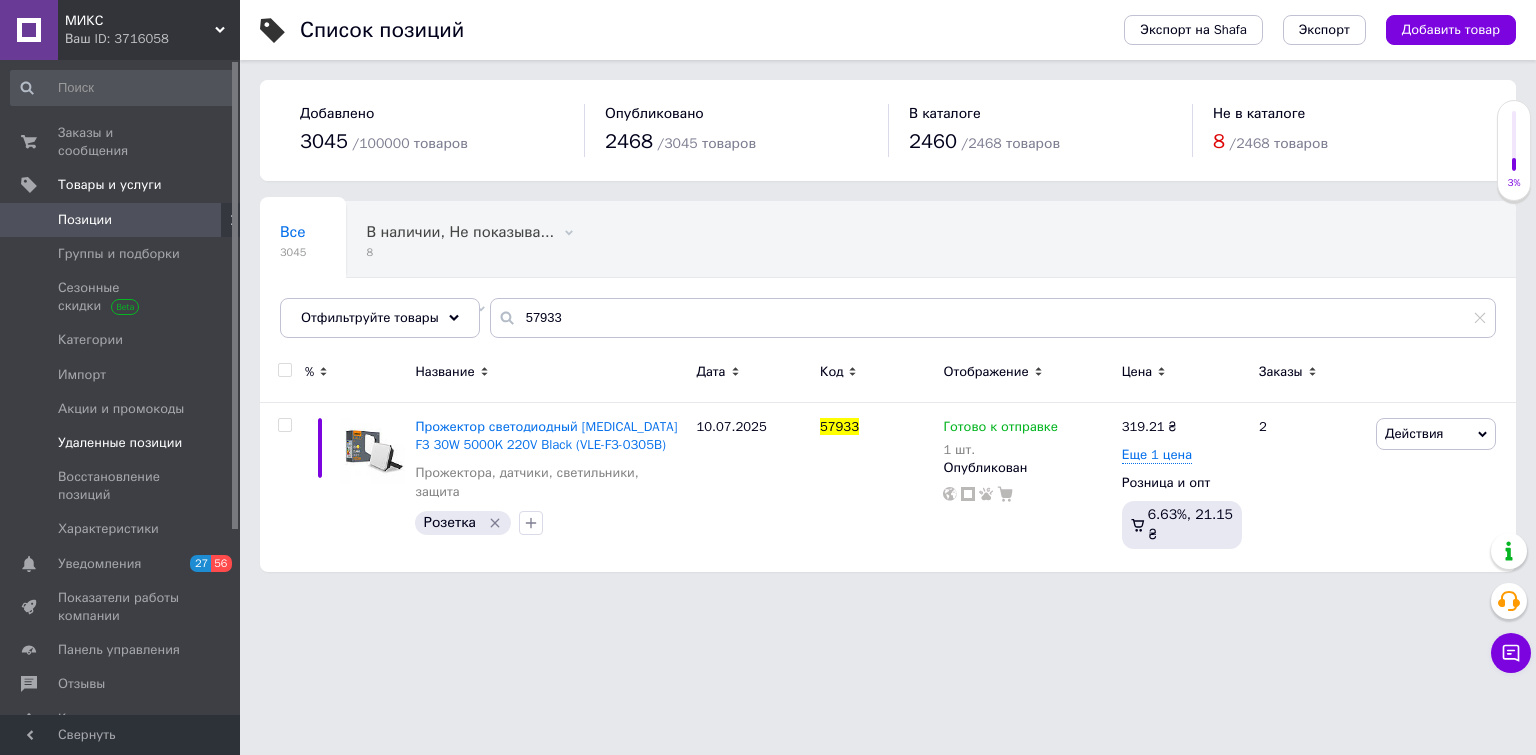 click on "Удаленные позиции" at bounding box center (120, 443) 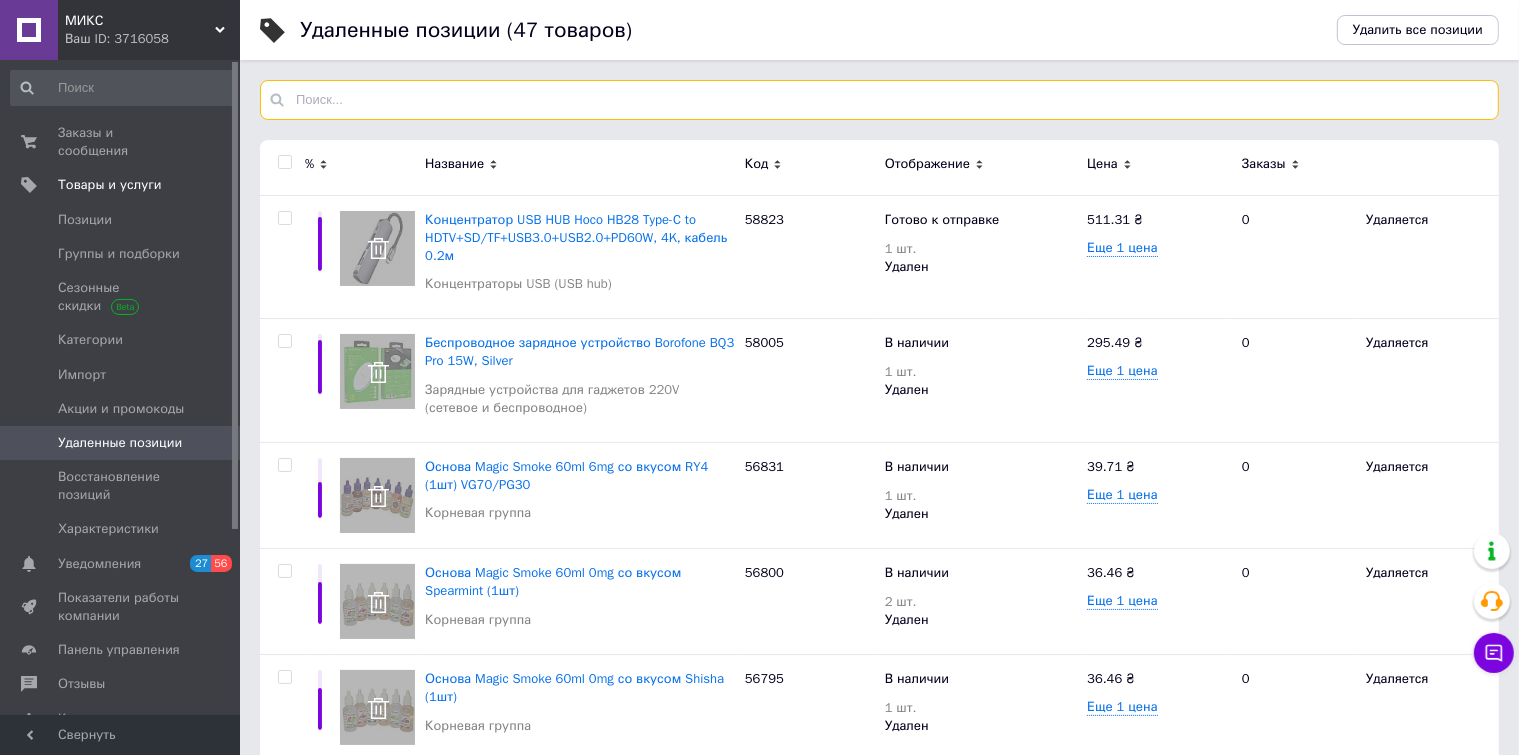 click at bounding box center (879, 100) 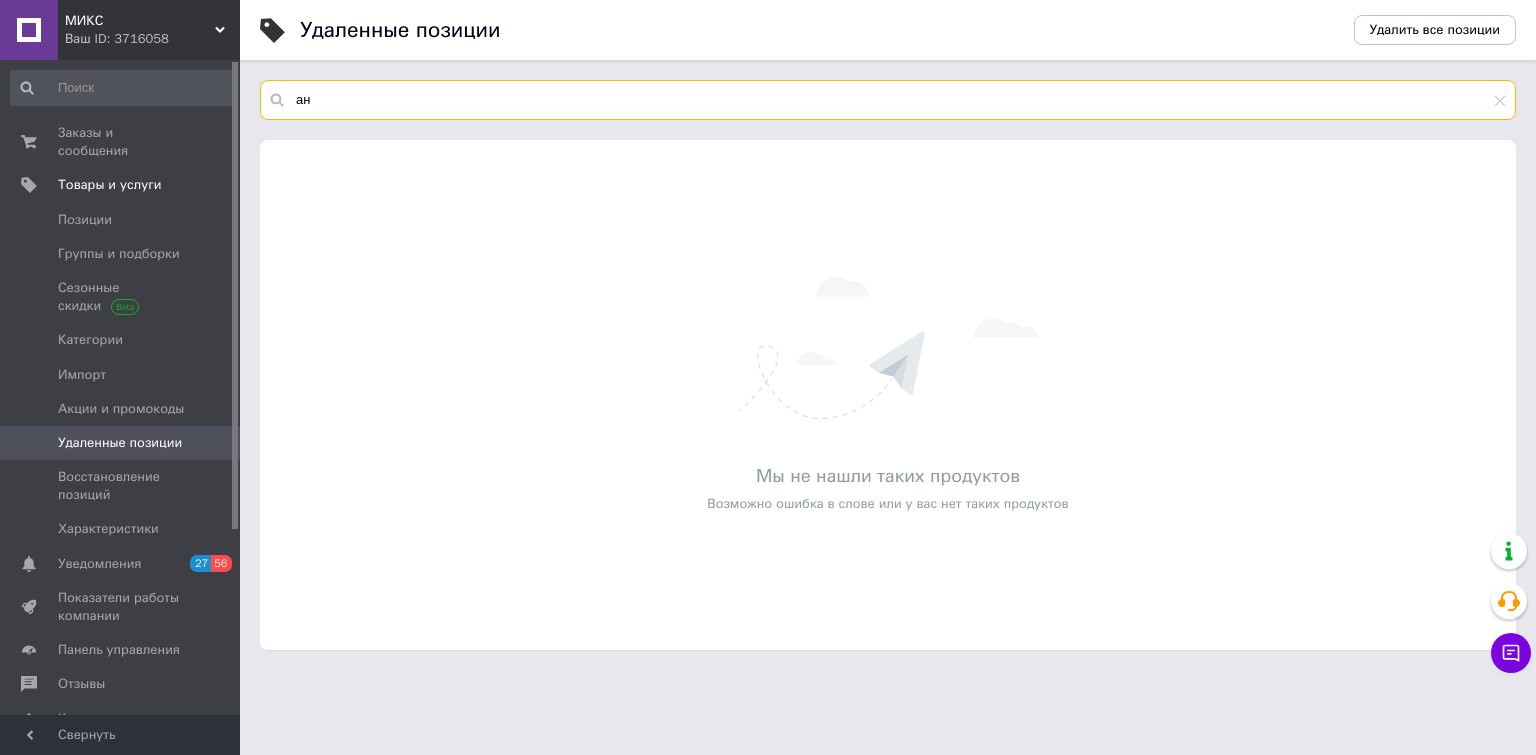 type on "а" 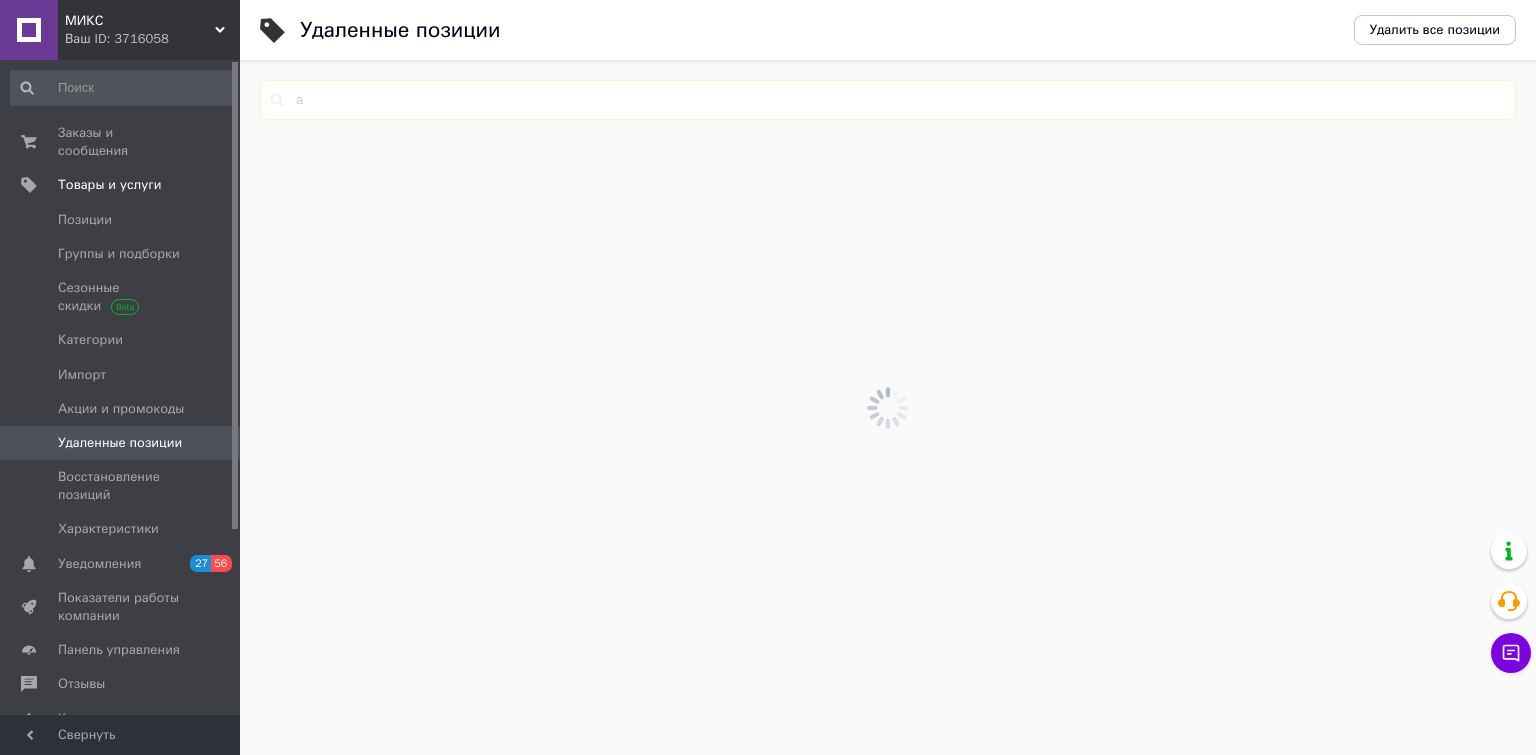 type 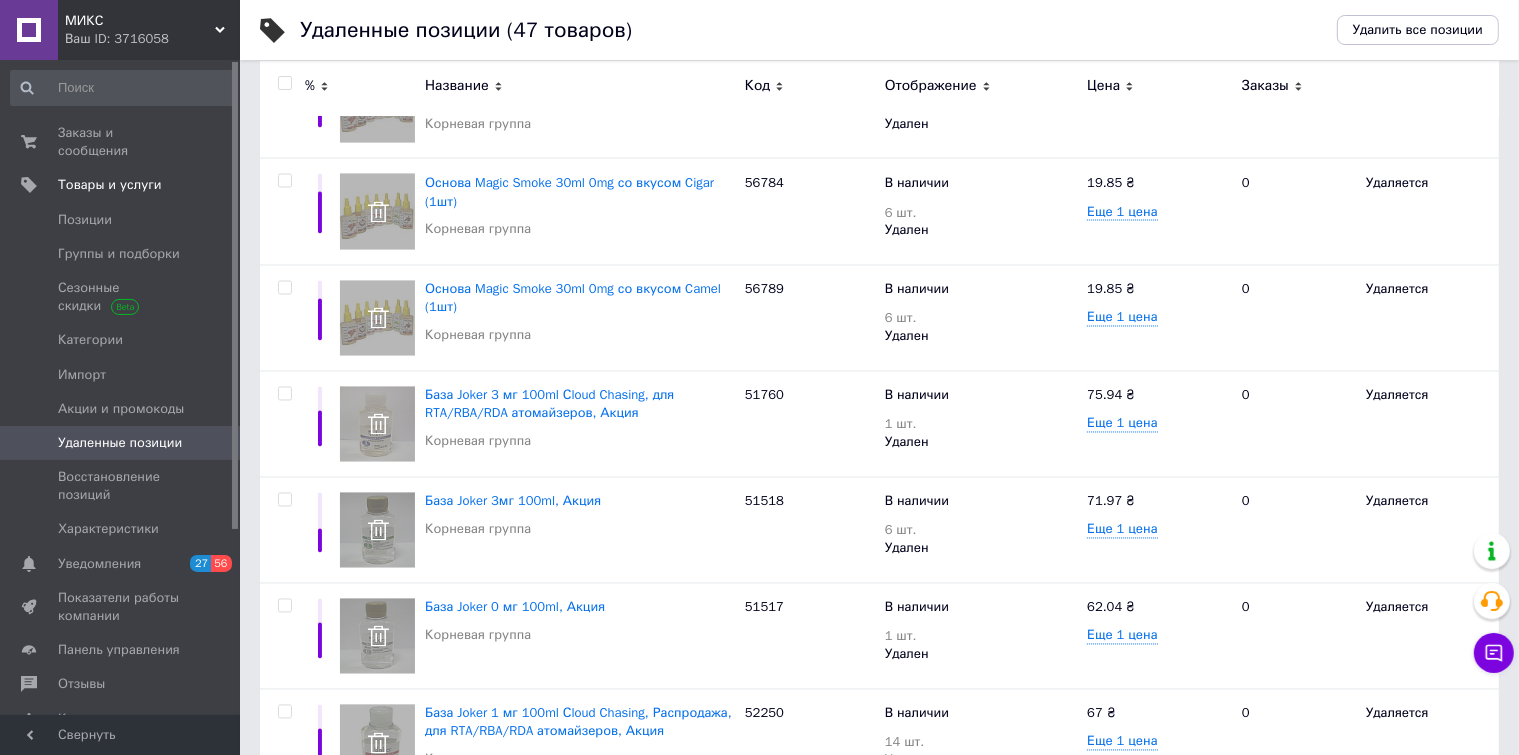 scroll, scrollTop: 2874, scrollLeft: 0, axis: vertical 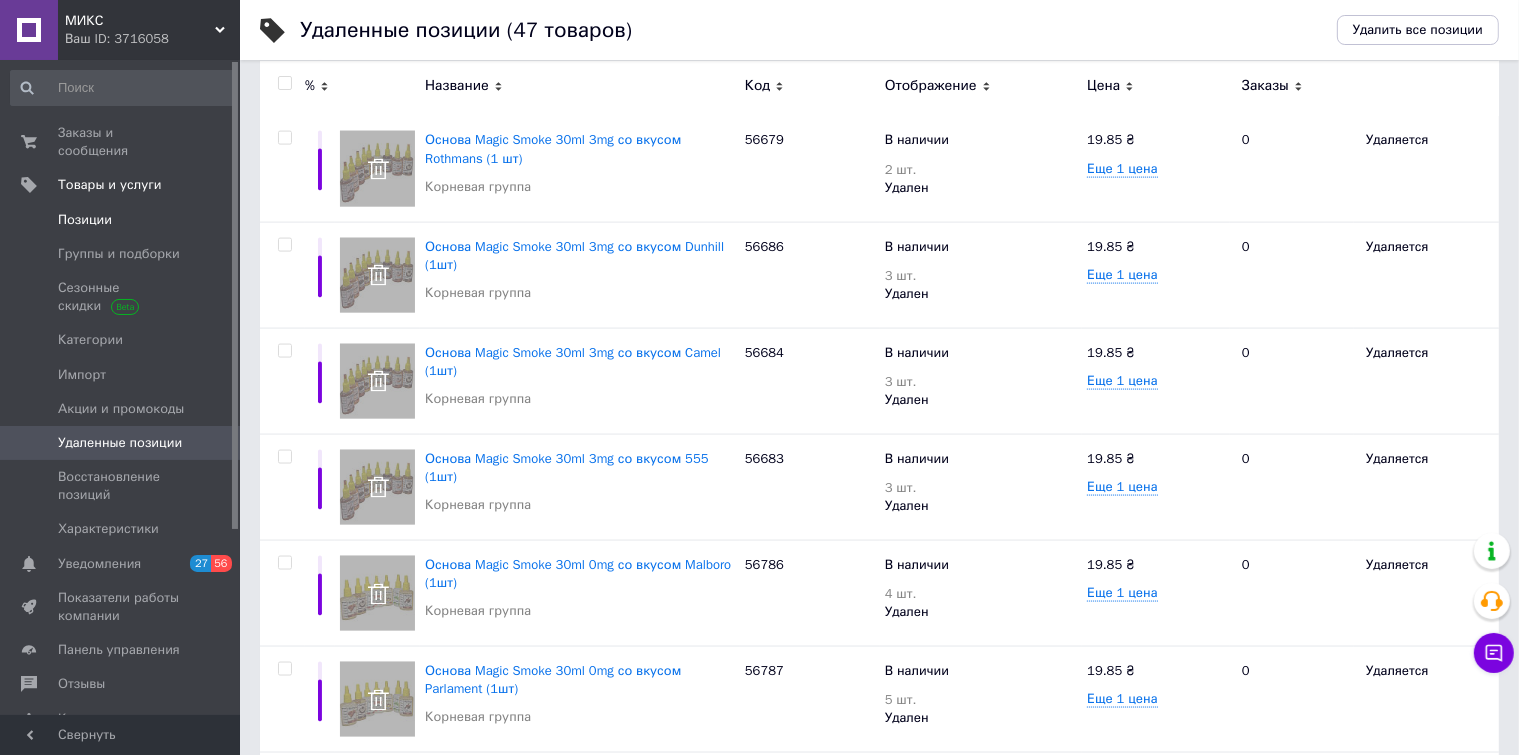 click on "Позиции" at bounding box center [85, 220] 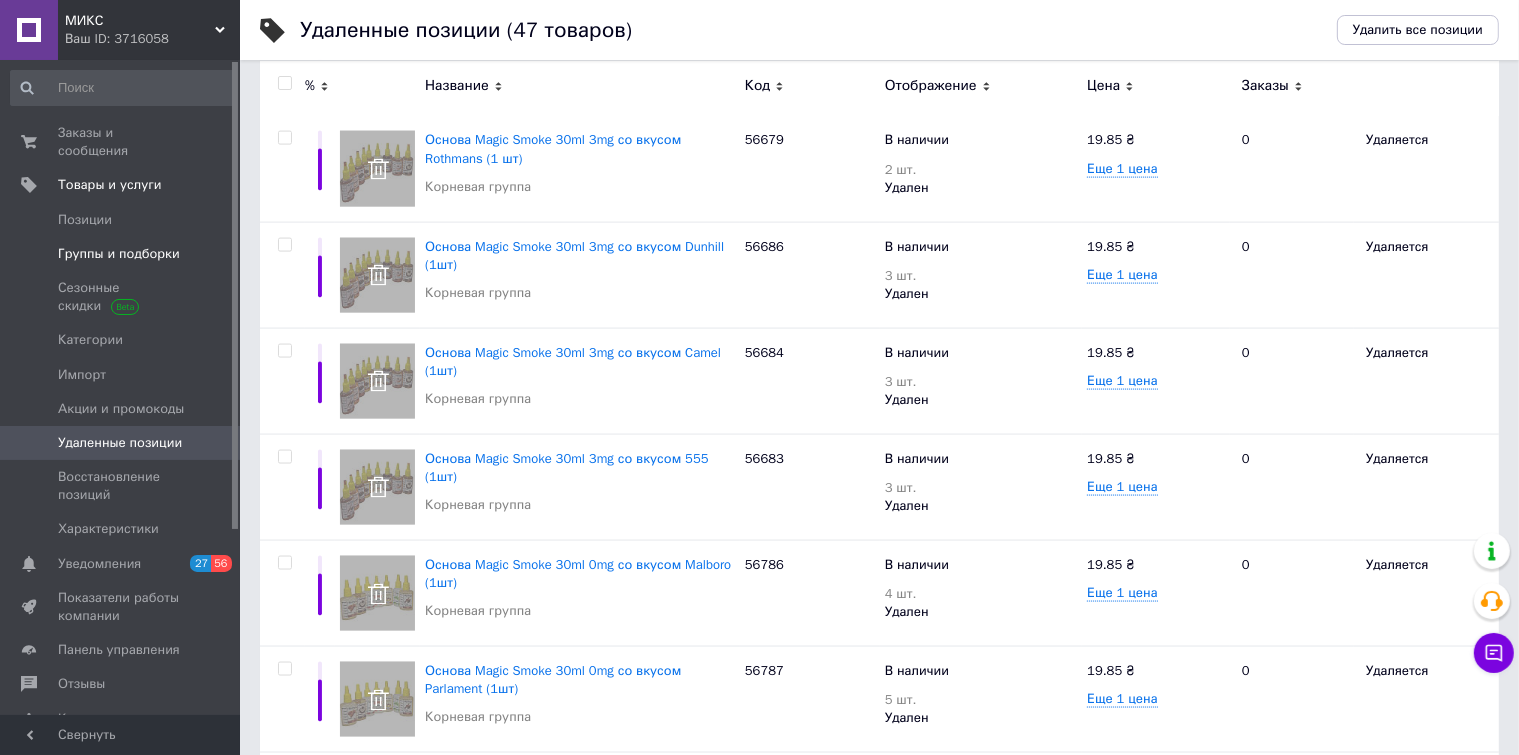 scroll, scrollTop: 0, scrollLeft: 0, axis: both 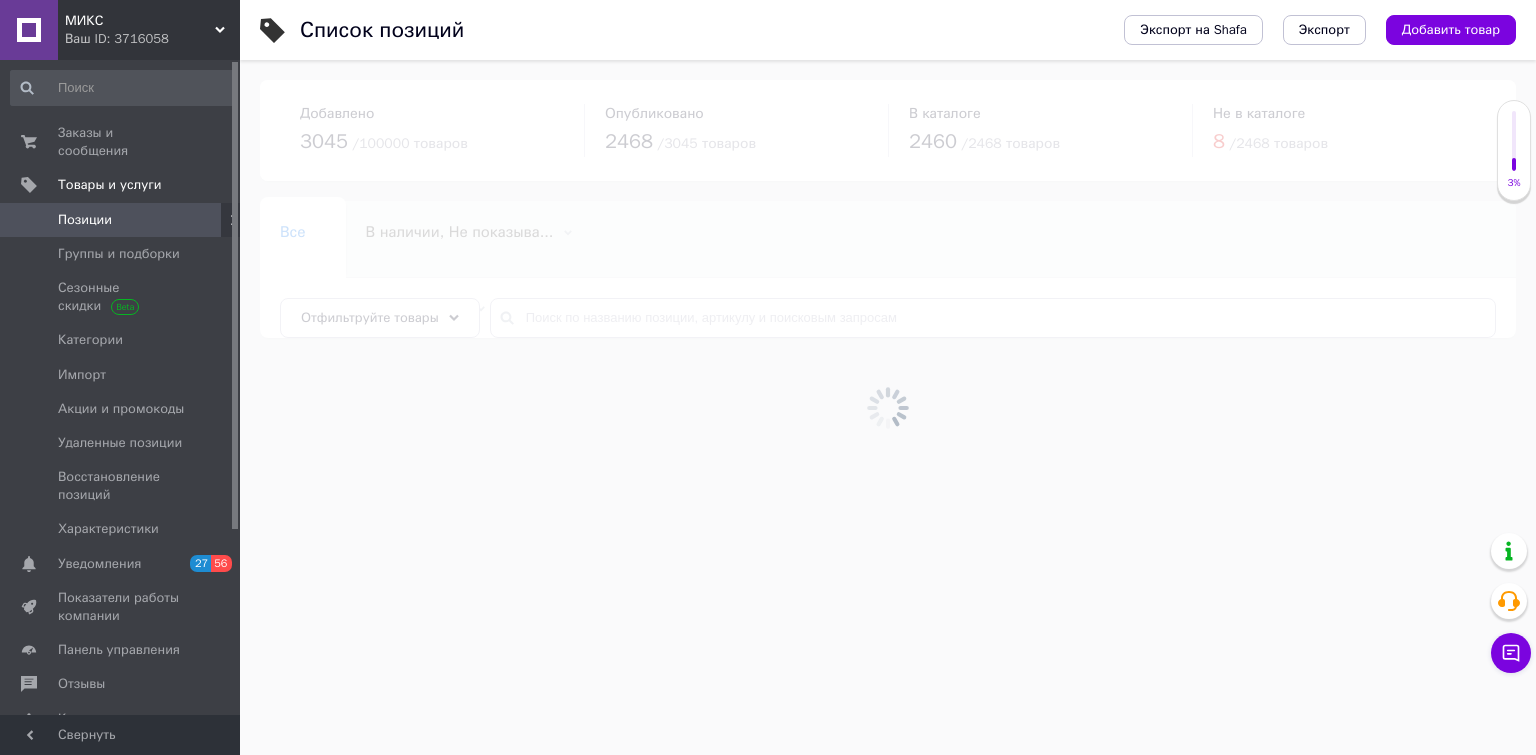 click at bounding box center (888, 407) 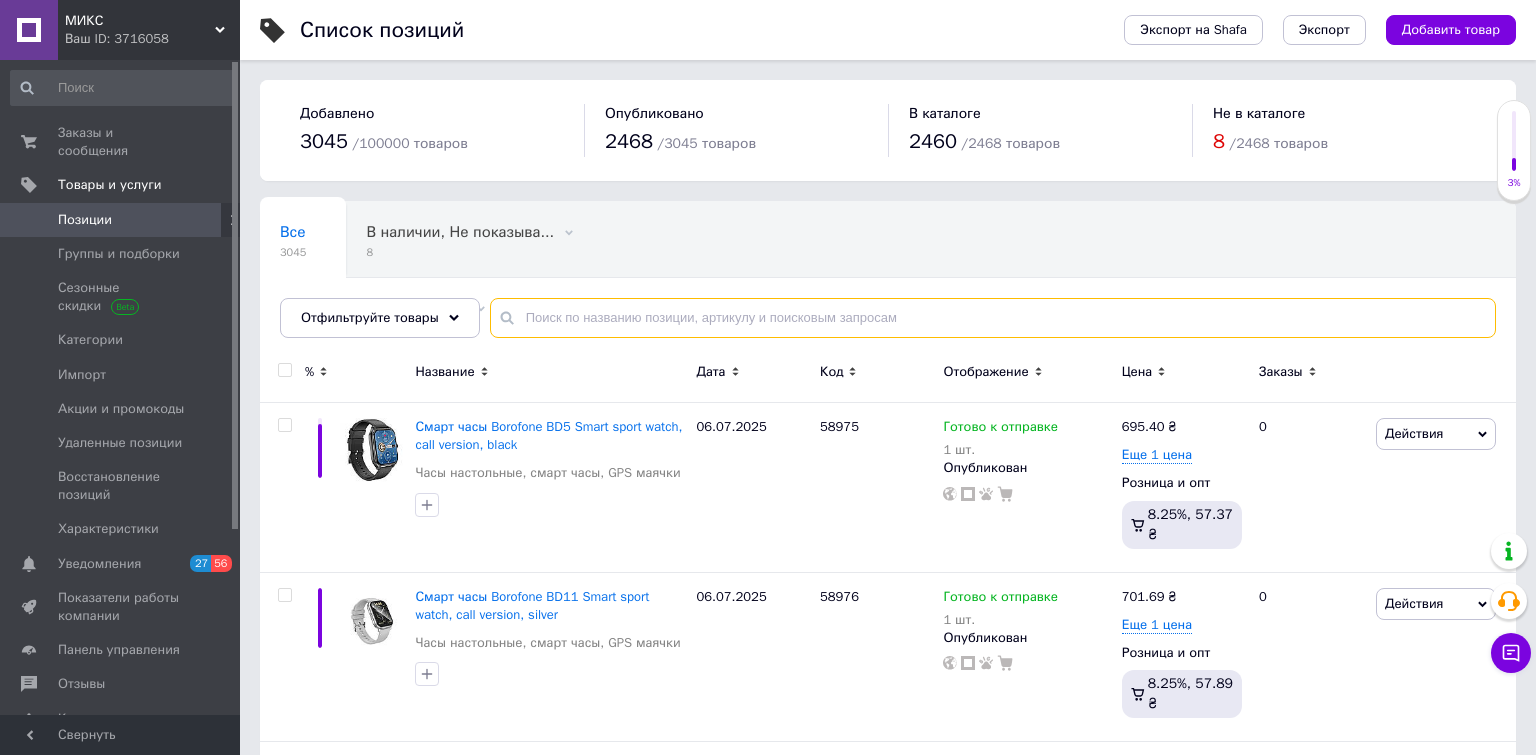 click at bounding box center (993, 318) 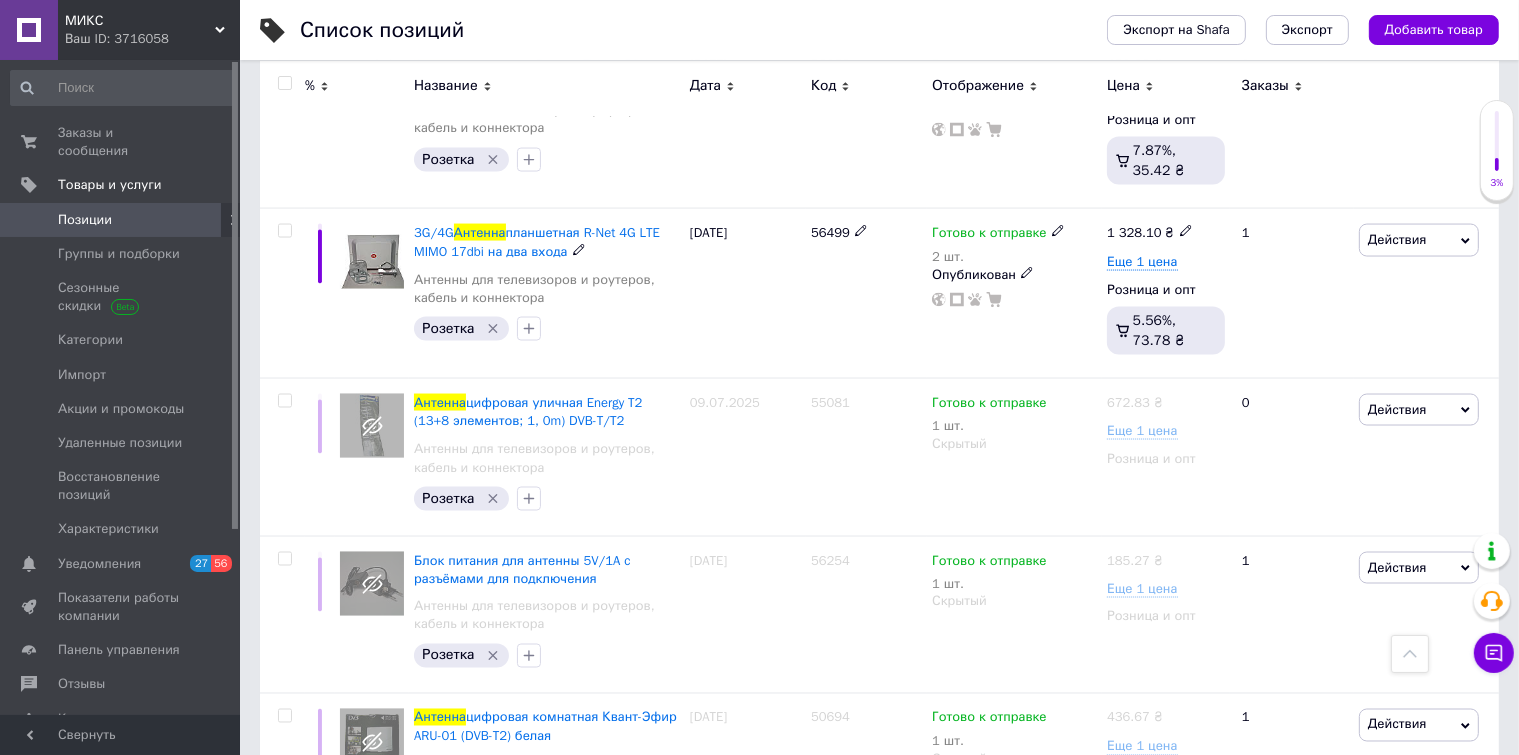 scroll, scrollTop: 3200, scrollLeft: 0, axis: vertical 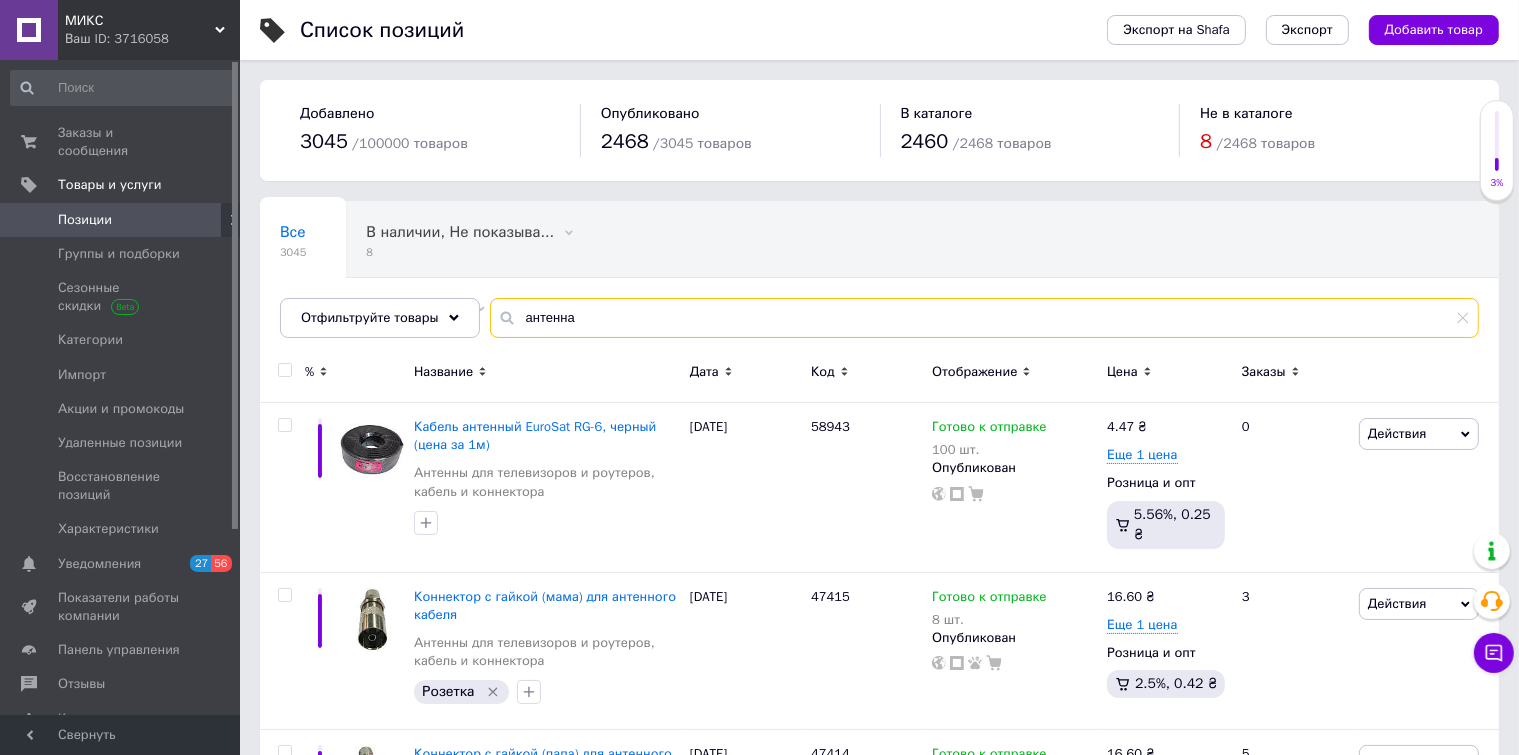 drag, startPoint x: 581, startPoint y: 315, endPoint x: 527, endPoint y: 319, distance: 54.147945 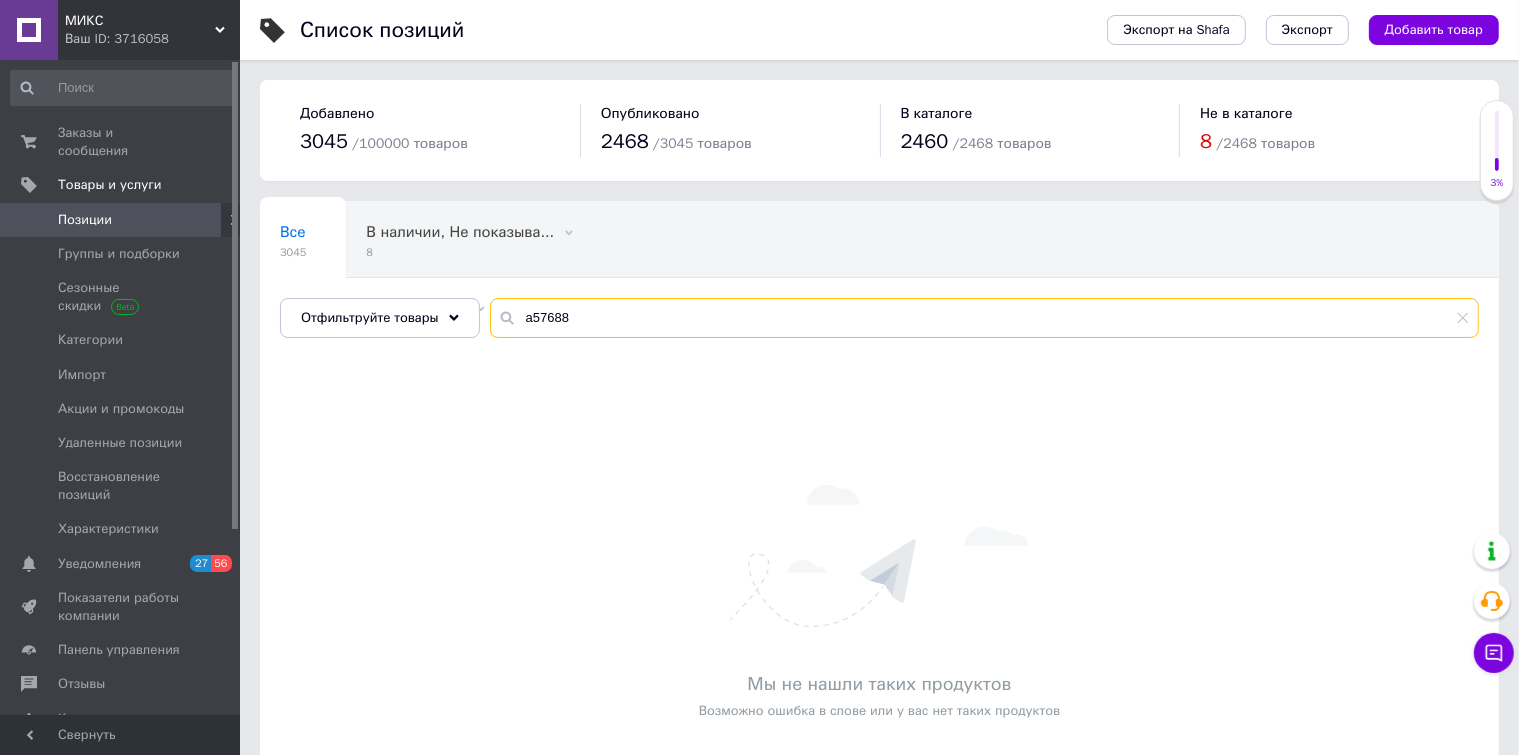 click on "а57688" at bounding box center (984, 318) 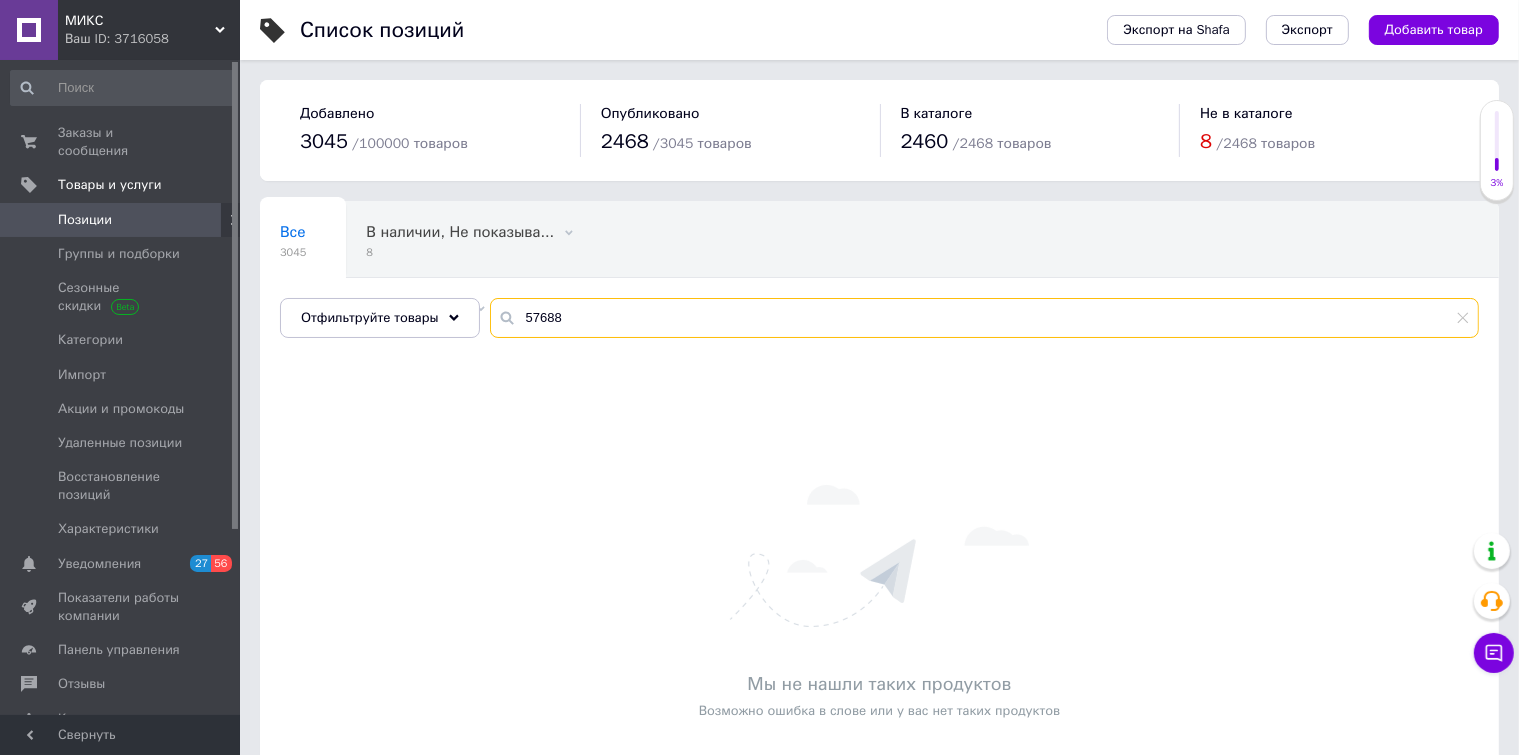 type on "57688" 